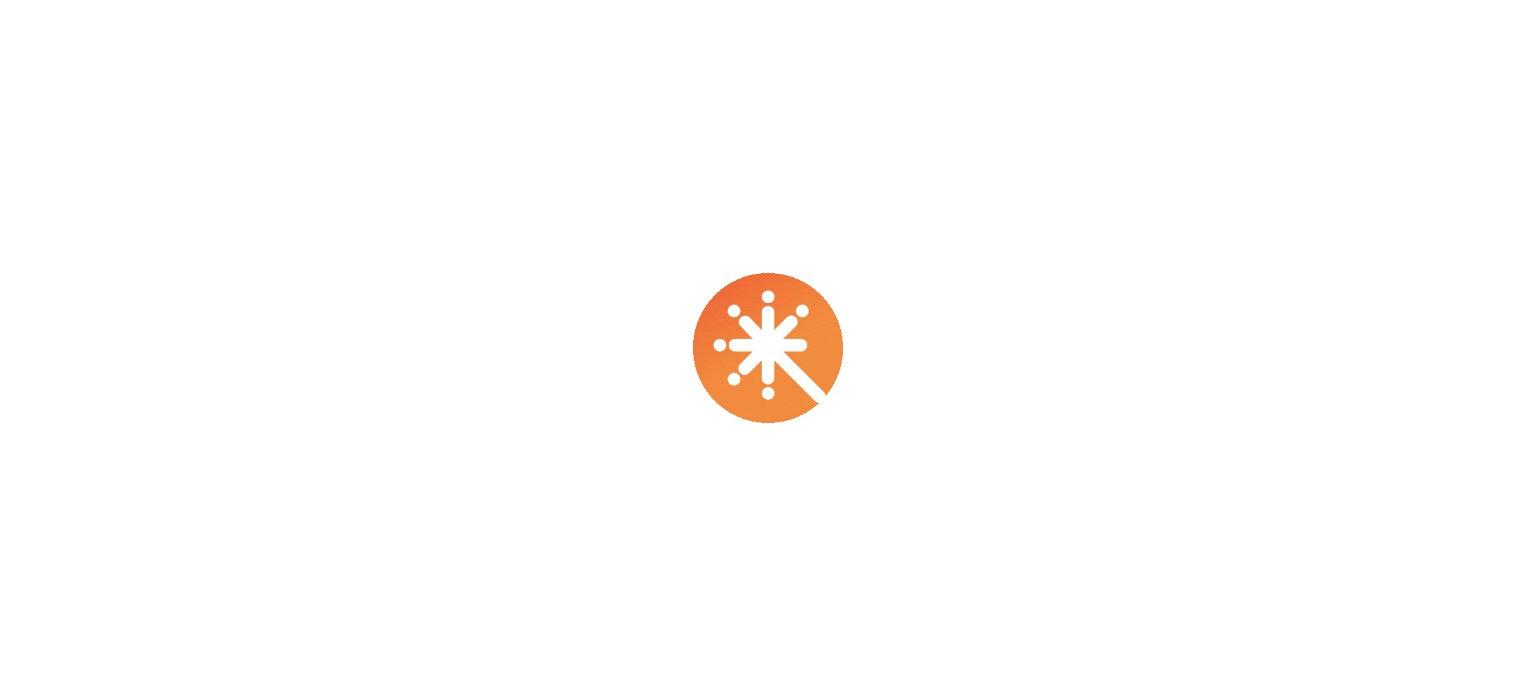scroll, scrollTop: 0, scrollLeft: 0, axis: both 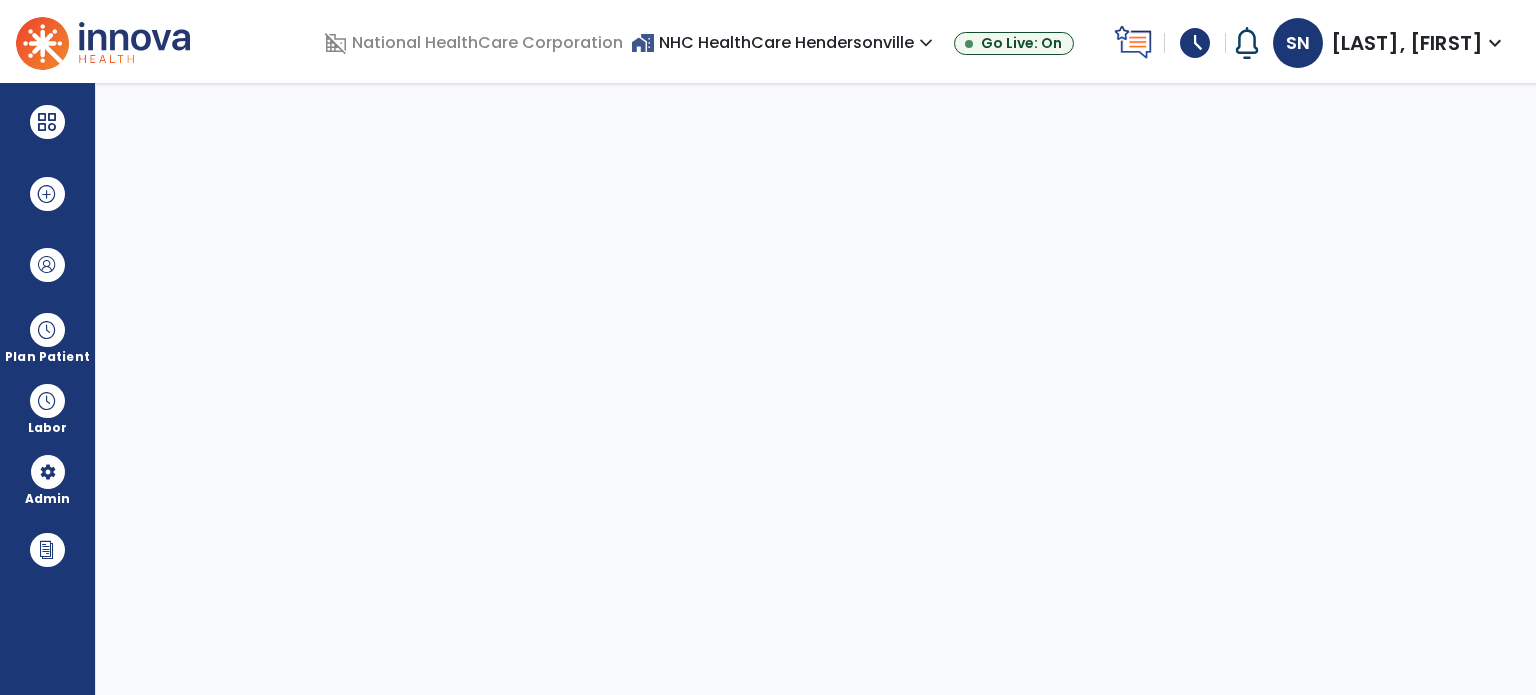 select on "***" 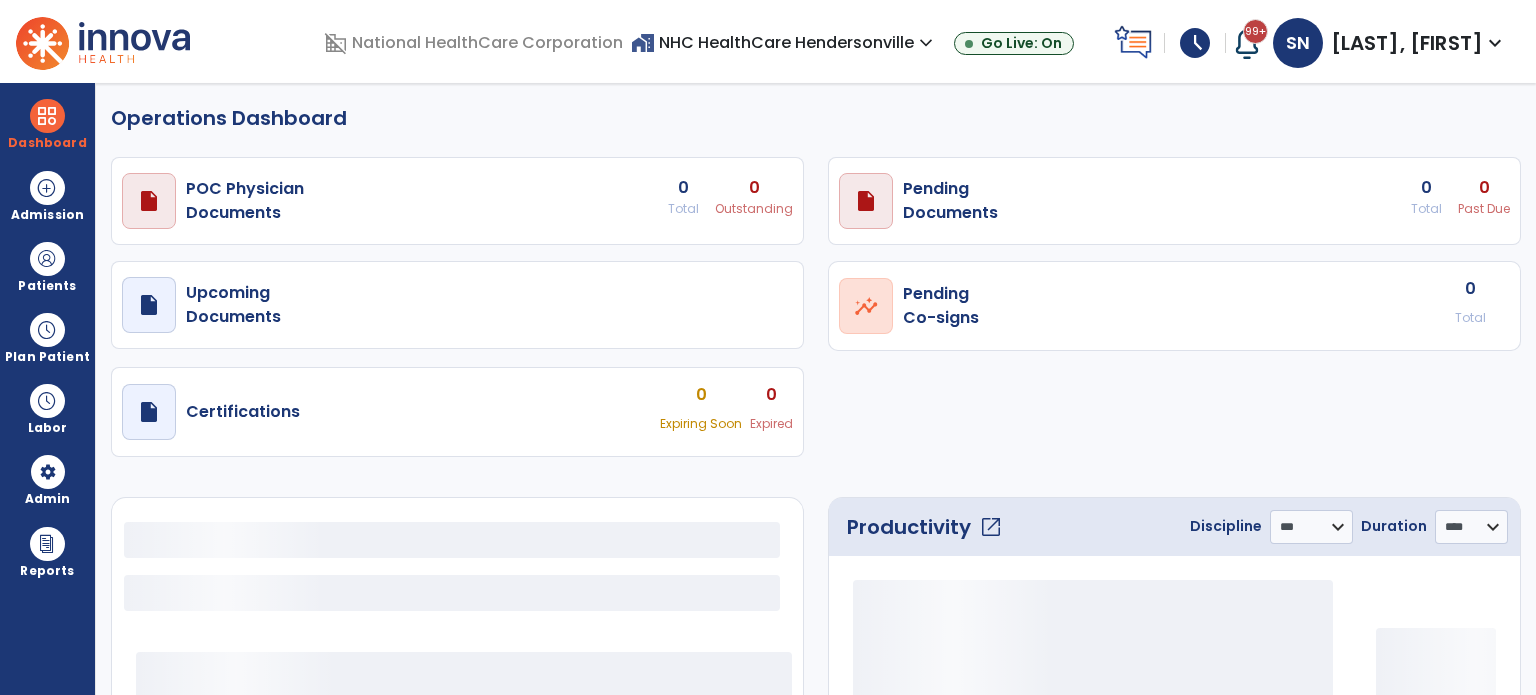 select on "***" 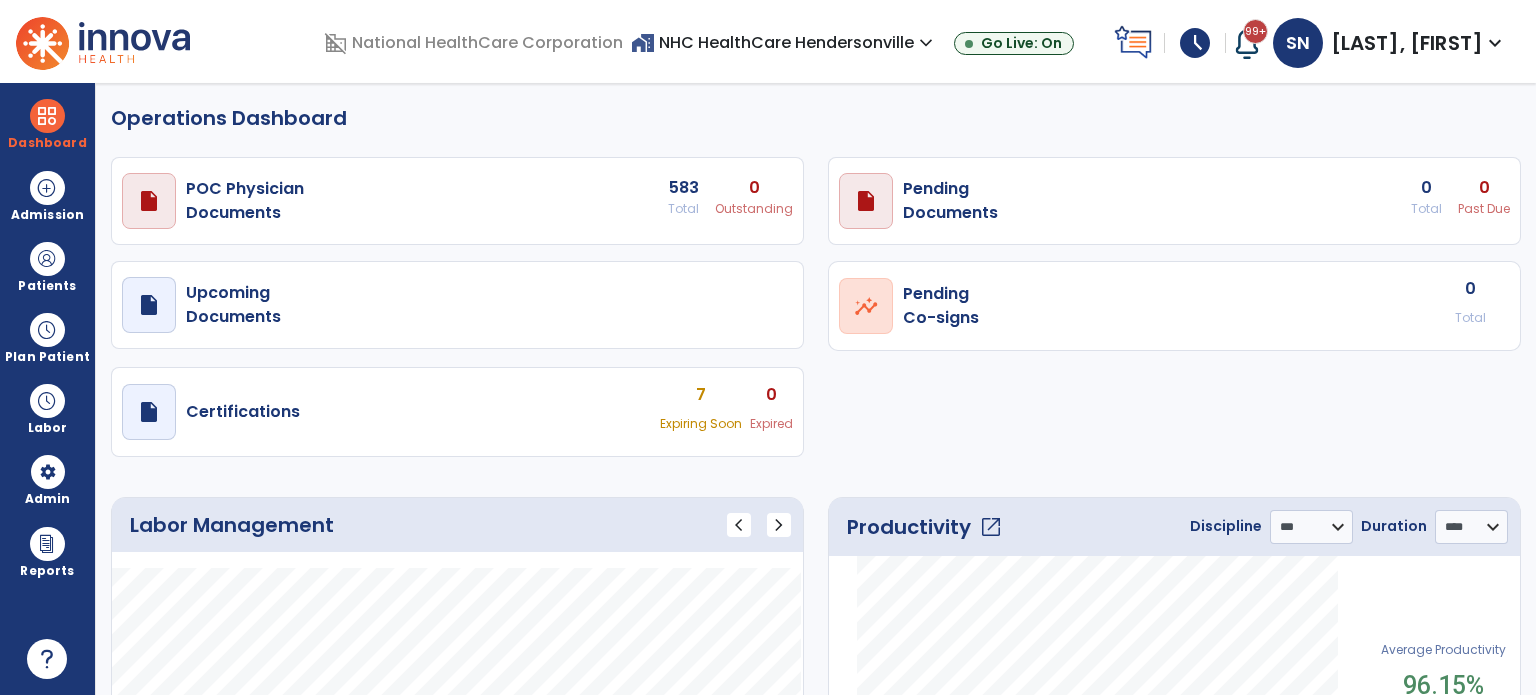 click on "schedule" at bounding box center [1195, 43] 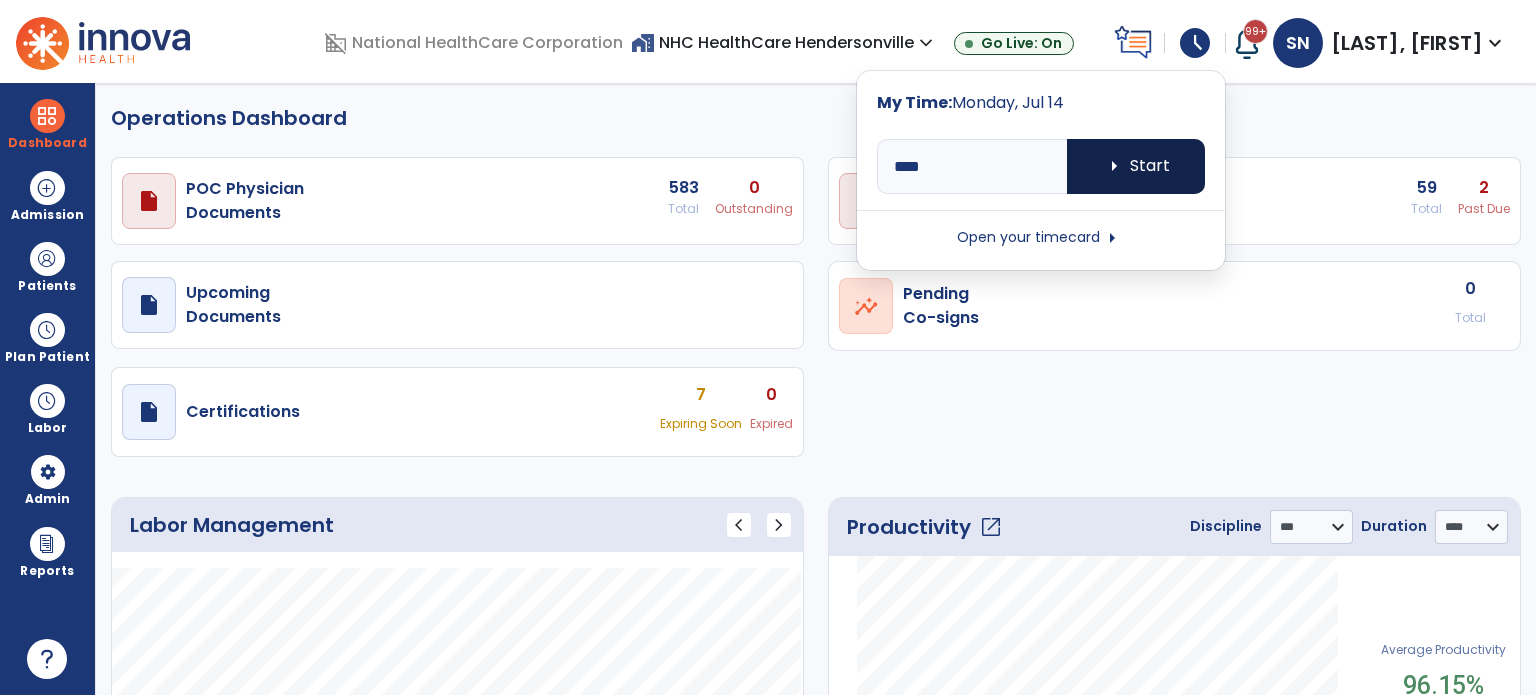 click on "arrow_right  Start" at bounding box center [1136, 166] 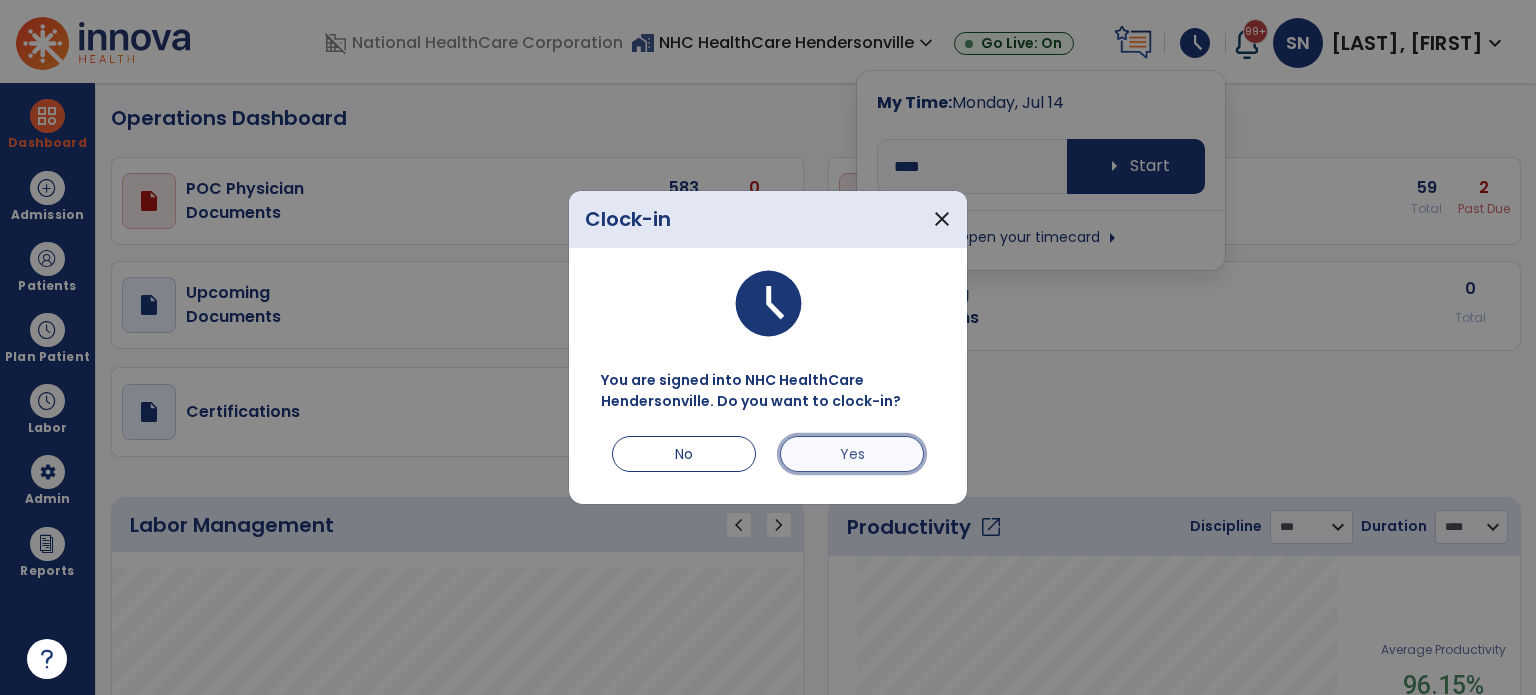 click on "Yes" at bounding box center (852, 454) 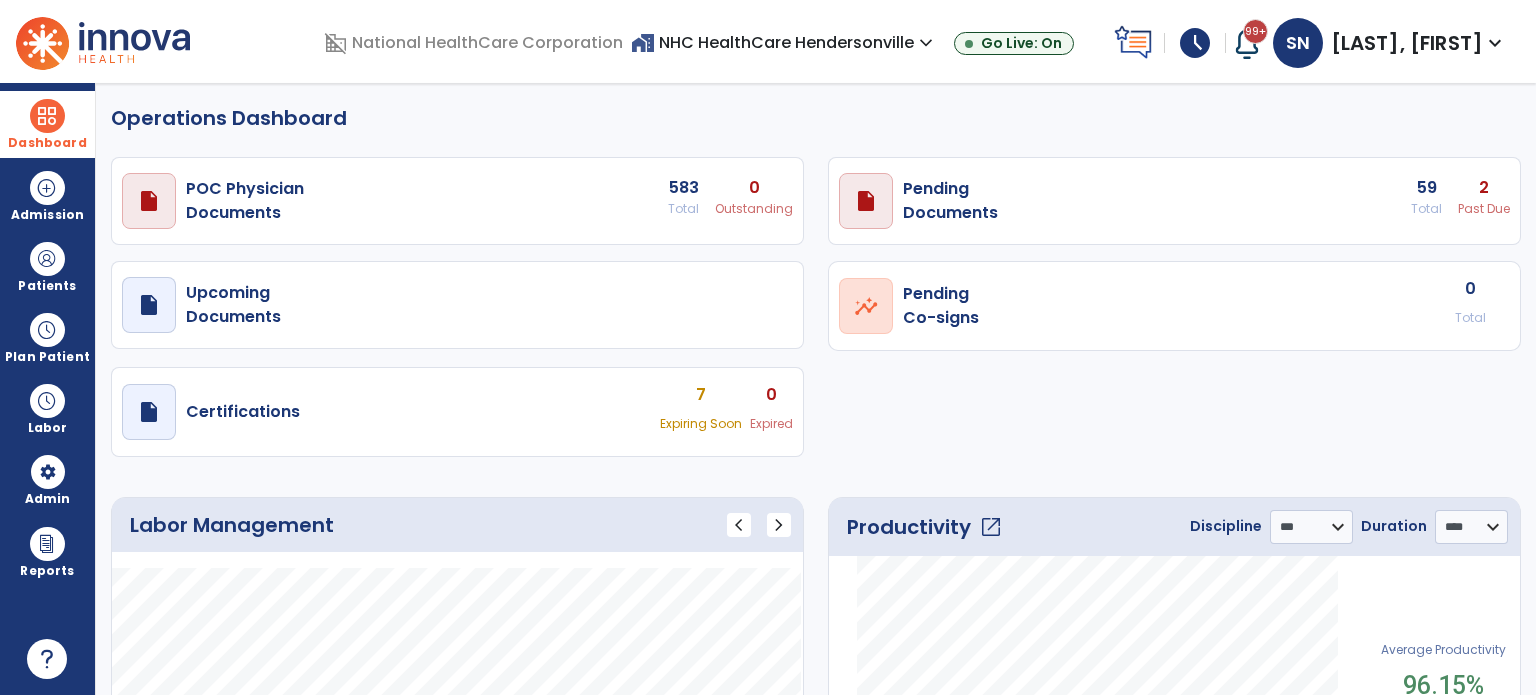 click at bounding box center (47, 116) 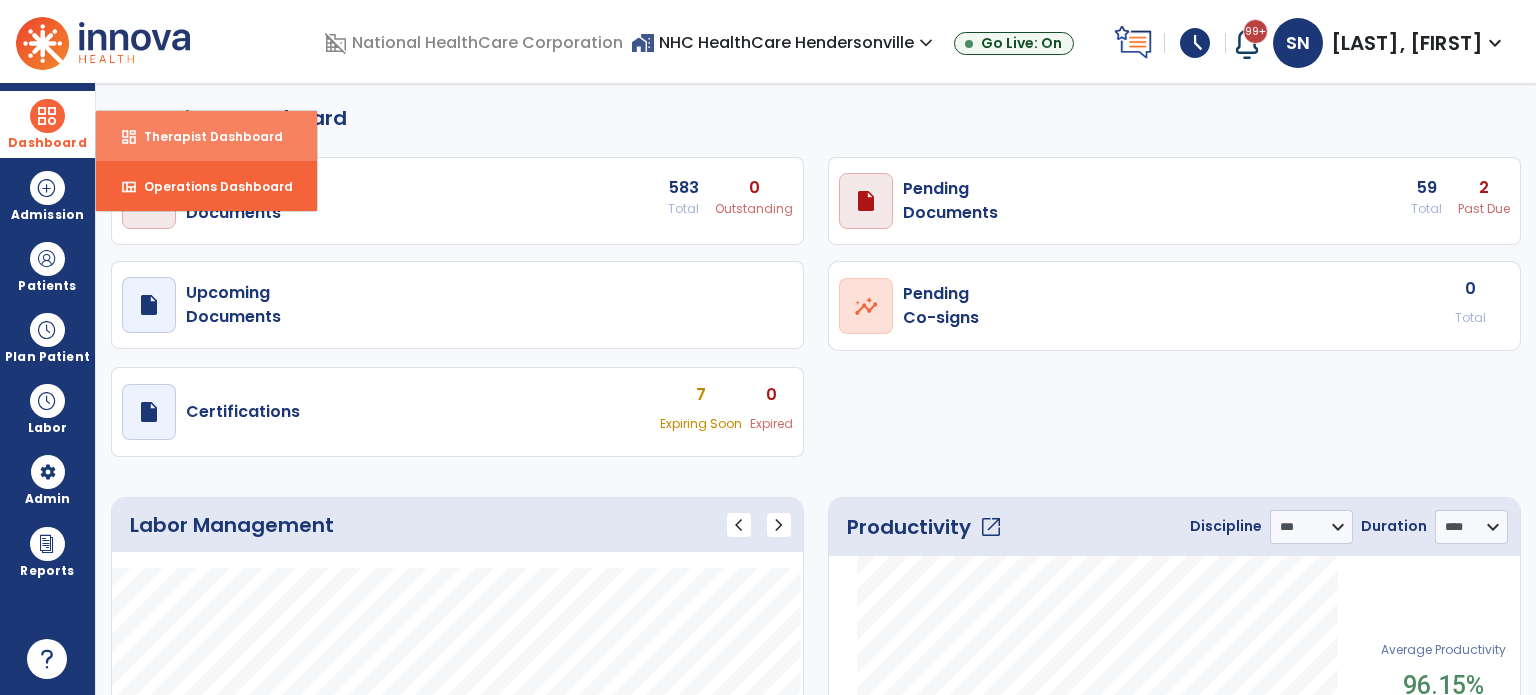 click on "Therapist Dashboard" at bounding box center (205, 136) 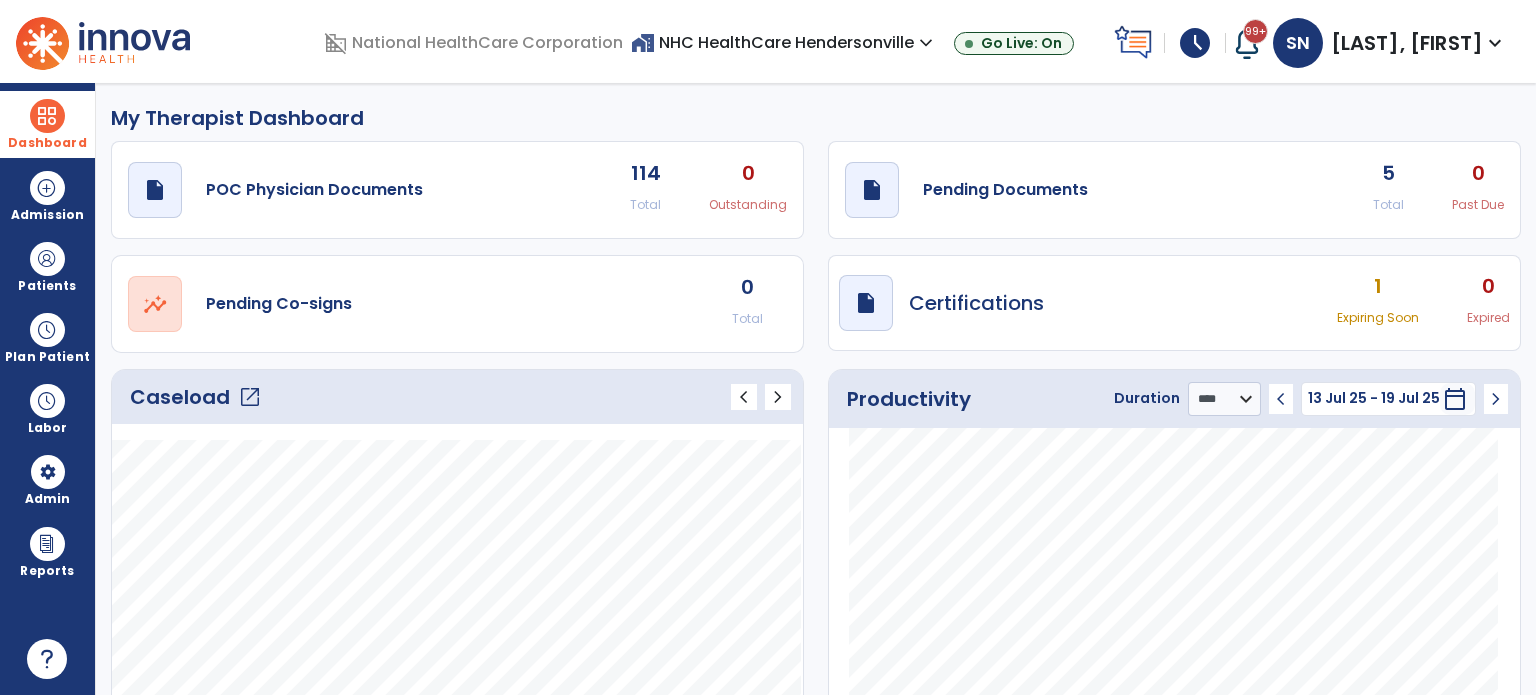 click on "open_in_new" 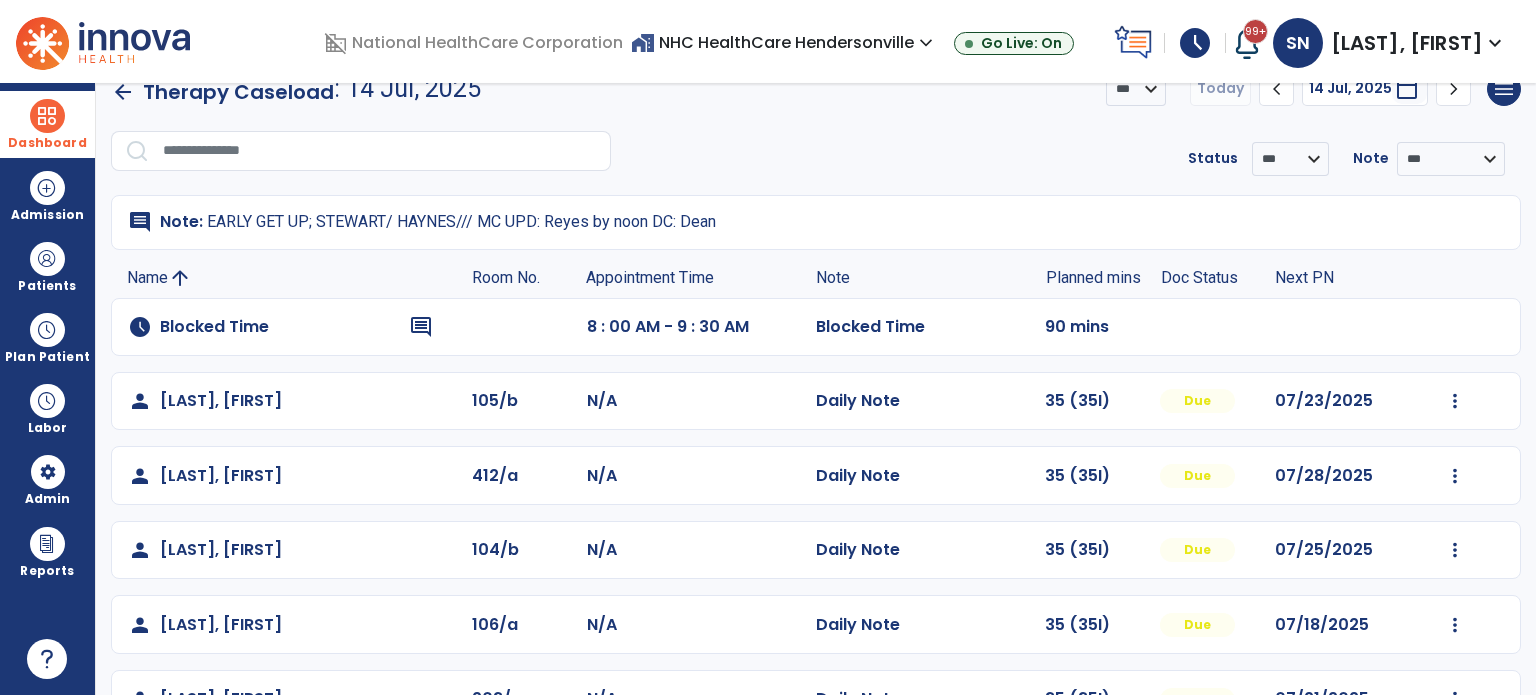 scroll, scrollTop: 0, scrollLeft: 0, axis: both 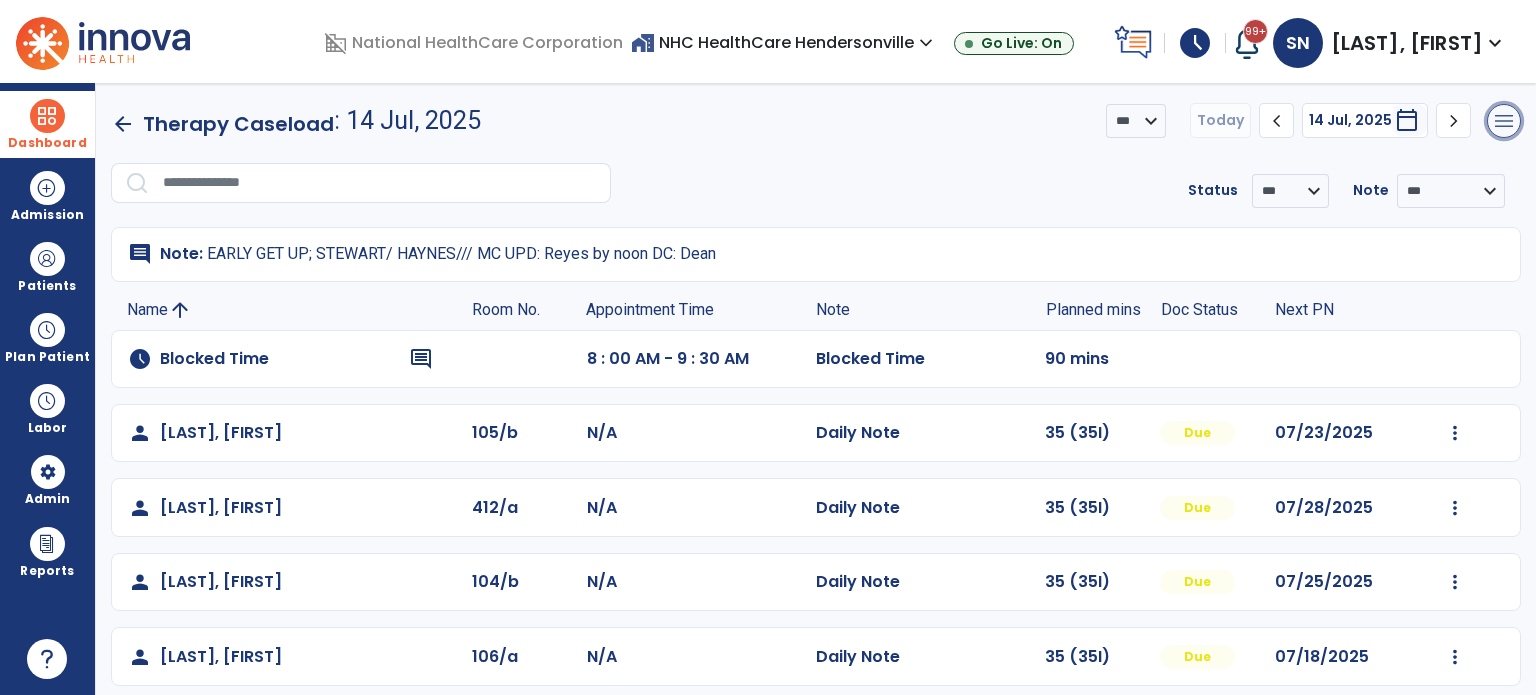 click on "menu" at bounding box center (1504, 121) 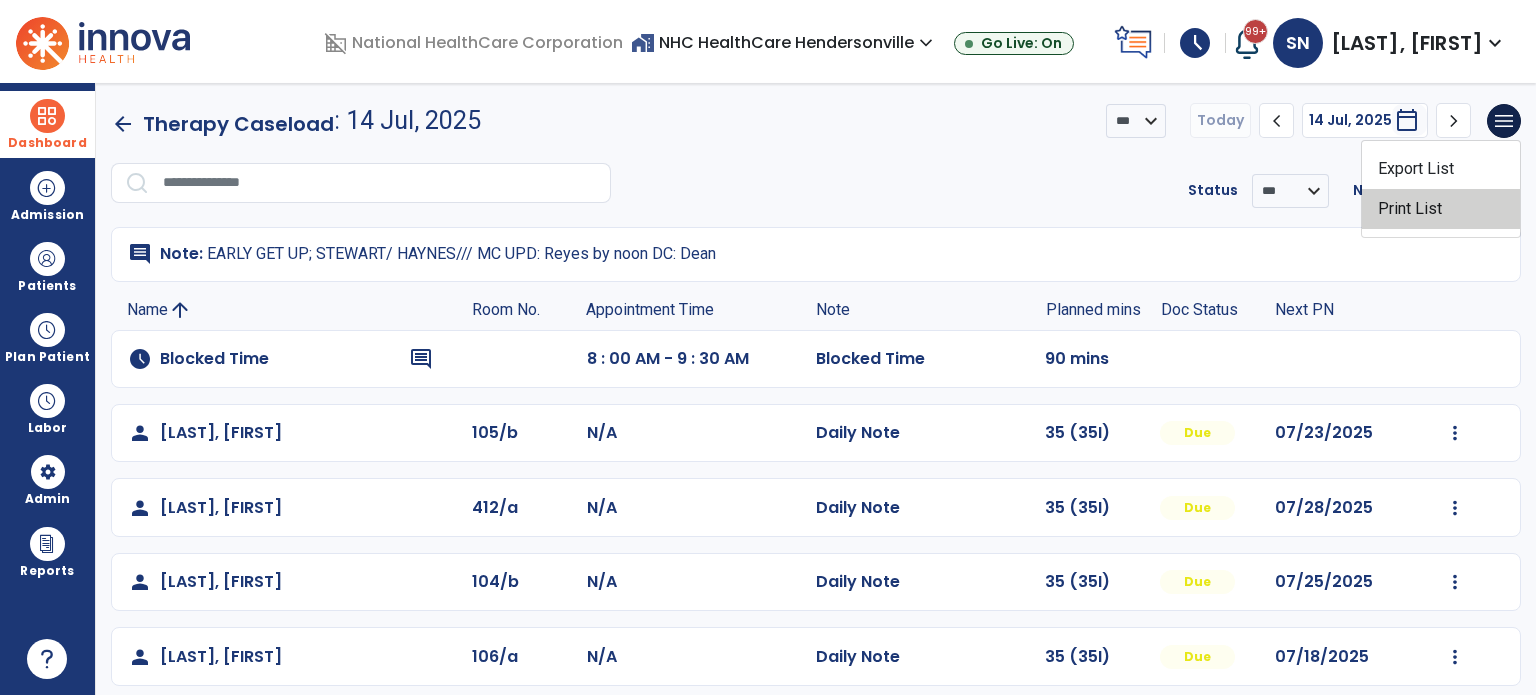 click on "Print List" 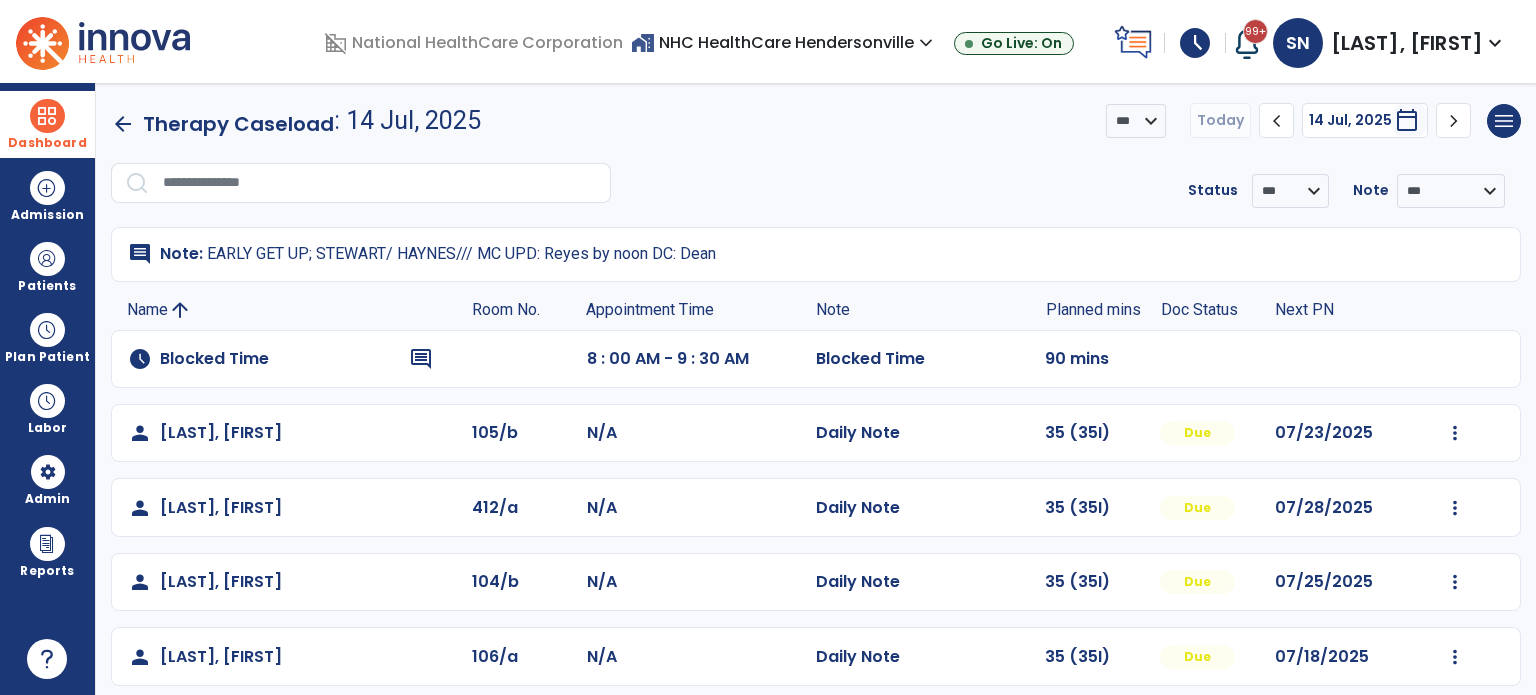 click on "arrow_back" 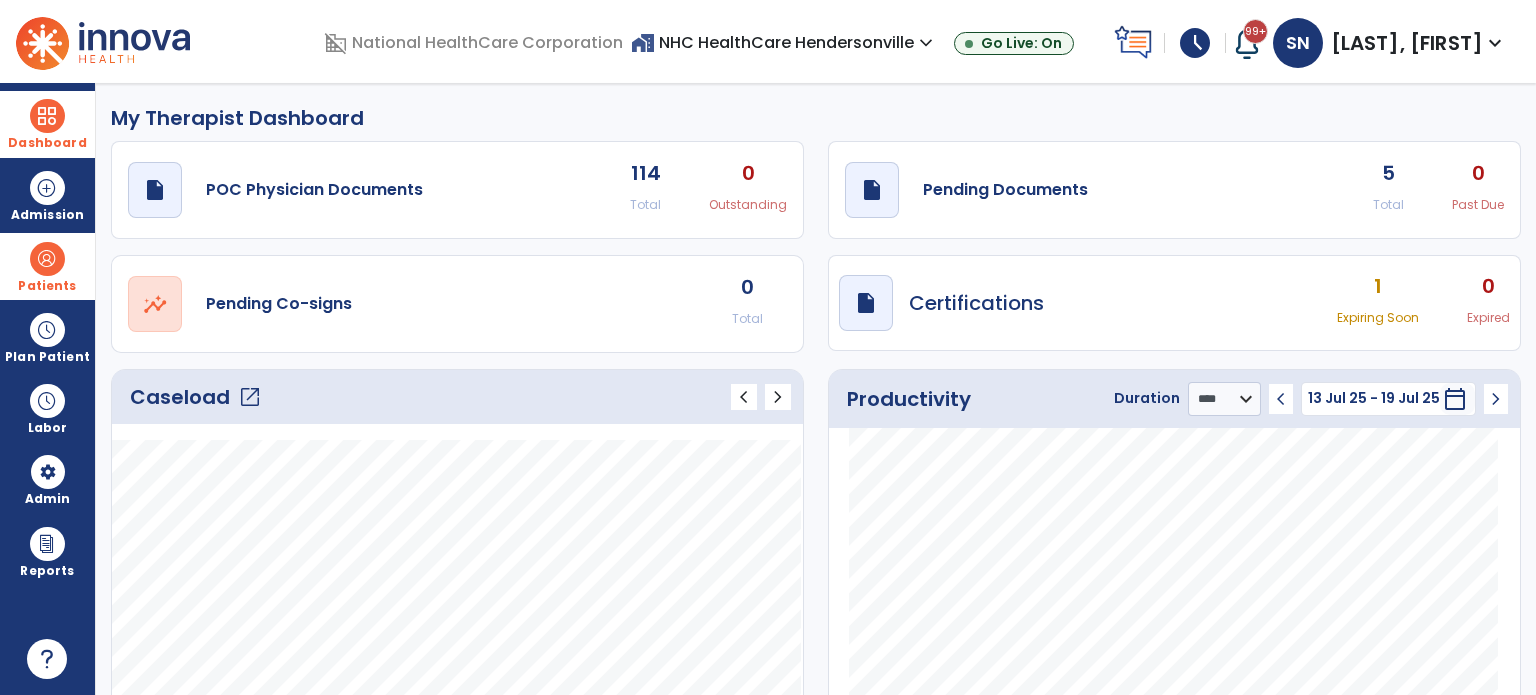 click at bounding box center [47, 259] 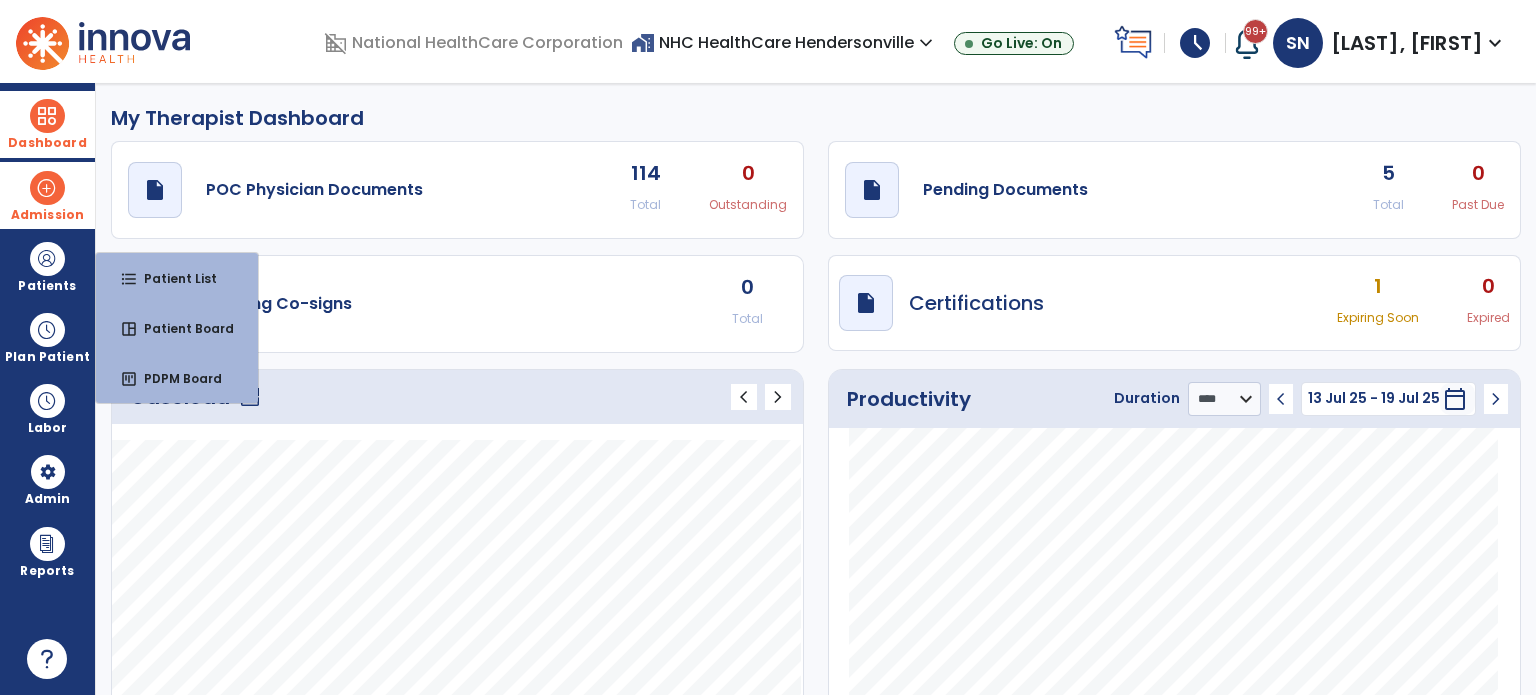 click at bounding box center (47, 188) 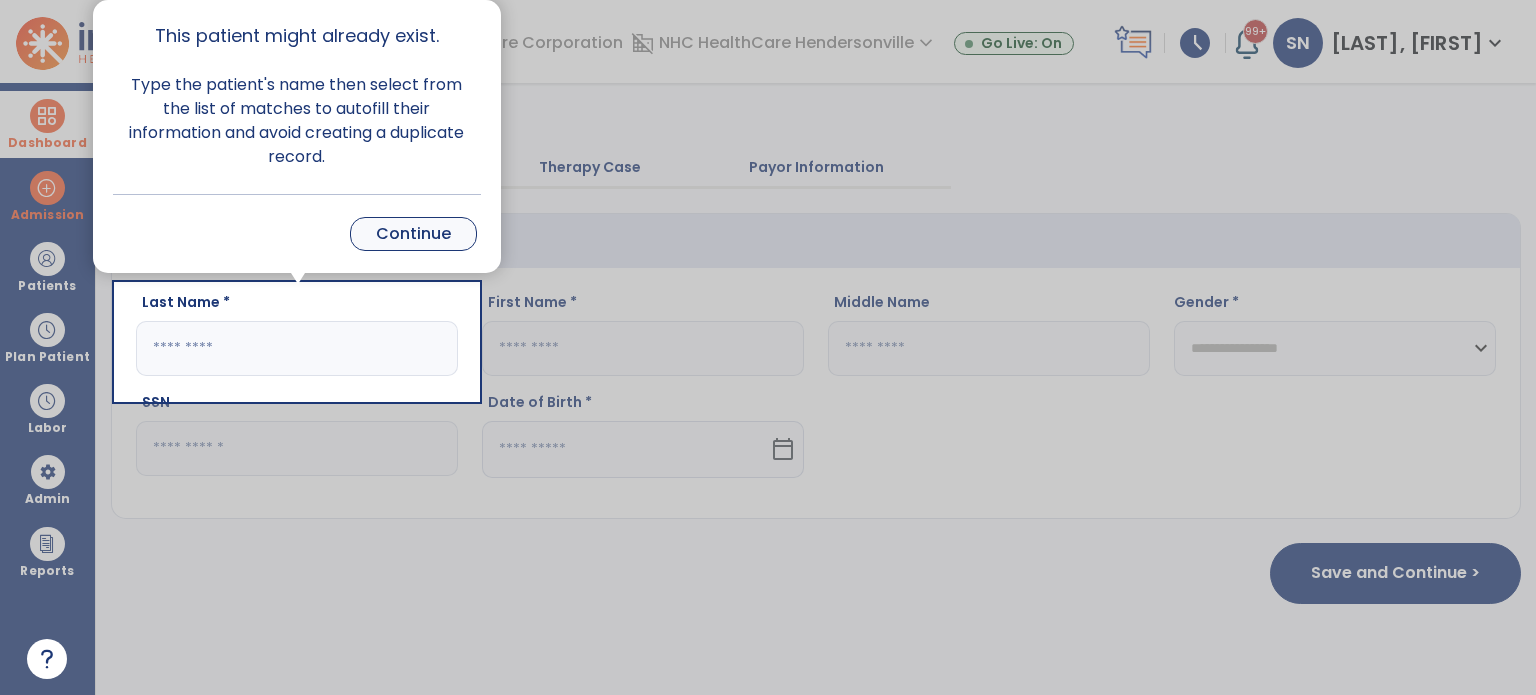 click on "Continue" at bounding box center [413, 234] 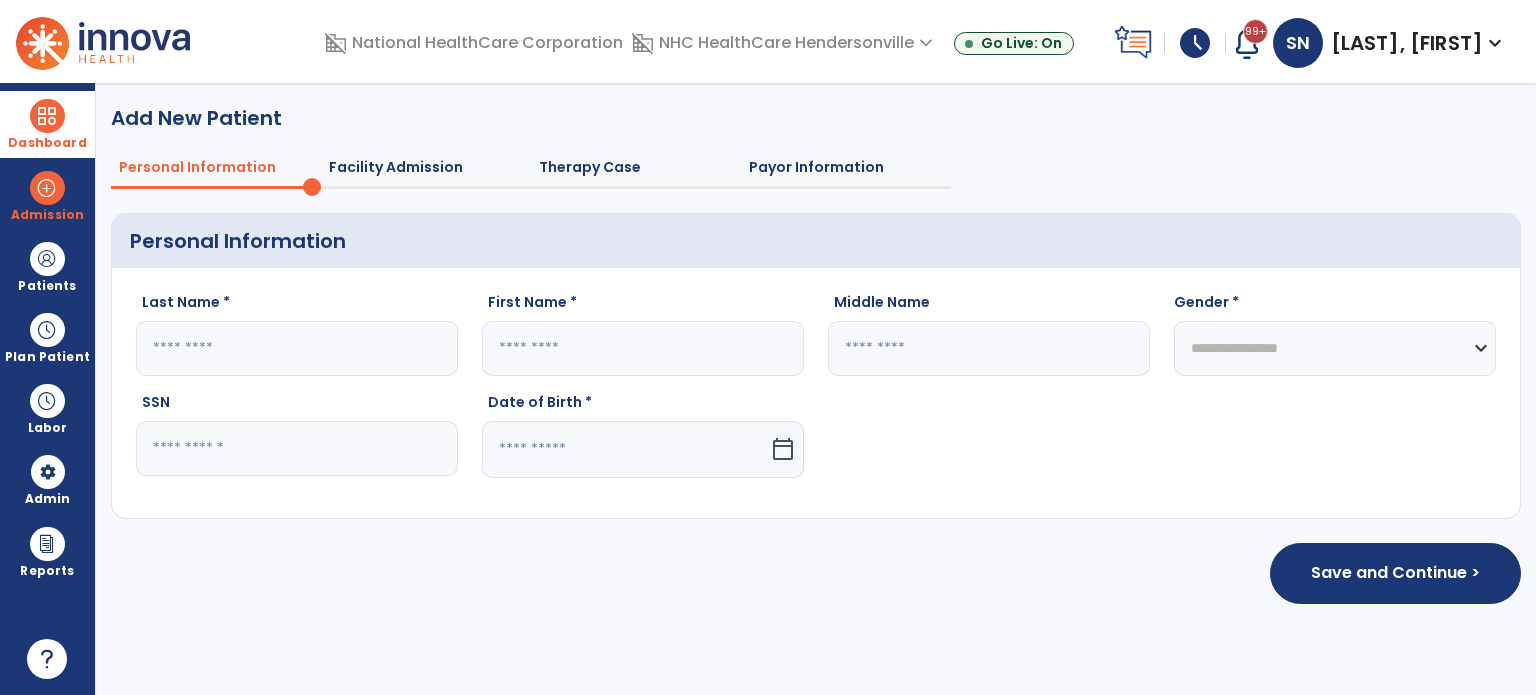 click 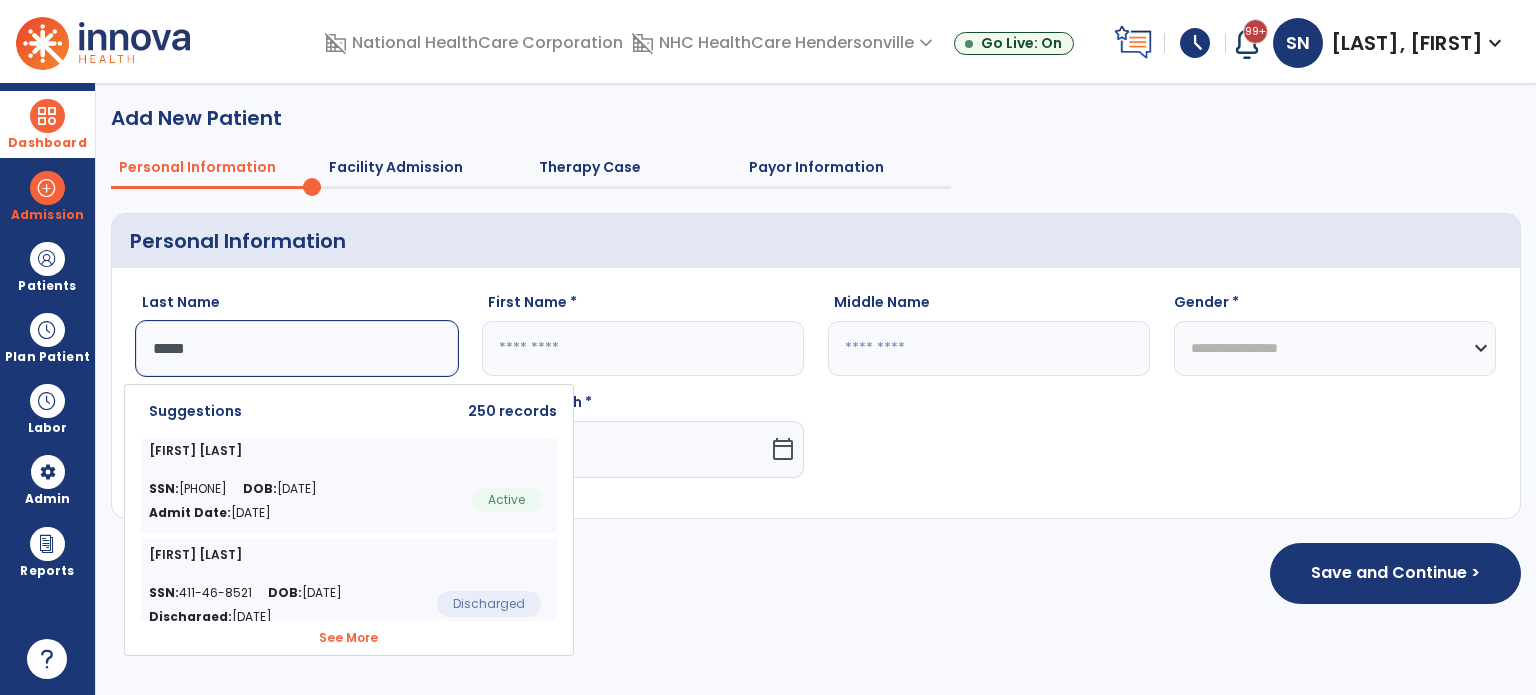 click on "SSN:  [SSN] DOB:  [DATE] Admit Date:  [MONTH] 12, [YEAR]  Active" 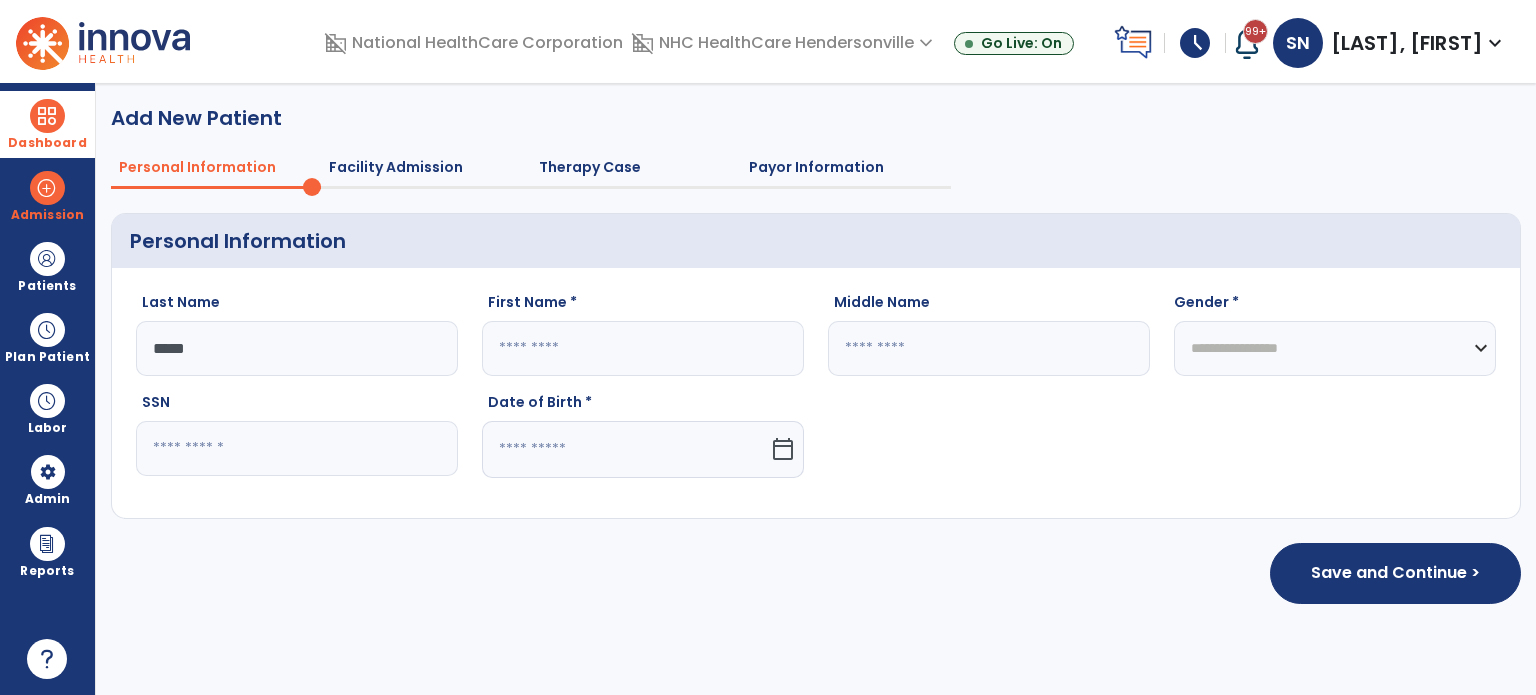 type on "*****" 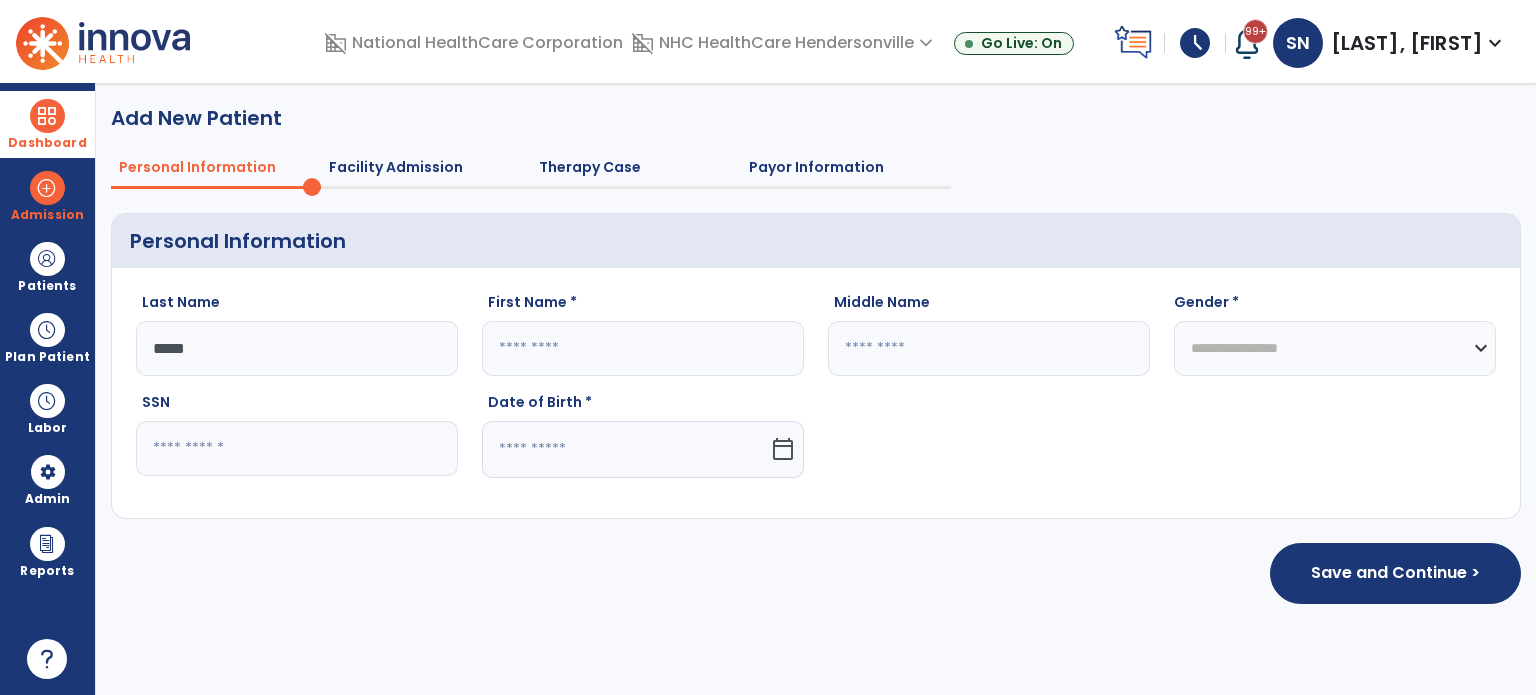 type on "******" 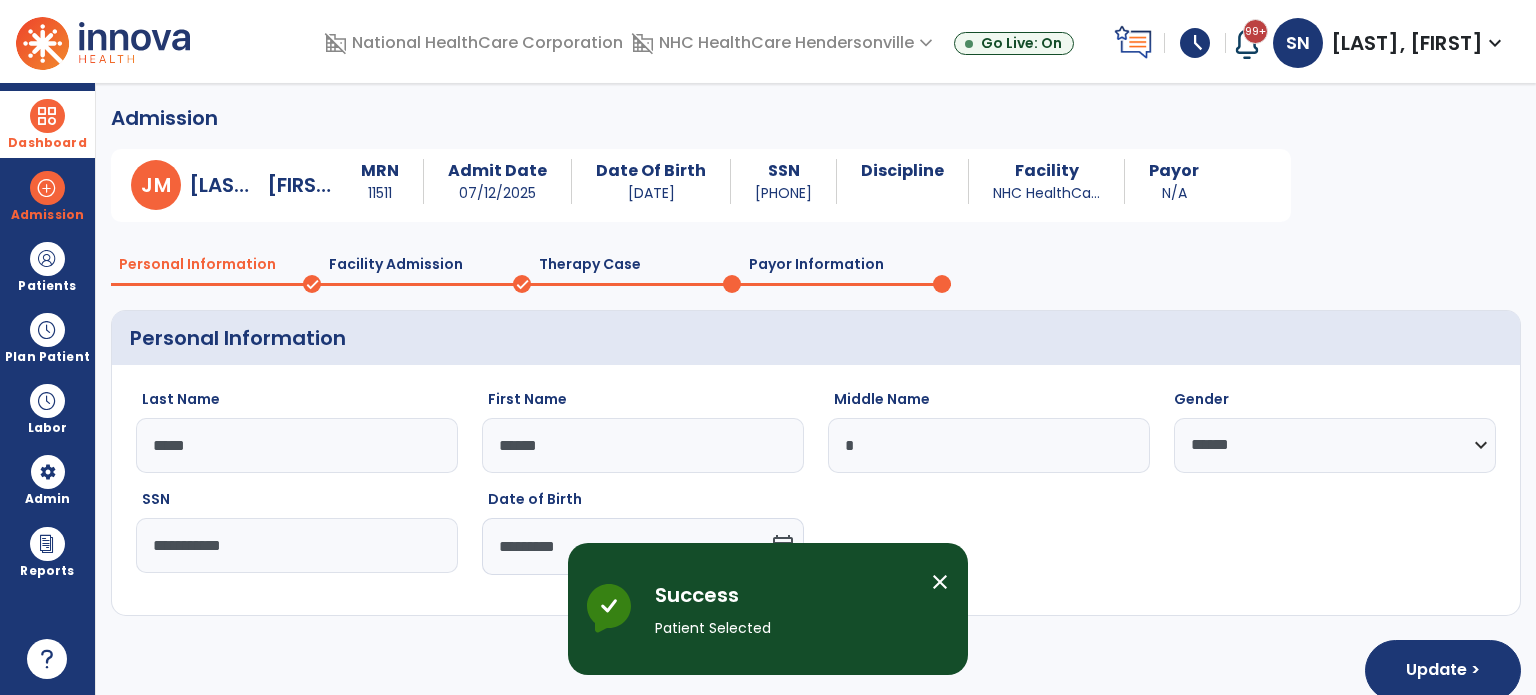 click on "Facility Admission" 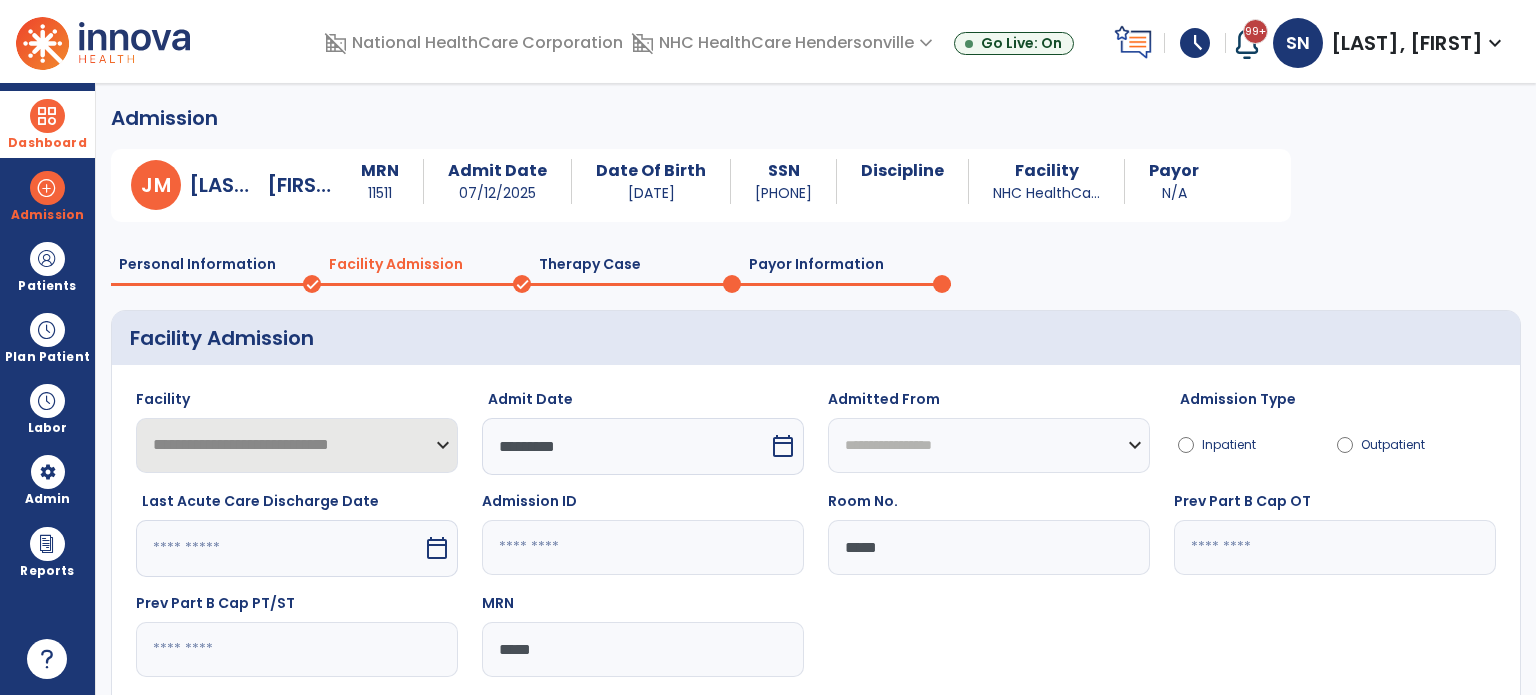 click on "Therapy Case" 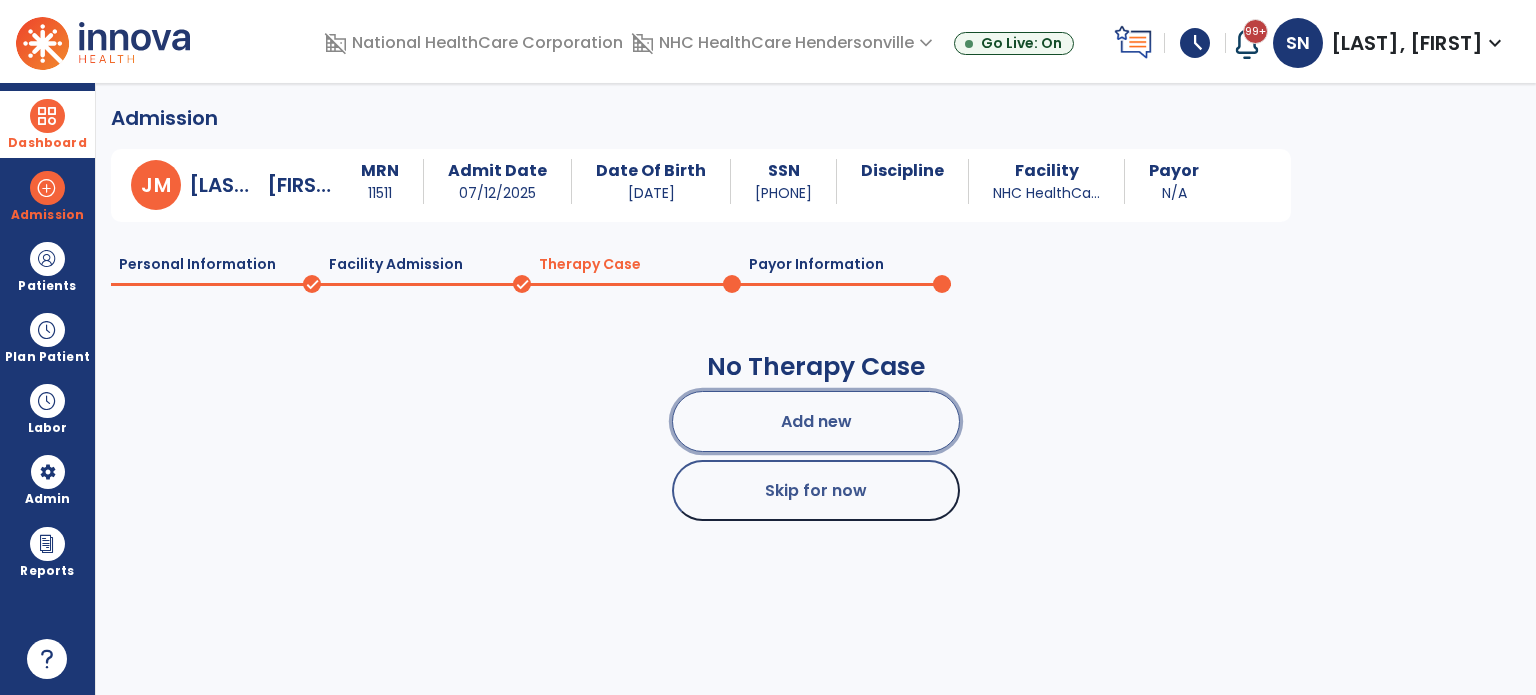 click on "Add new" at bounding box center (816, 421) 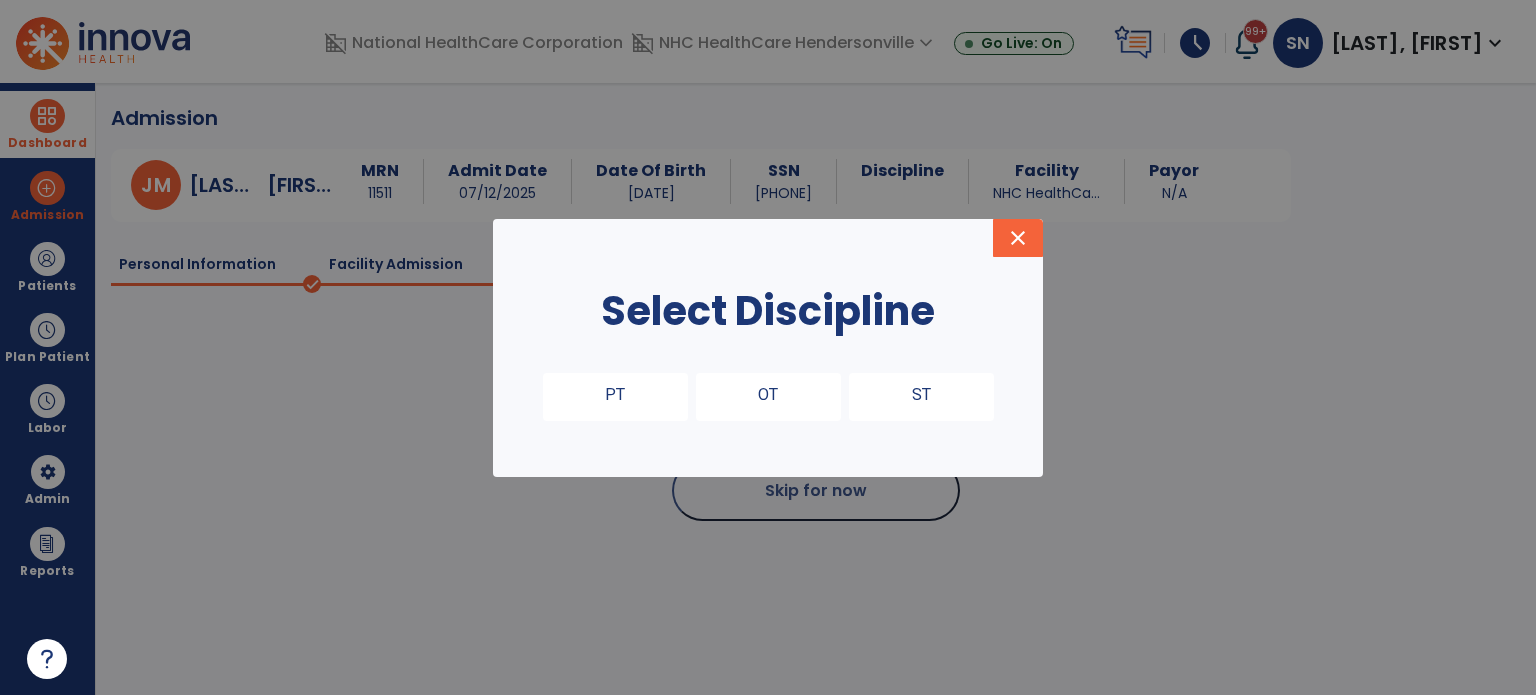 click on "PT" at bounding box center (615, 397) 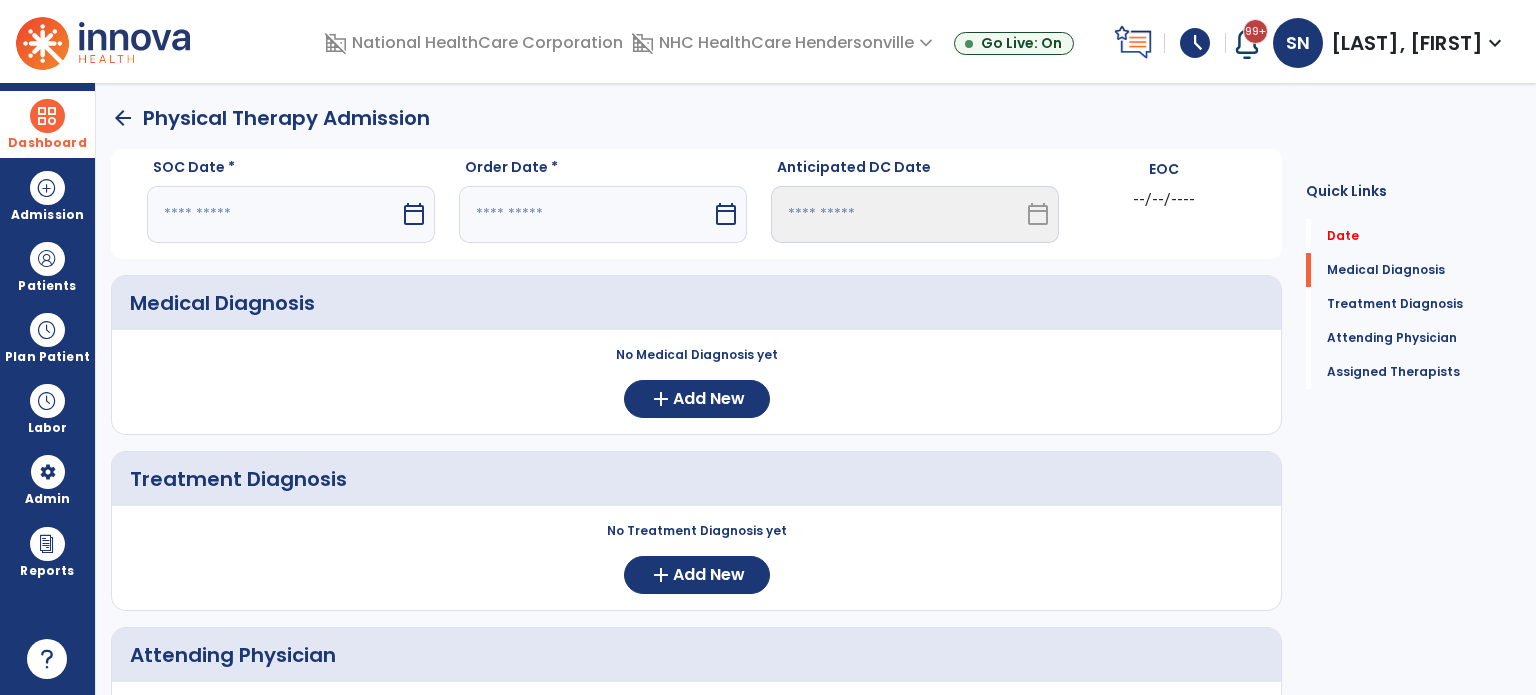 click on "arrow_back" 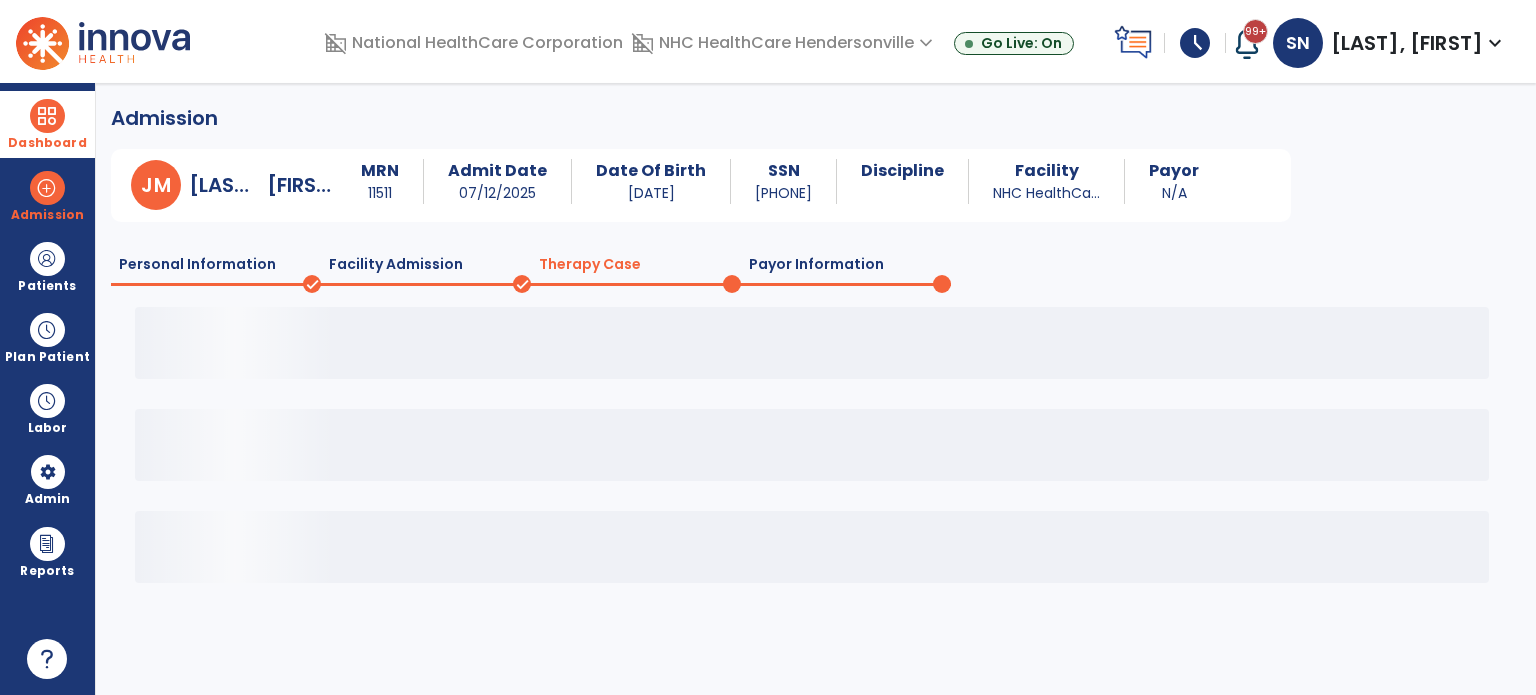 click on "Payor Information" 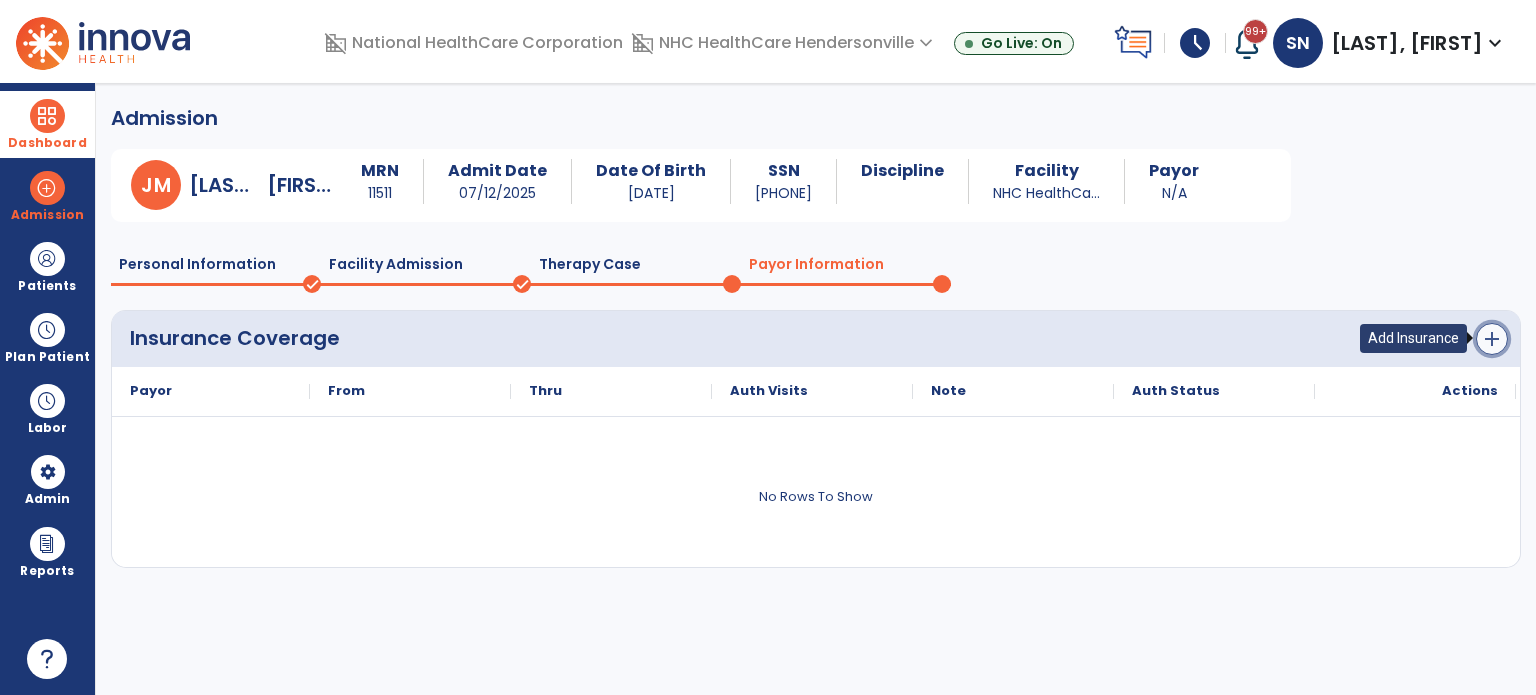 click on "add" 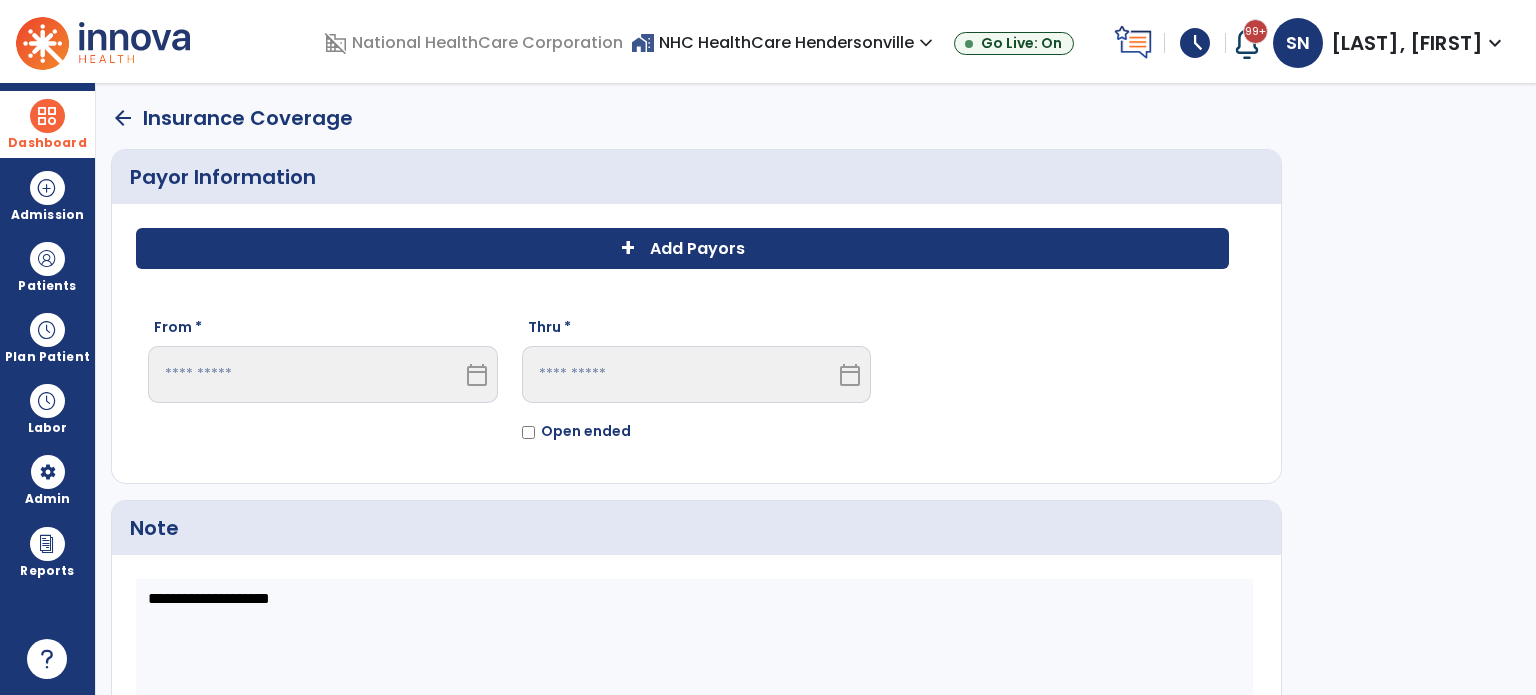 click on "+ Add Payors" 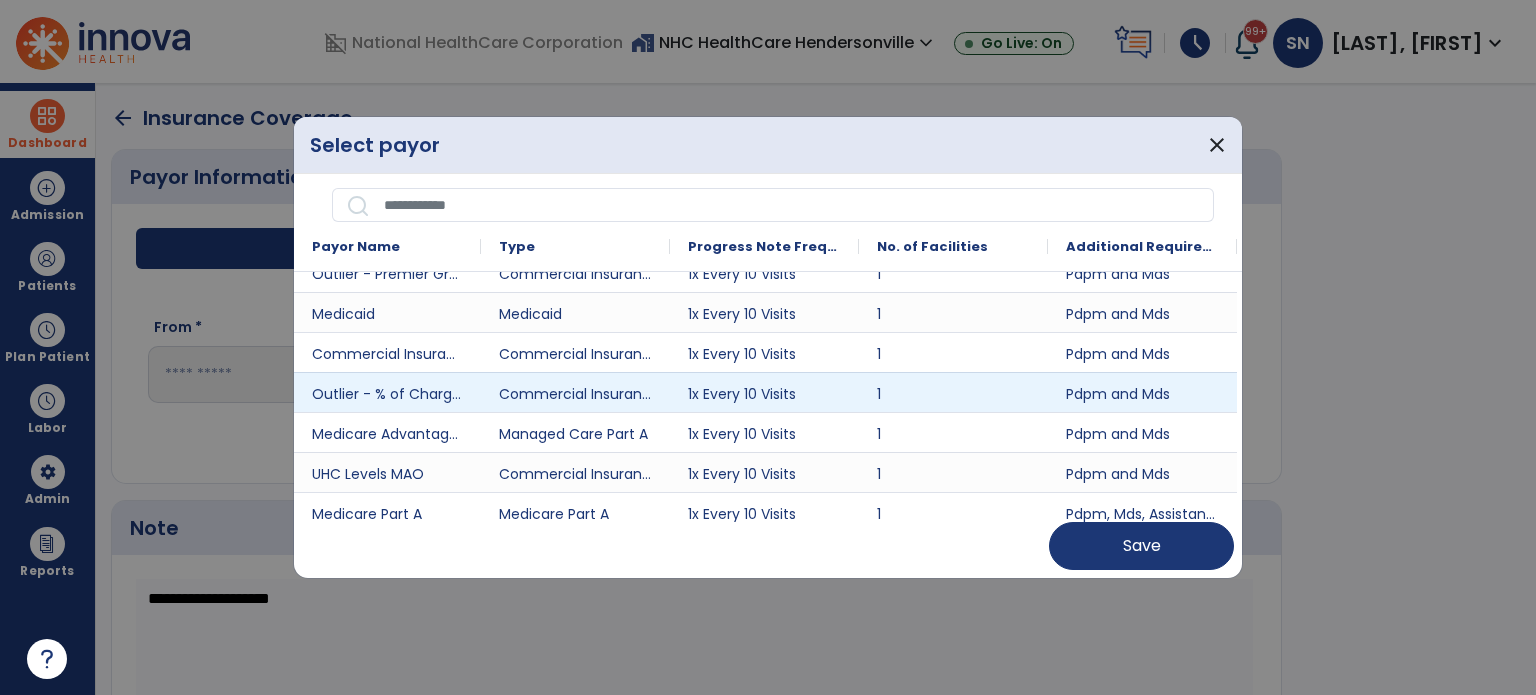 scroll, scrollTop: 1400, scrollLeft: 0, axis: vertical 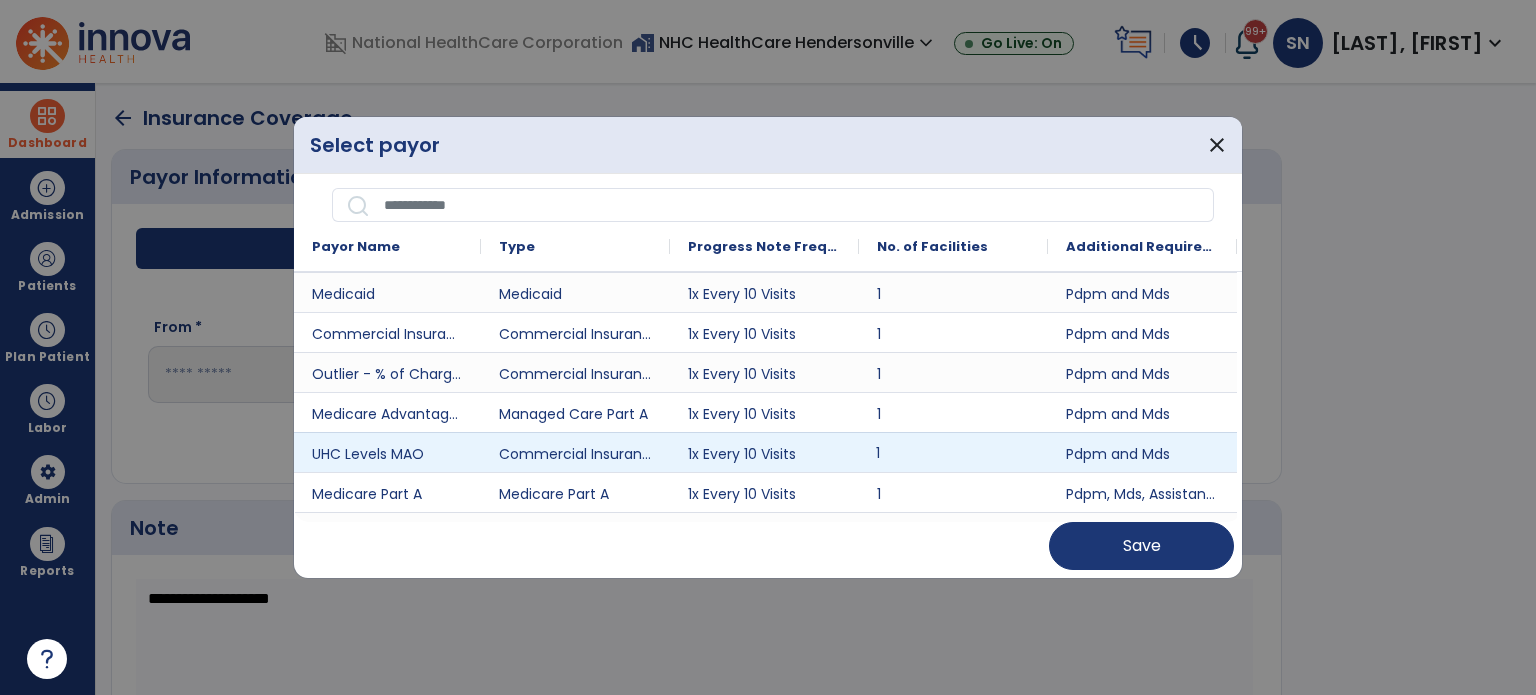 click on "1" at bounding box center [953, 452] 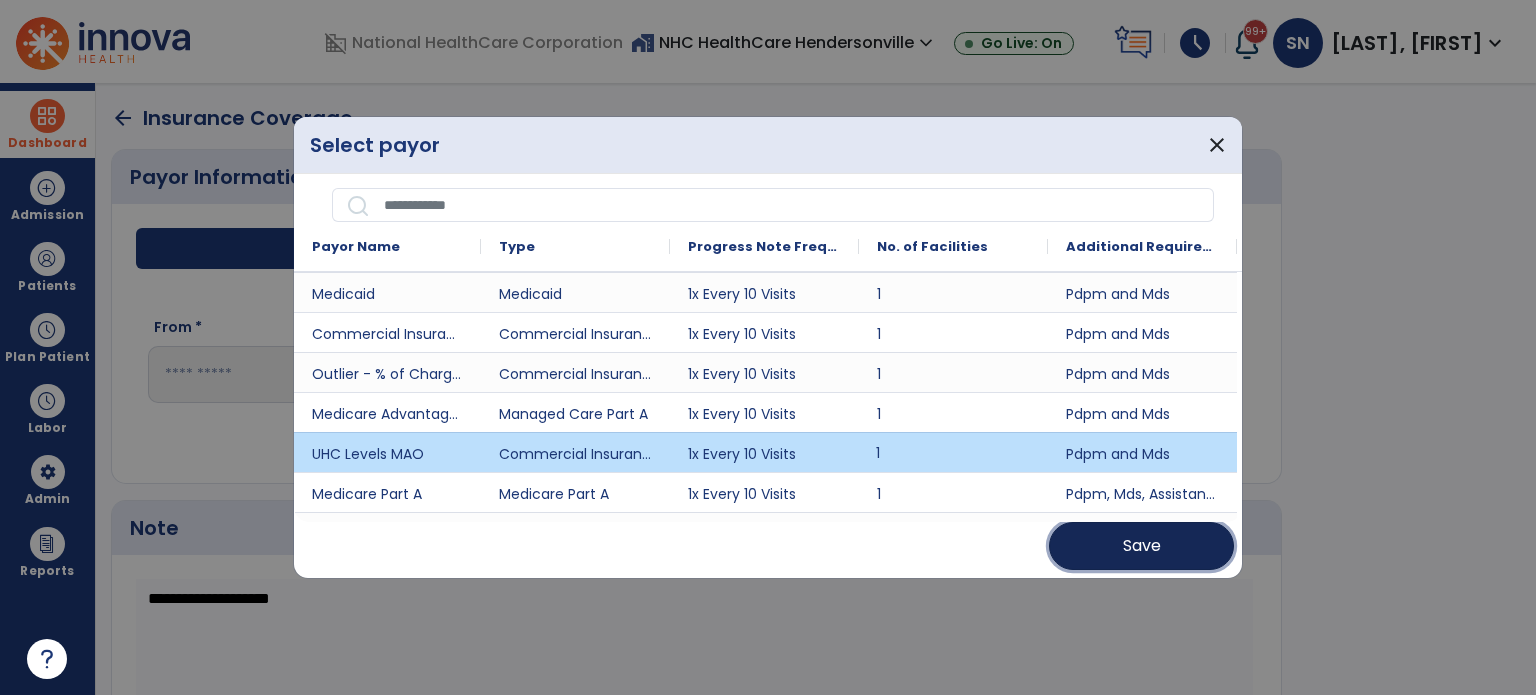 click on "Save" at bounding box center [1141, 546] 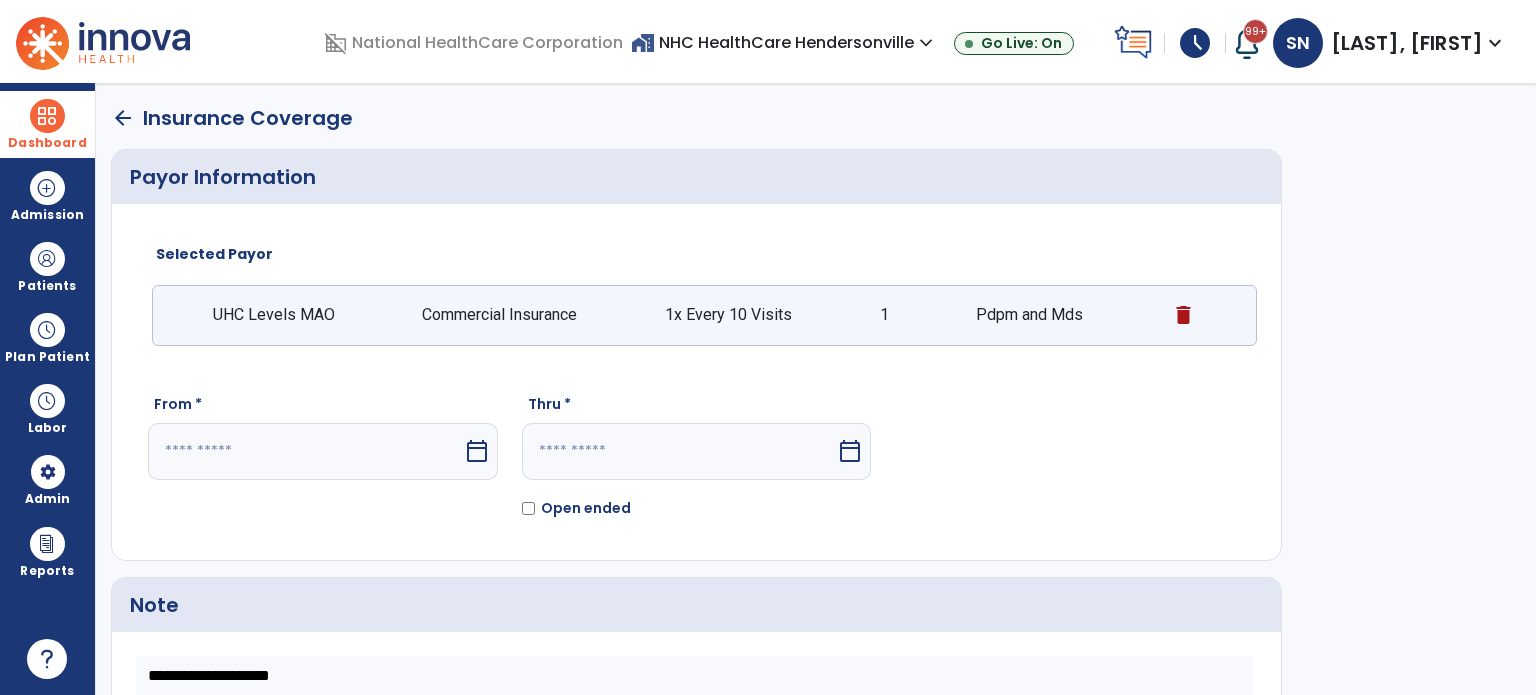click on "calendar_today" at bounding box center [477, 451] 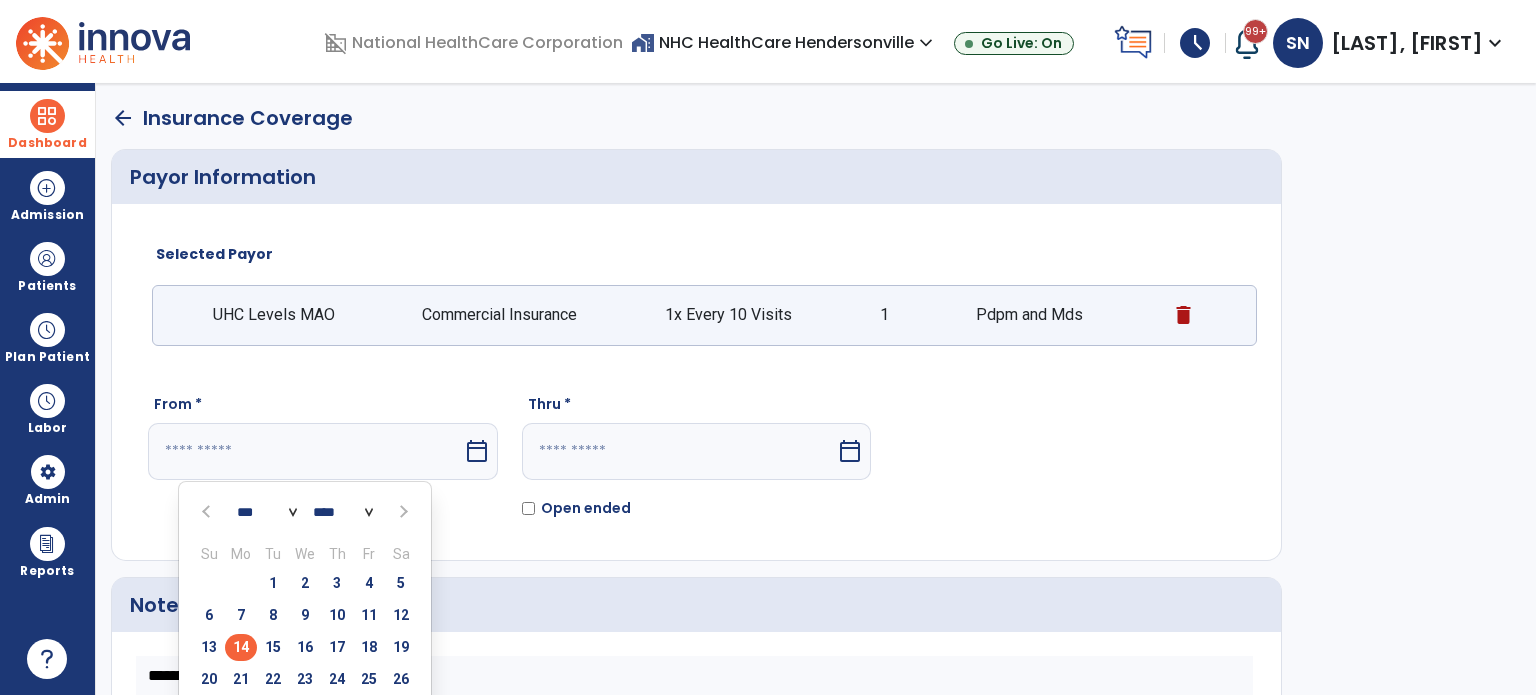 click on "14" at bounding box center [241, 647] 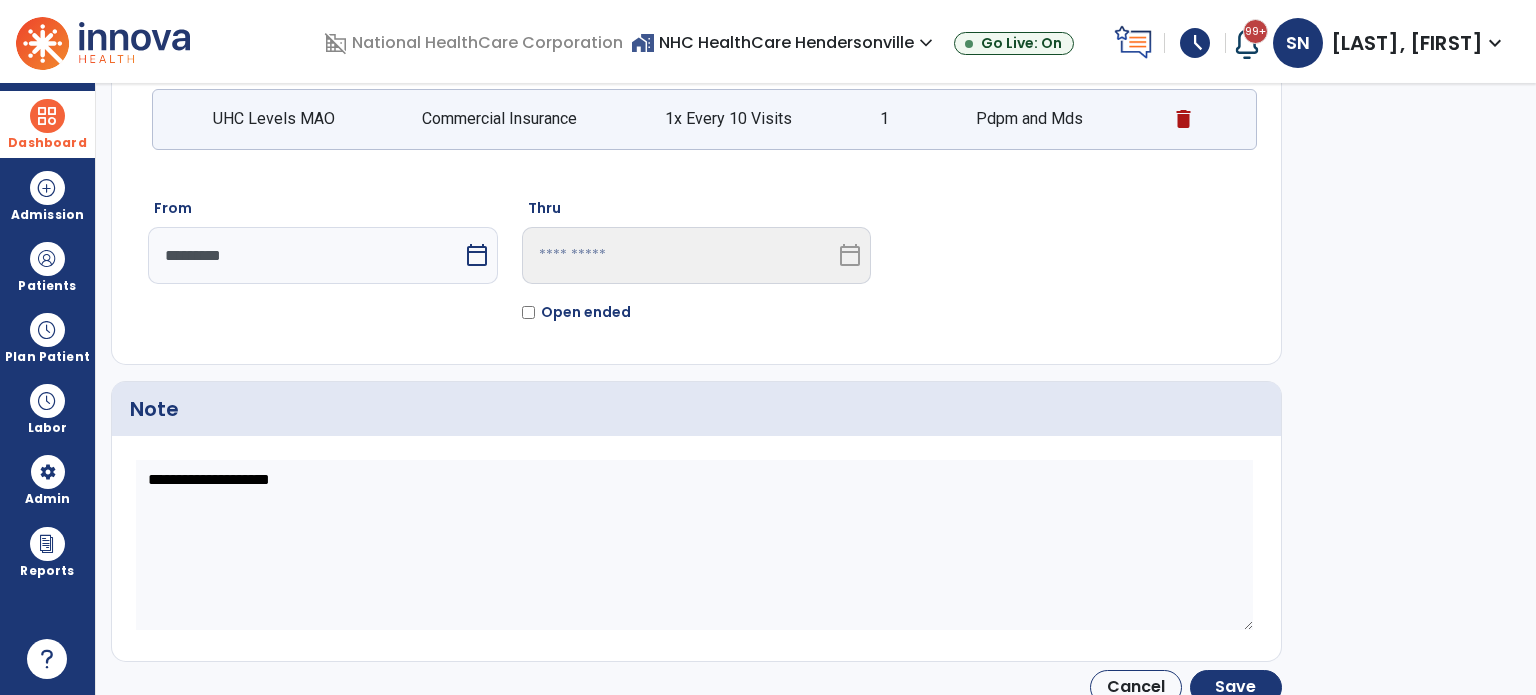 scroll, scrollTop: 210, scrollLeft: 0, axis: vertical 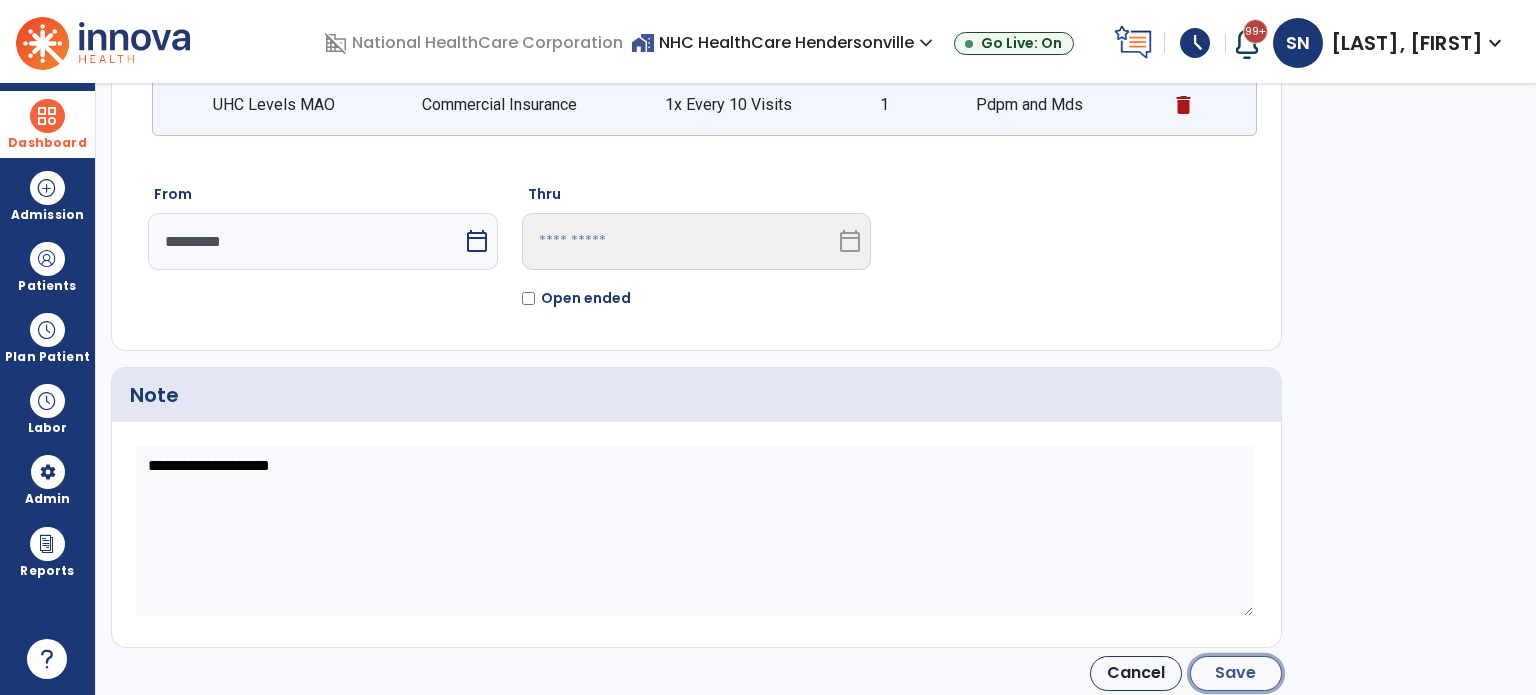 click on "Save" 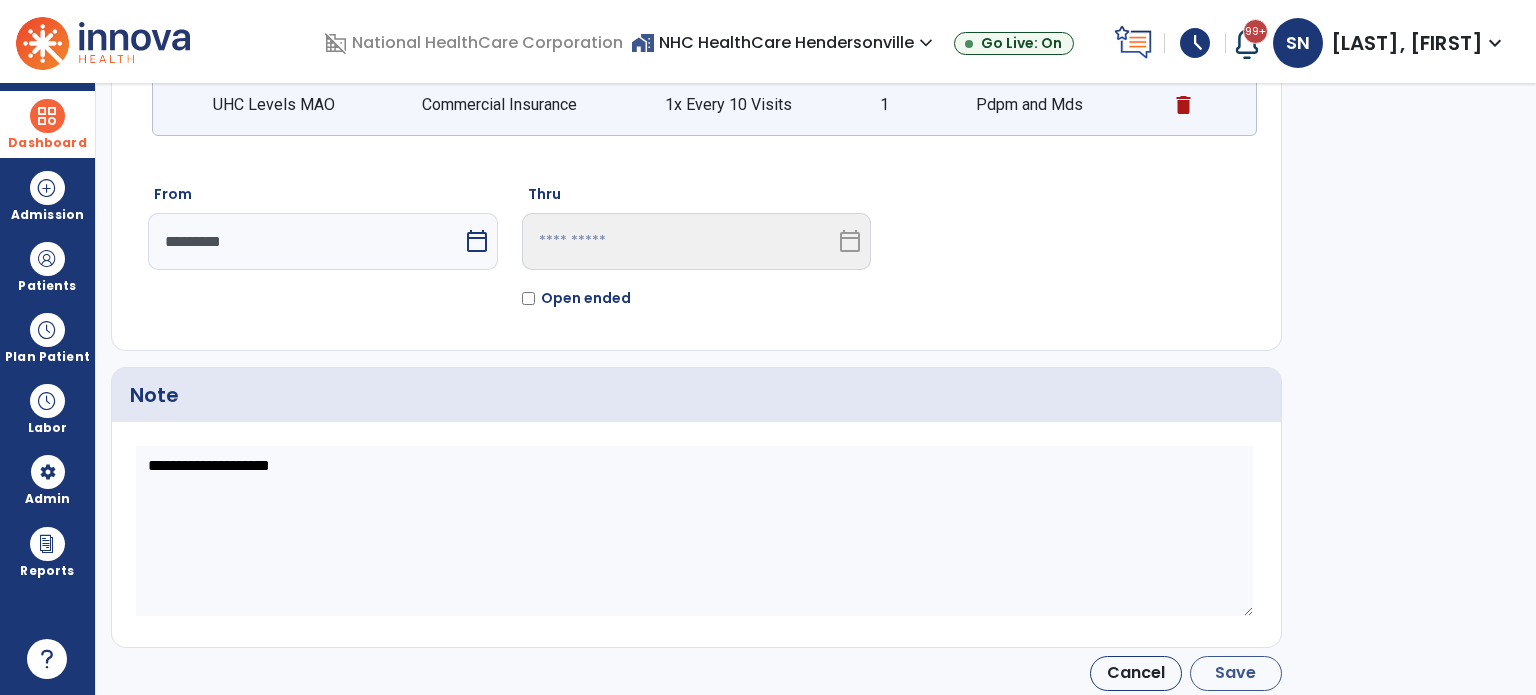 type on "*********" 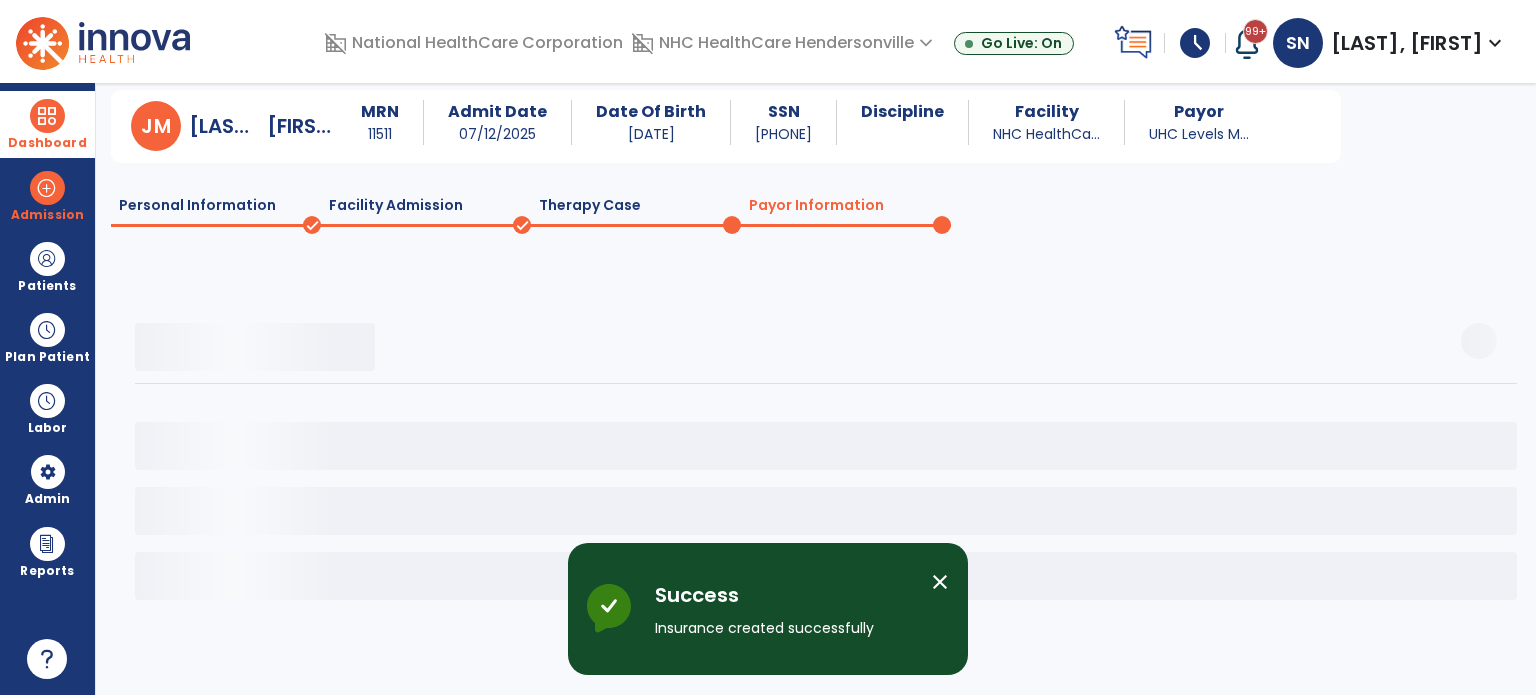 scroll, scrollTop: 58, scrollLeft: 0, axis: vertical 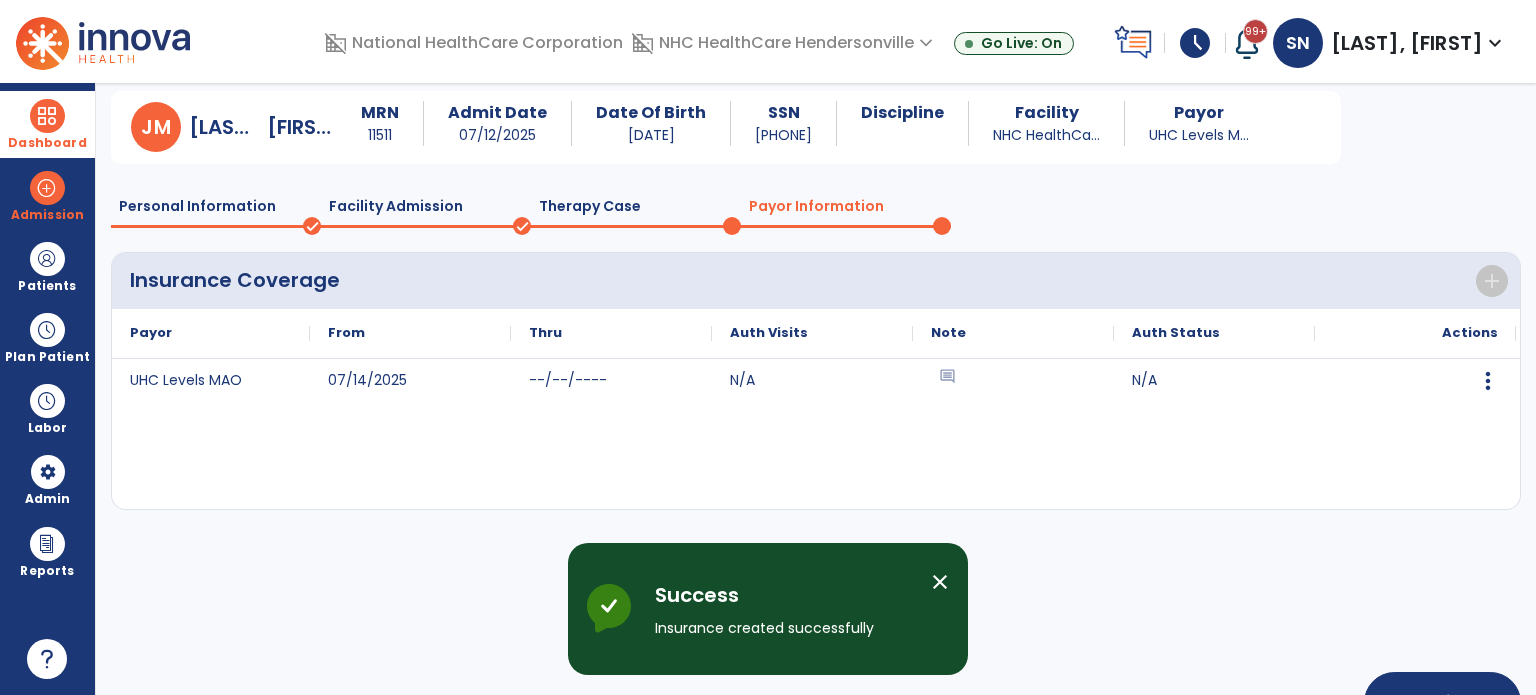 click on "Admission   J  M  [LAST],   [FIRST]  MRN 11511 Admit Date [DATE] Date Of Birth [DATE] SSN [SSN] Discipline   Facility [FACILITY] Payor UHC Levels M...  Personal Information   done   Facility Admission   done   Therapy Case   Payor Information  Insurance Coverage  add
Note
Payor
From to" 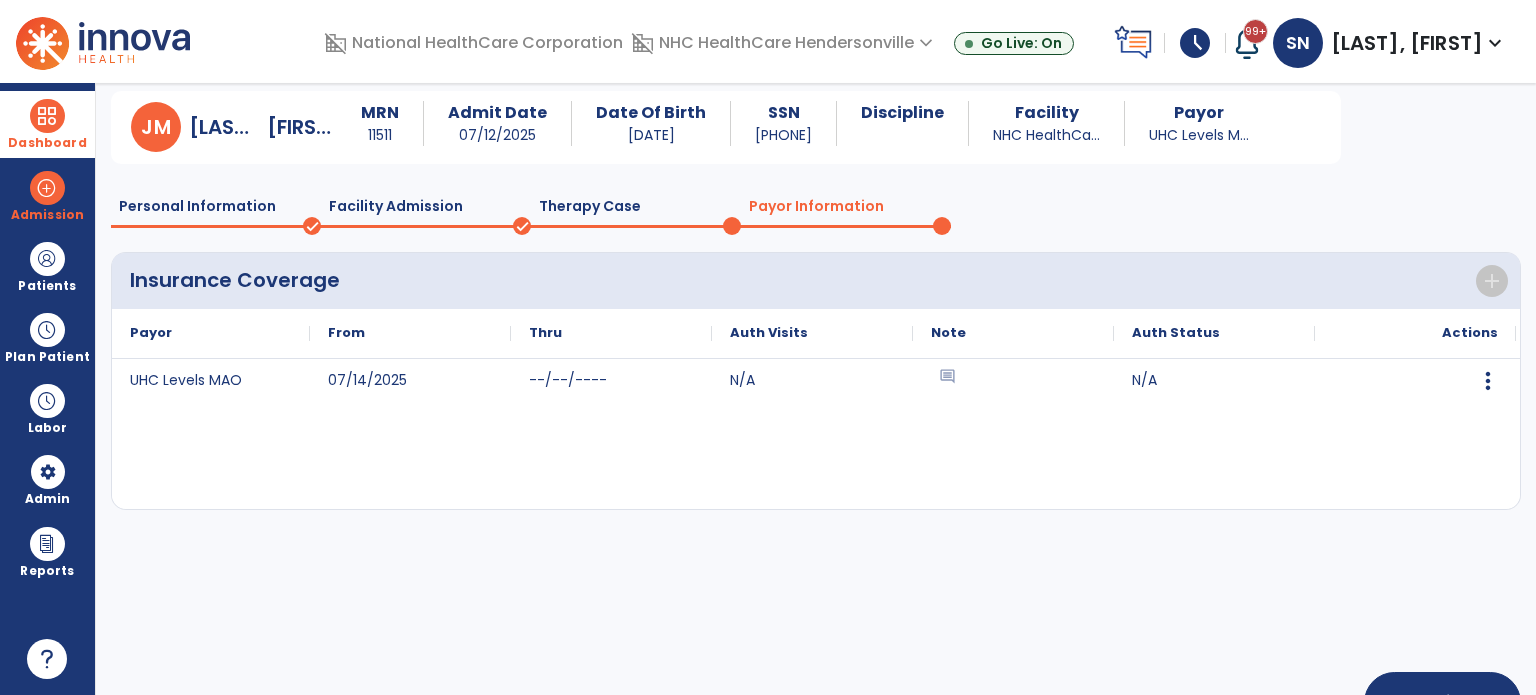 click on "Therapy Case" 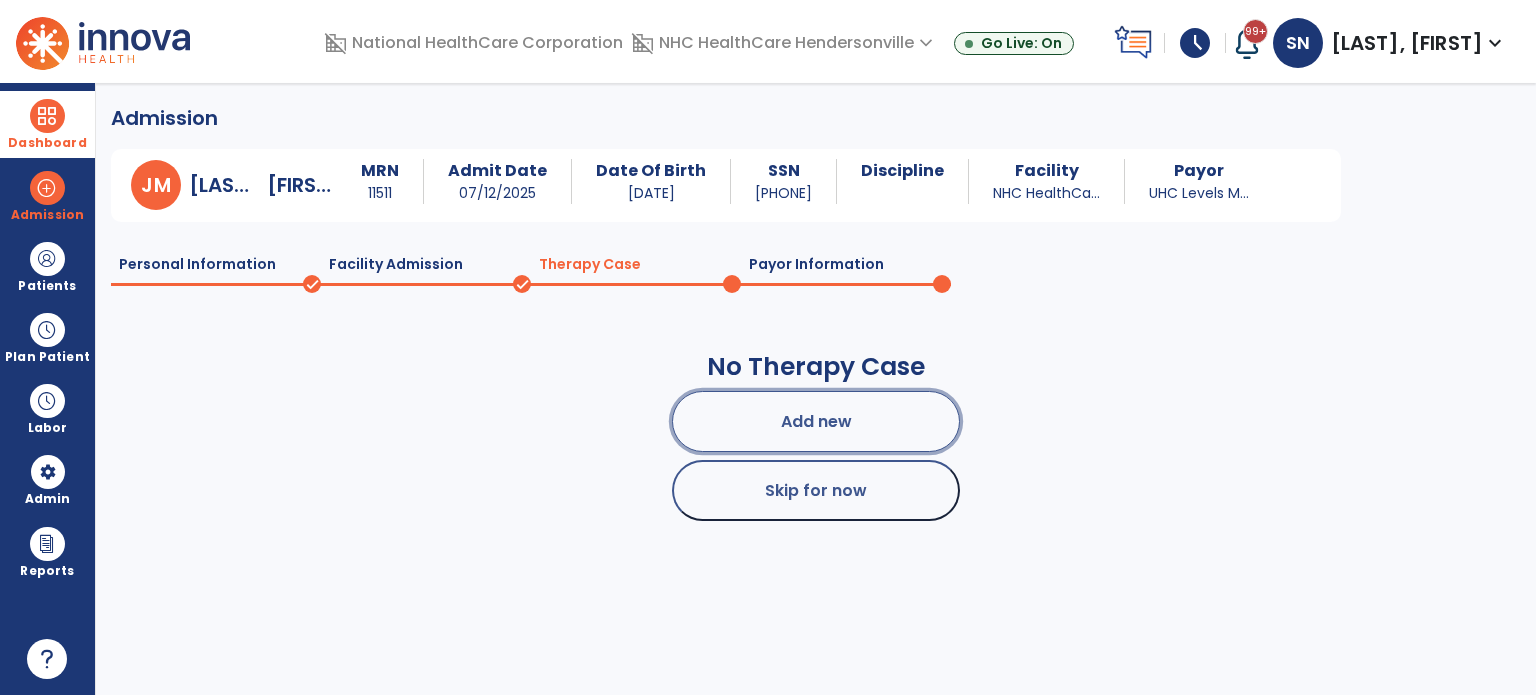 click on "Add new" at bounding box center [816, 421] 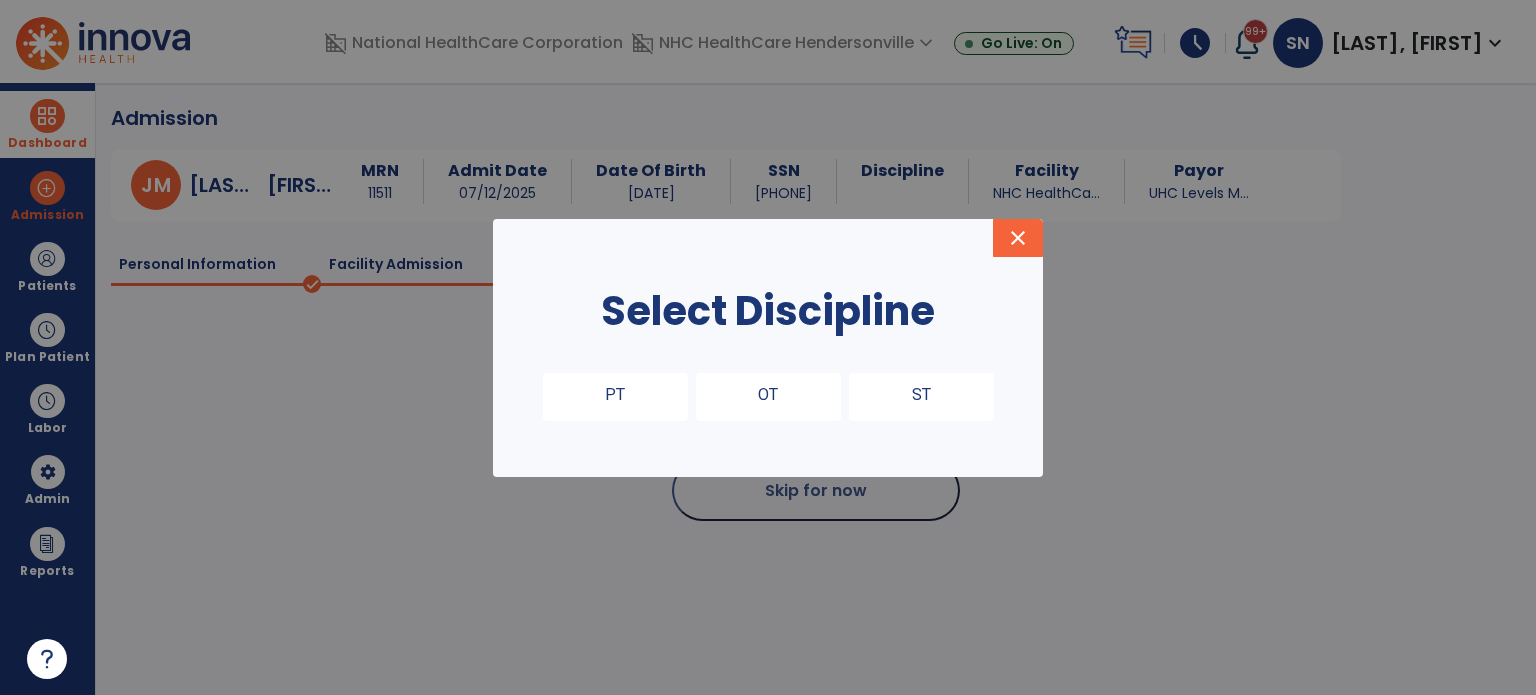 click on "PT" at bounding box center [615, 397] 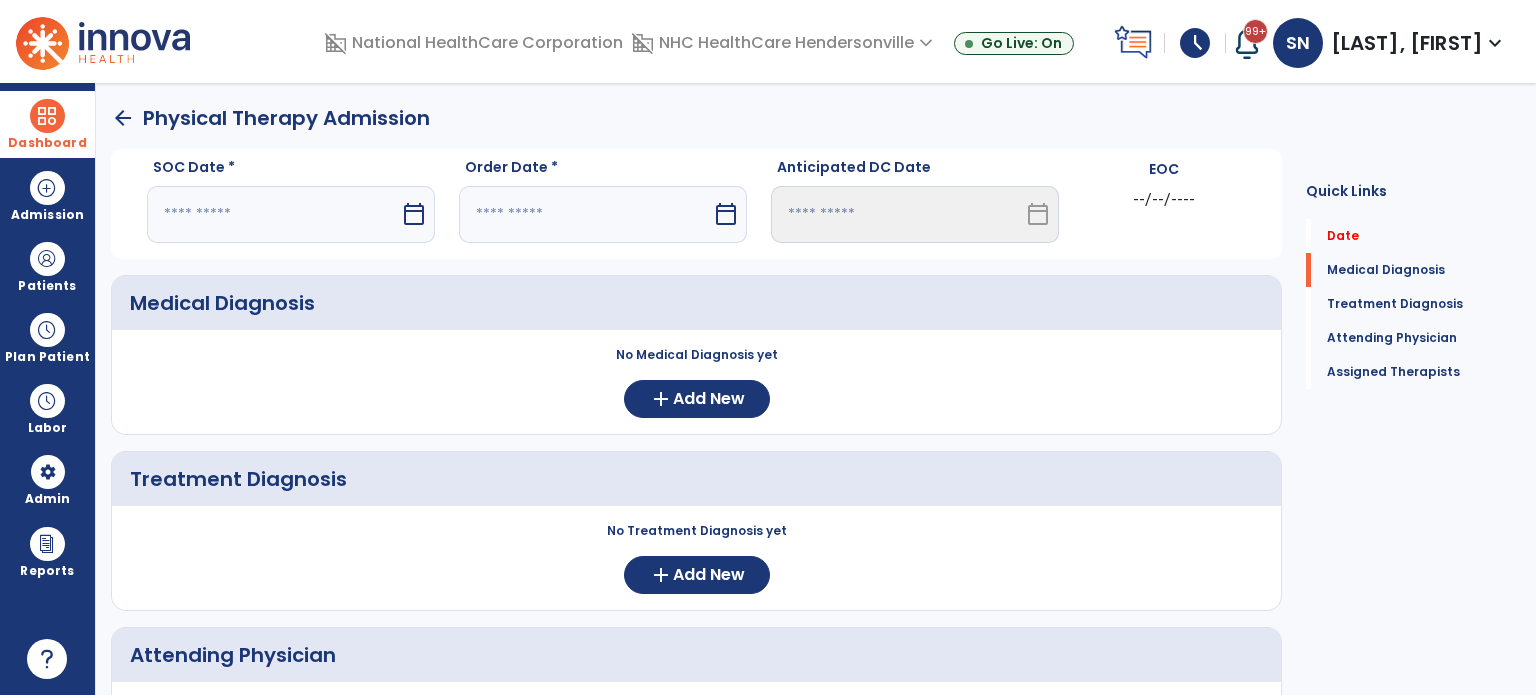 click on "calendar_today" at bounding box center [414, 214] 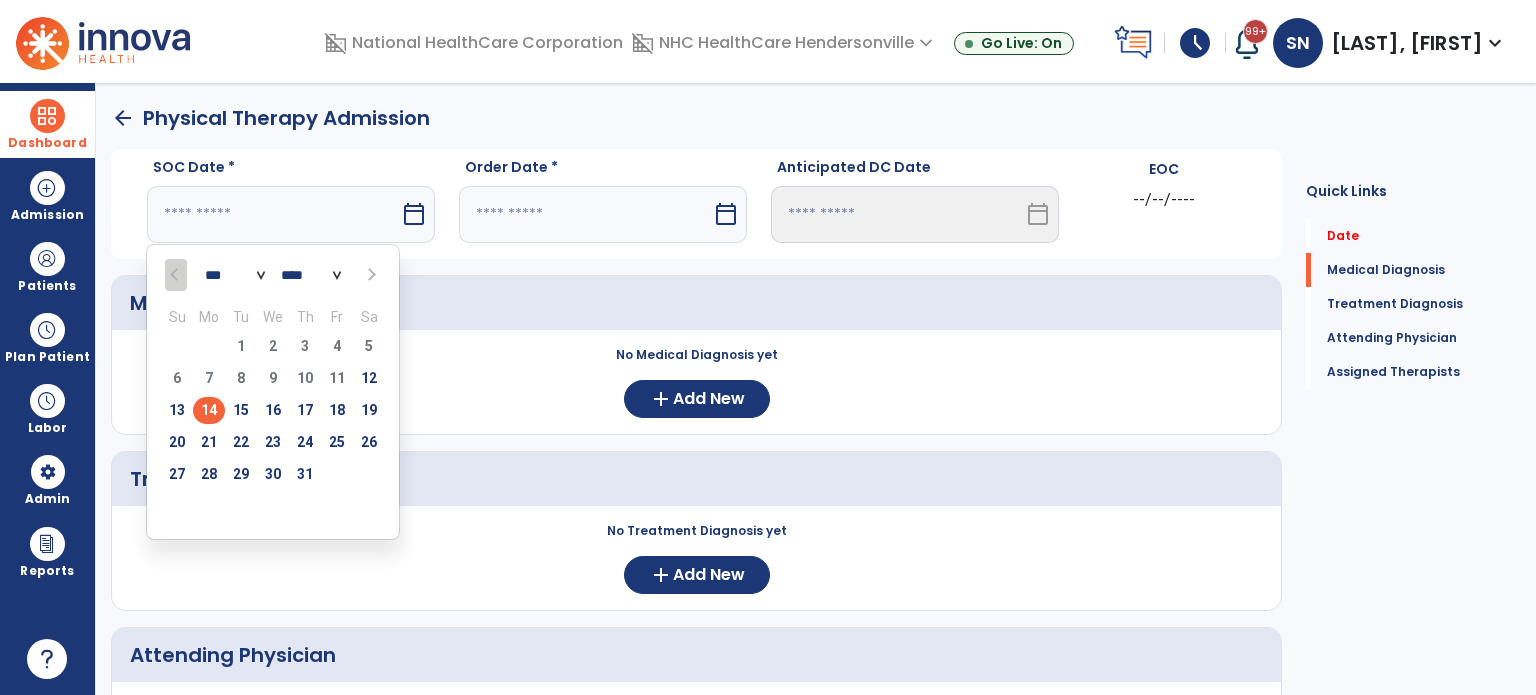 drag, startPoint x: 207, startPoint y: 412, endPoint x: 230, endPoint y: 403, distance: 24.698177 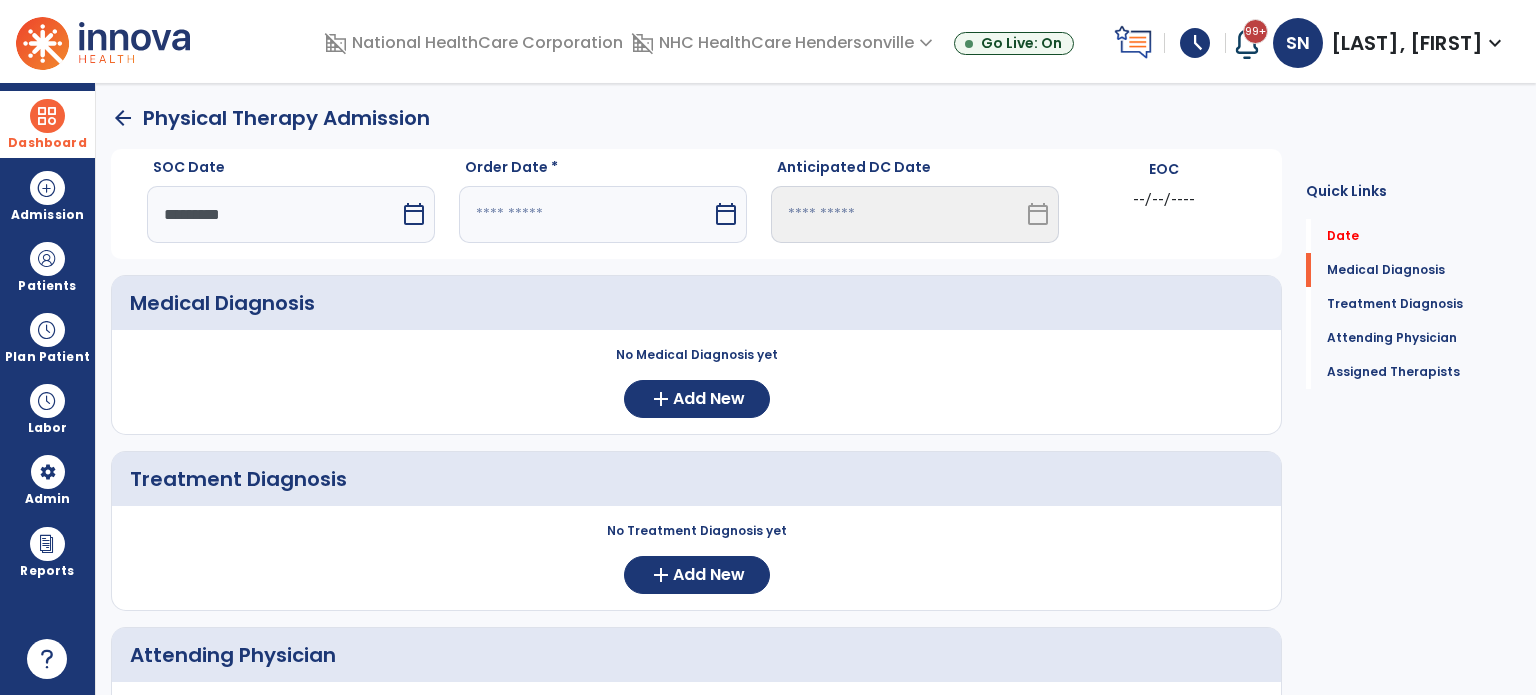 click on "calendar_today" at bounding box center [726, 214] 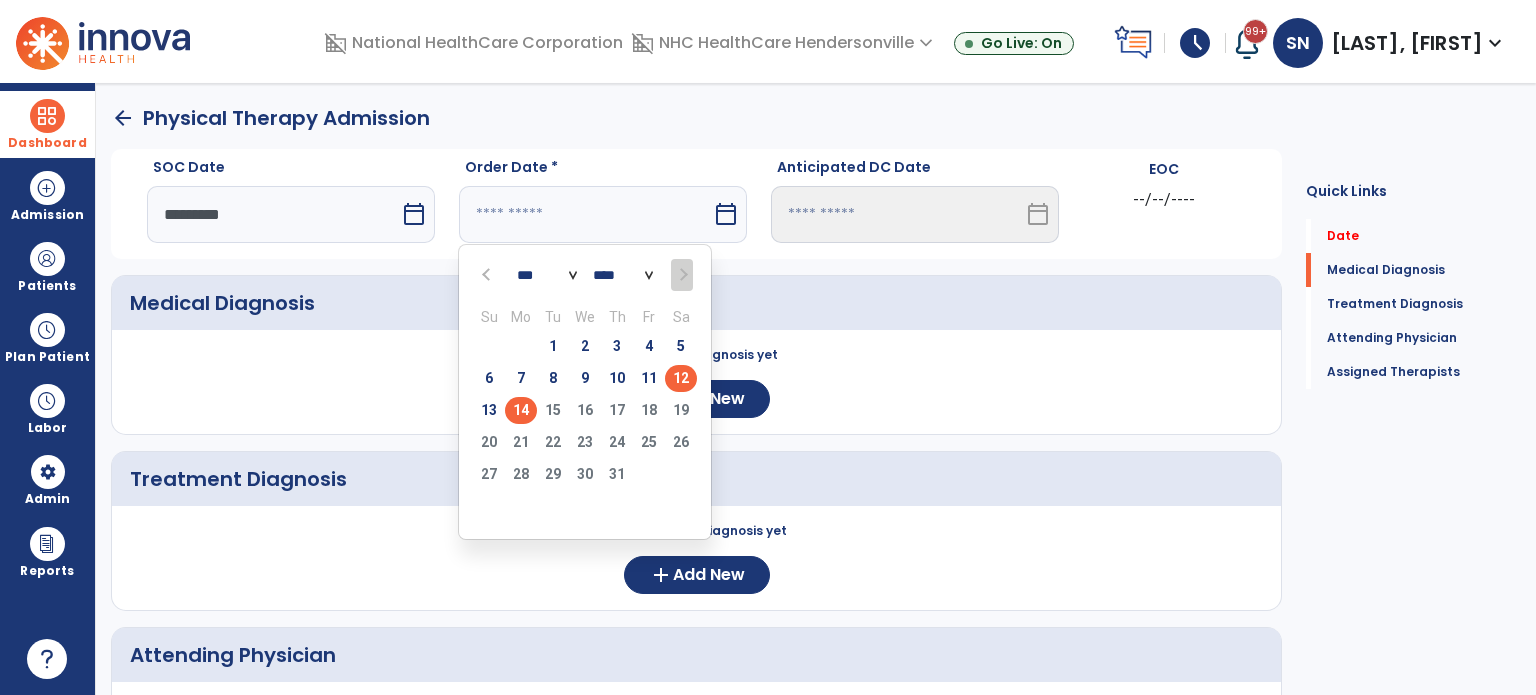 click on "12" at bounding box center [681, 378] 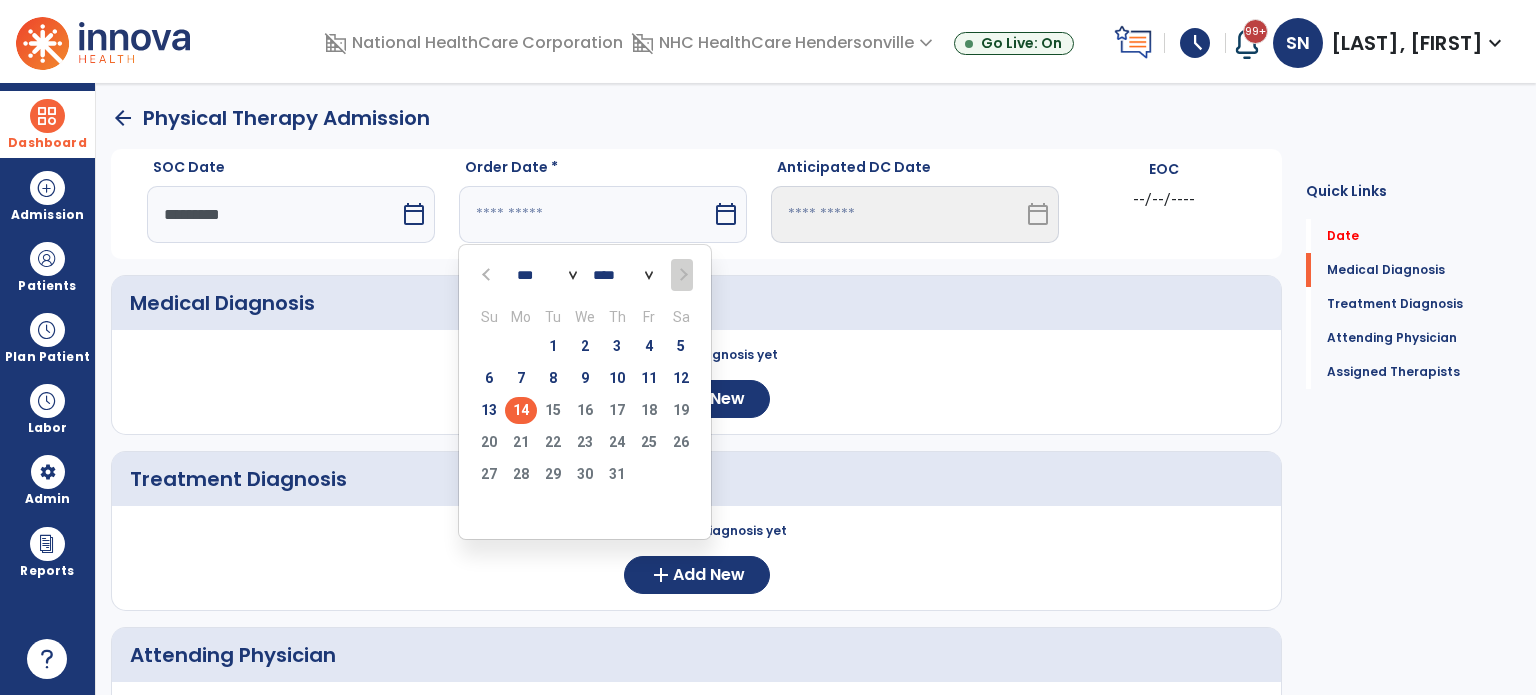 type on "*********" 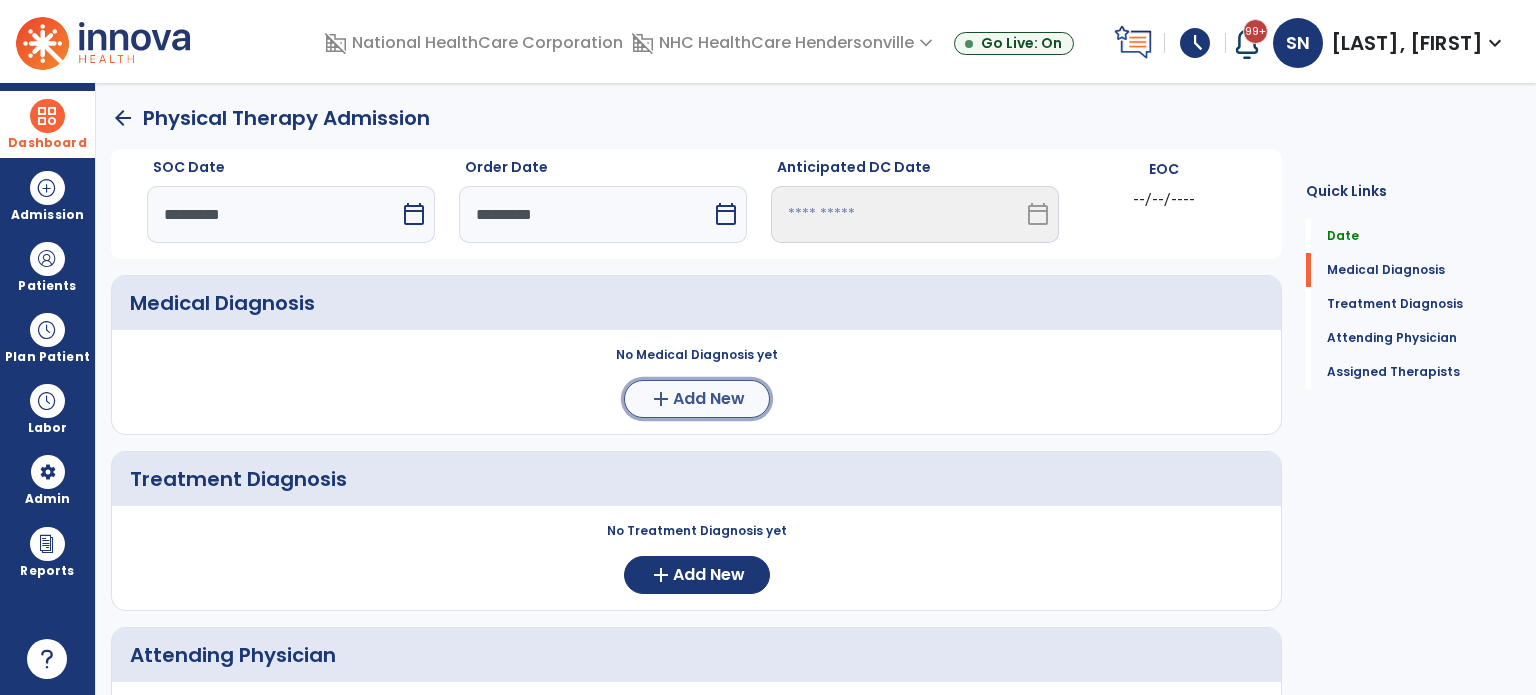 click on "add" 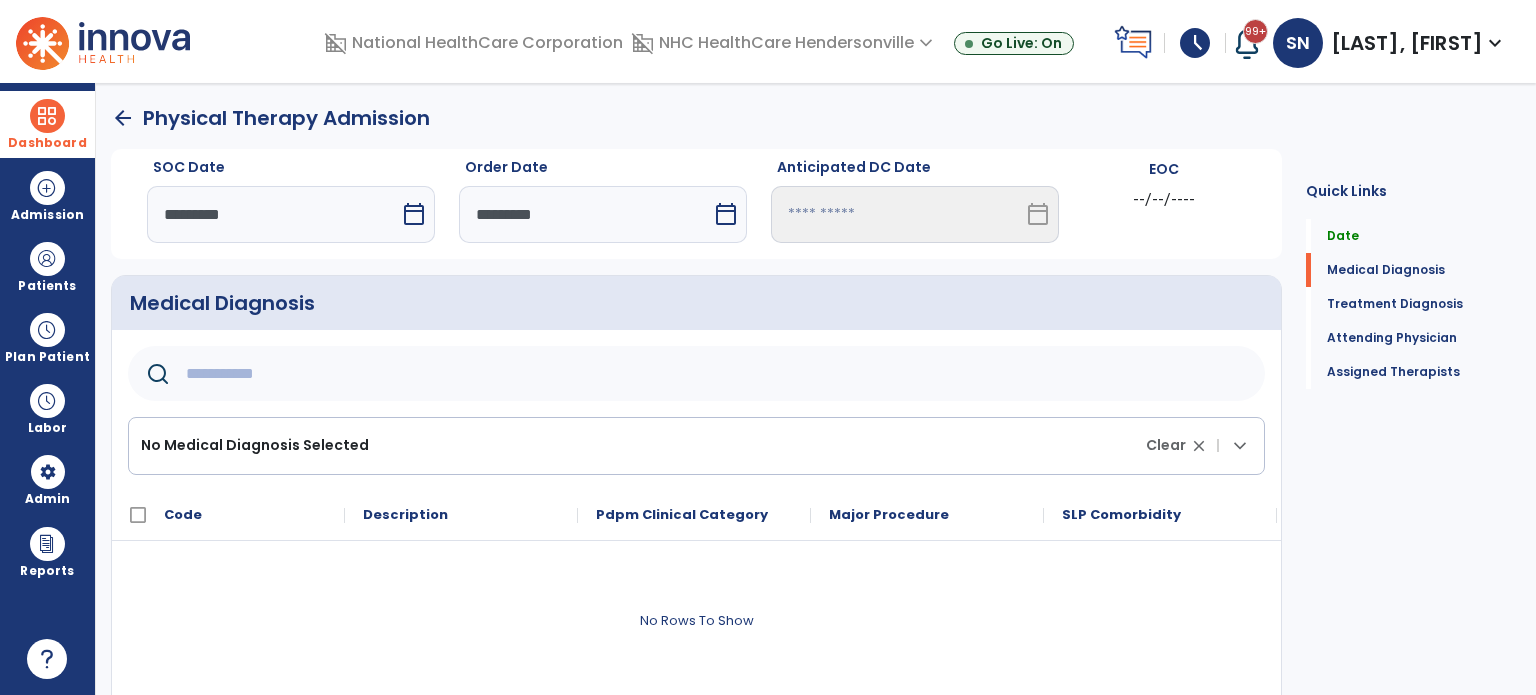 click 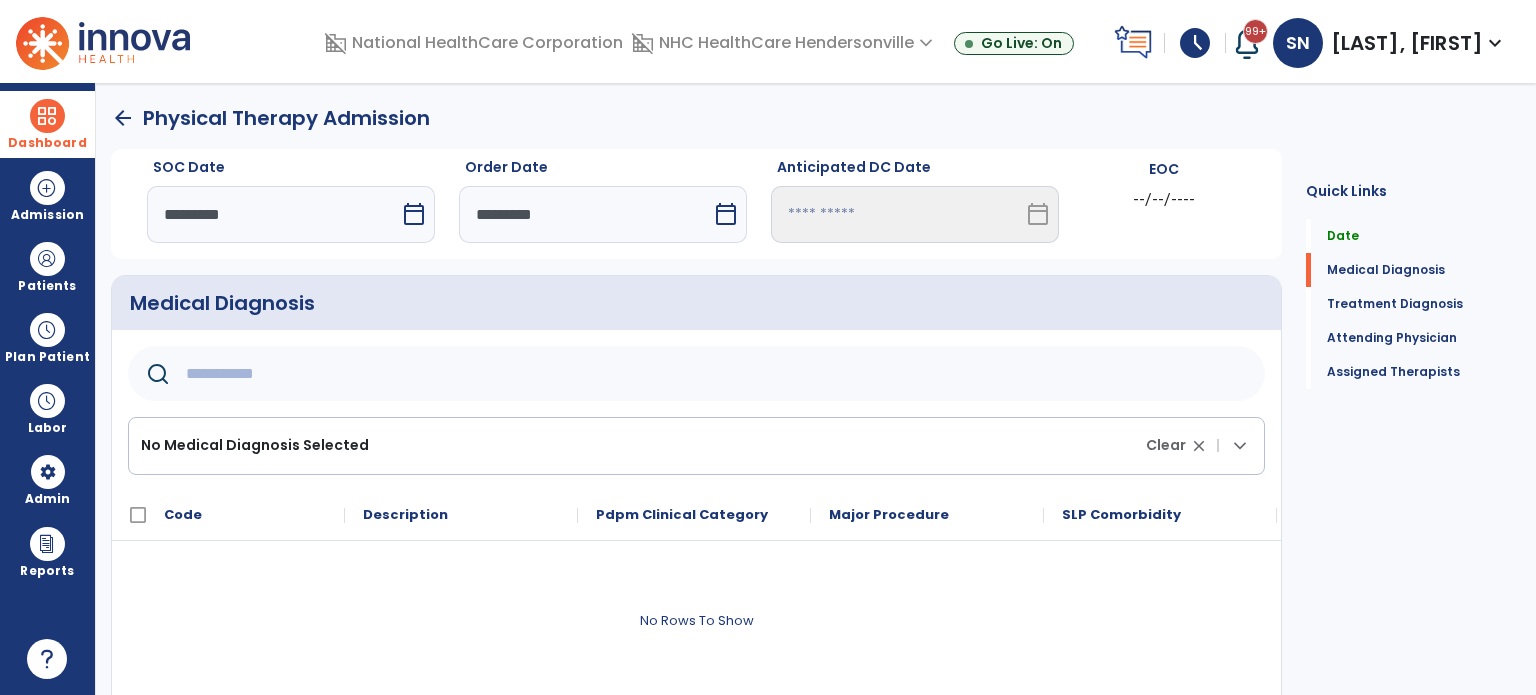 paste on "**********" 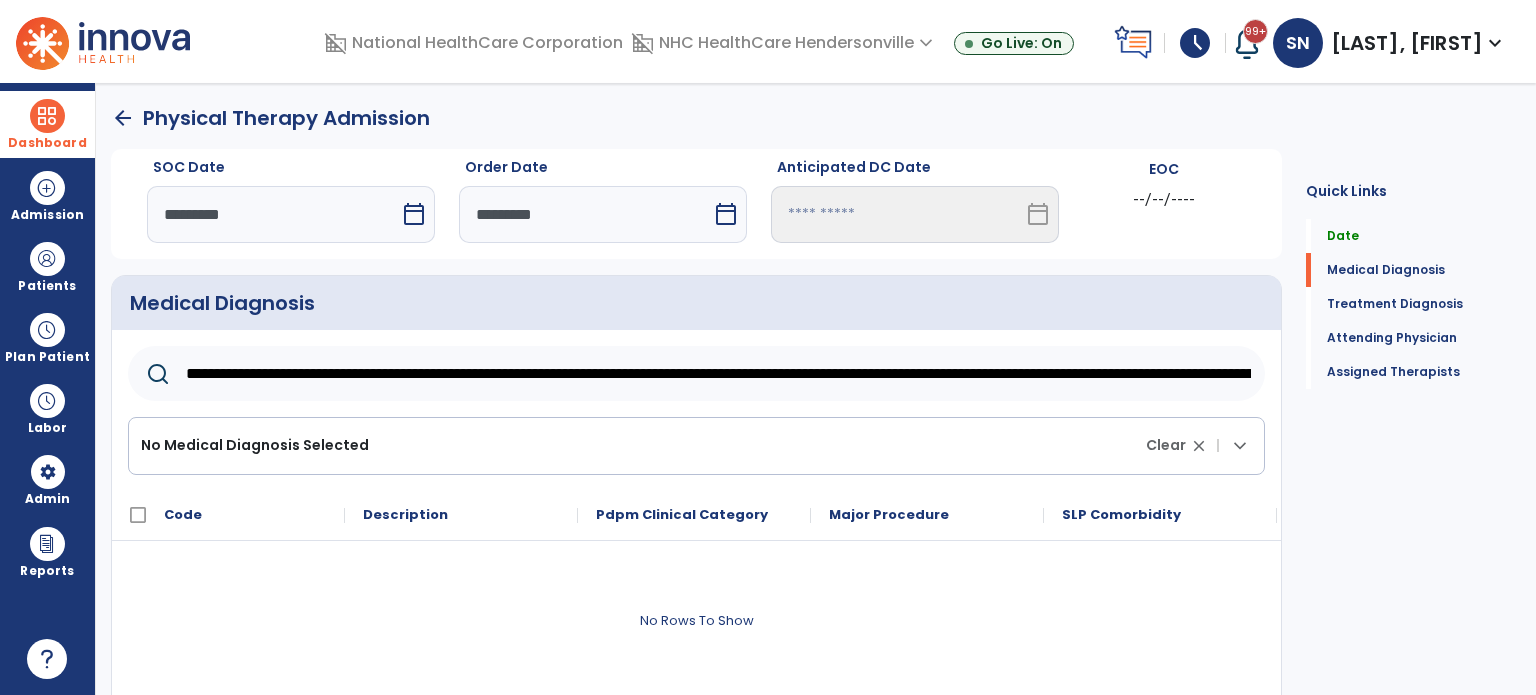 scroll, scrollTop: 0, scrollLeft: 7038, axis: horizontal 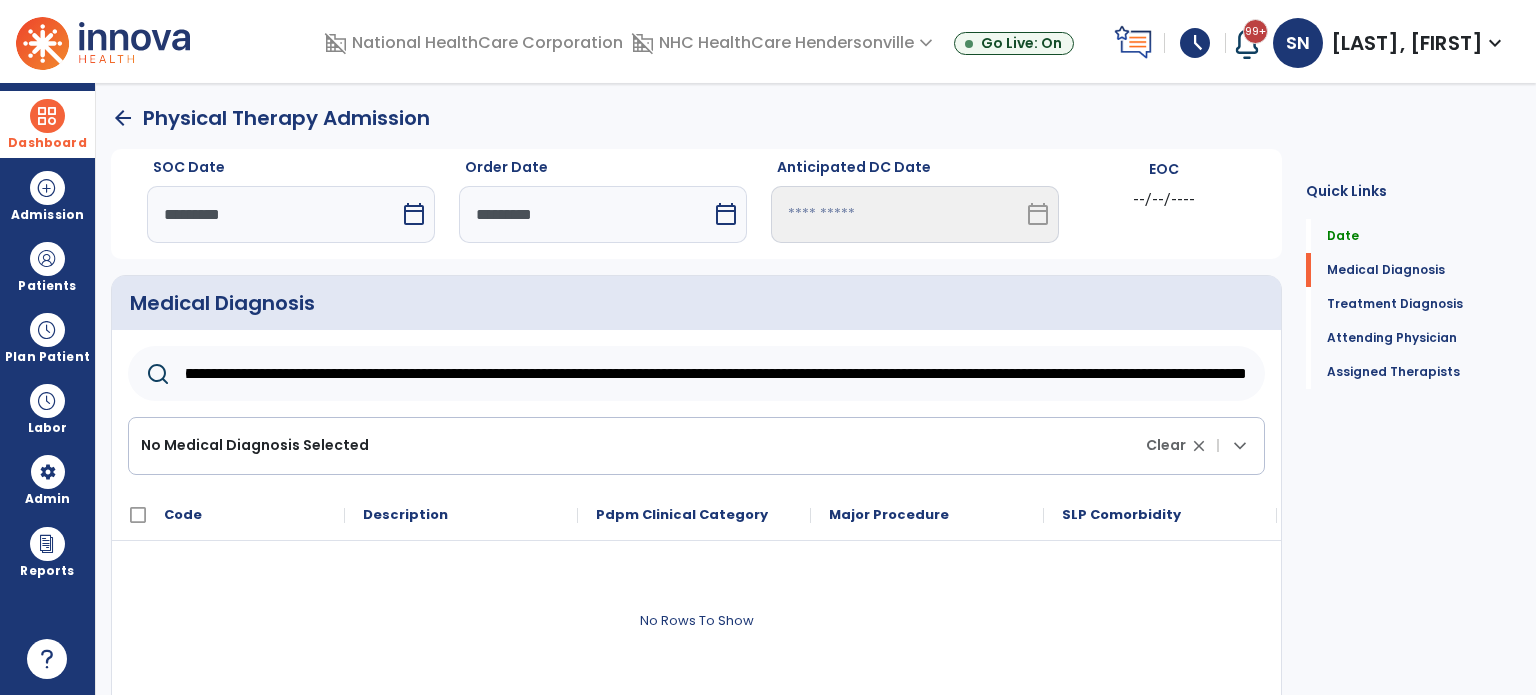 drag, startPoint x: 1212, startPoint y: 380, endPoint x: 126, endPoint y: 274, distance: 1091.1609 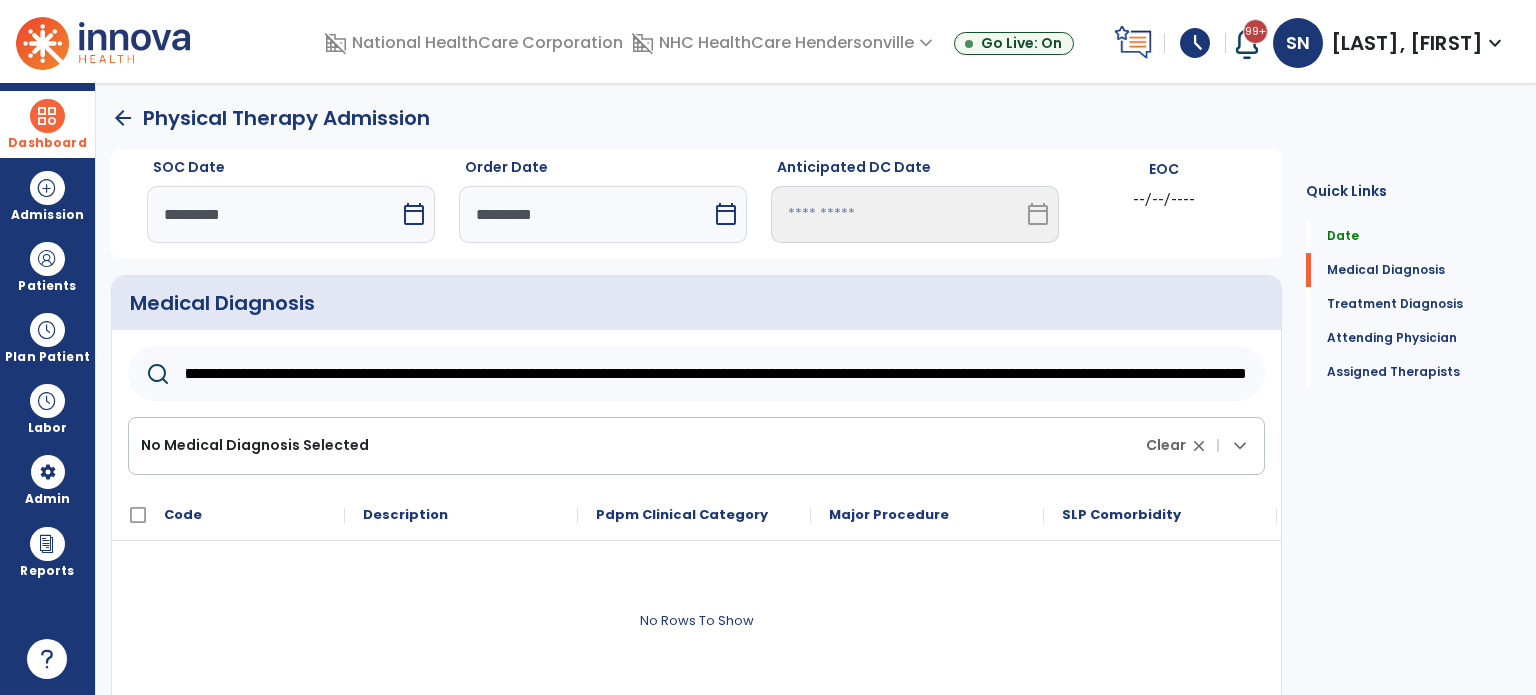 click on "**********" 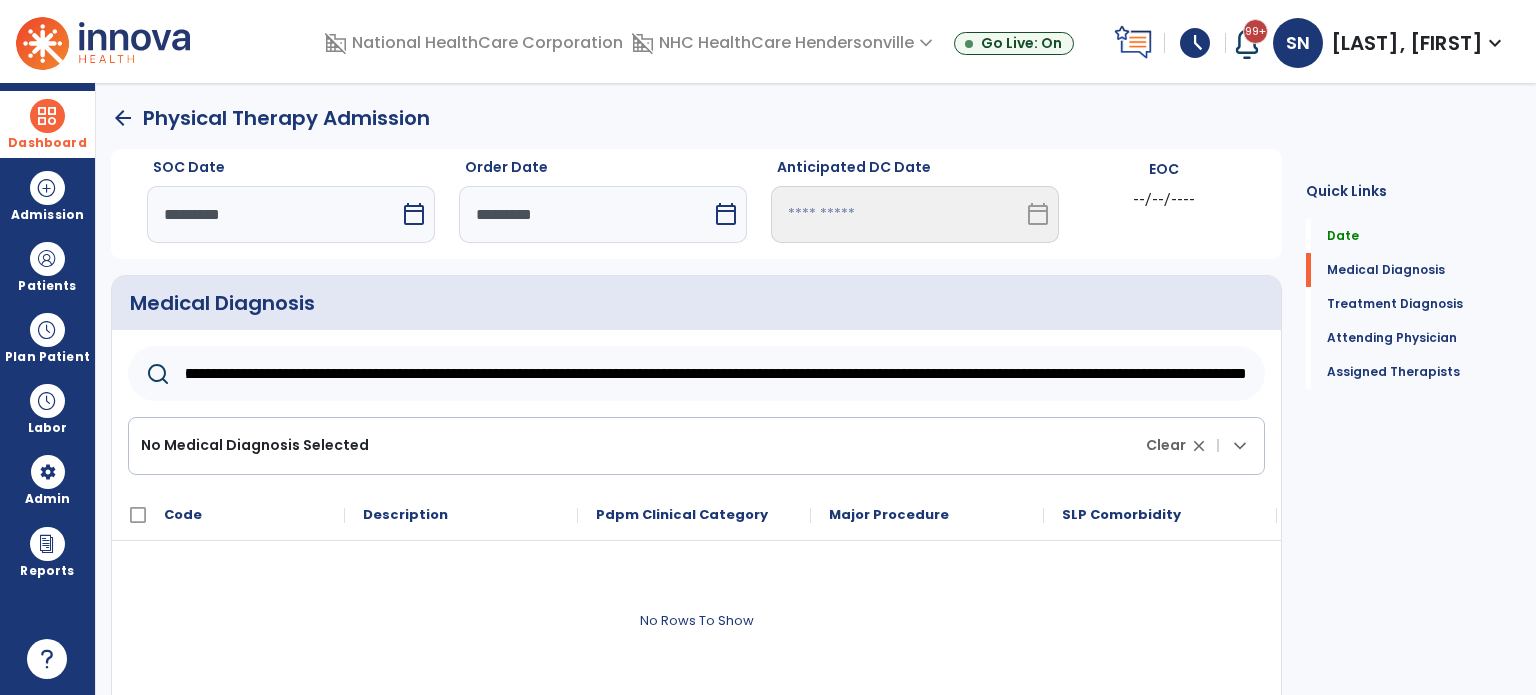 scroll, scrollTop: 0, scrollLeft: 5021, axis: horizontal 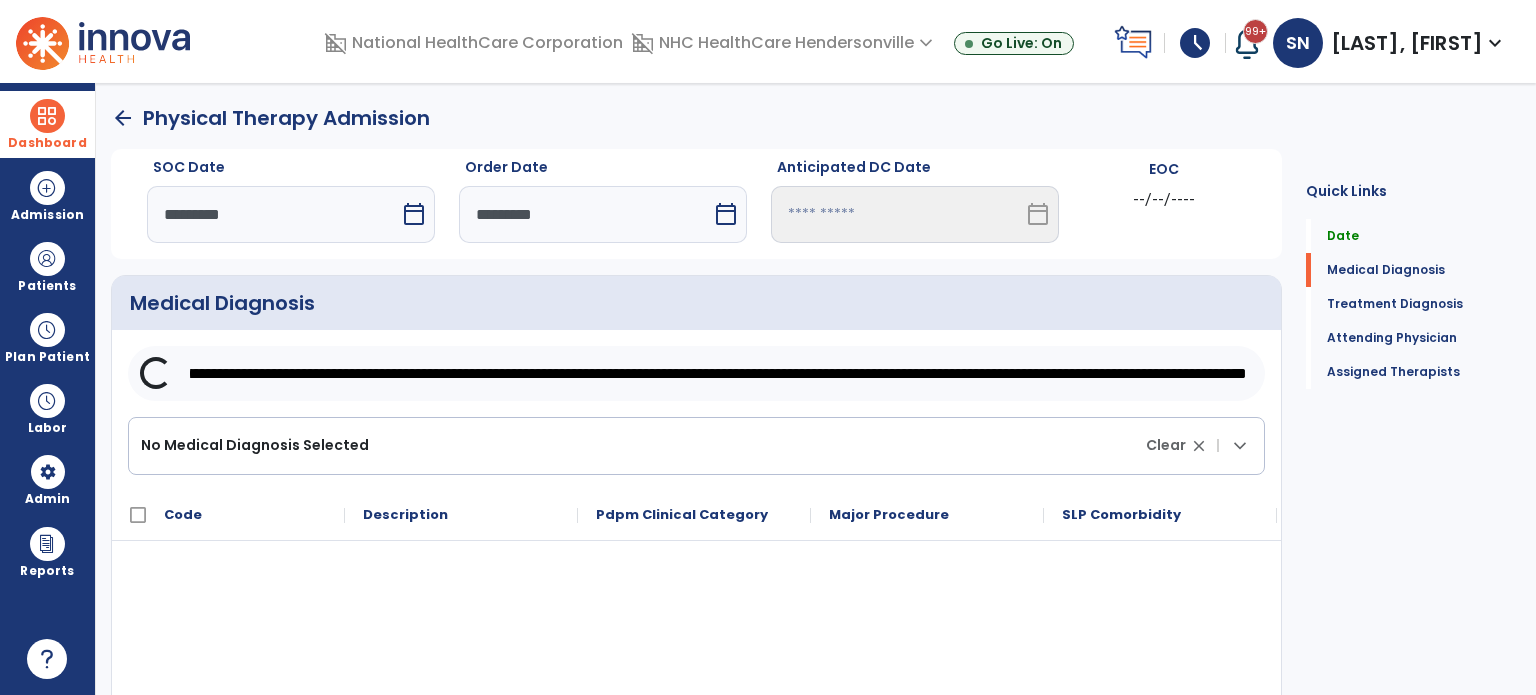 click on "**********" 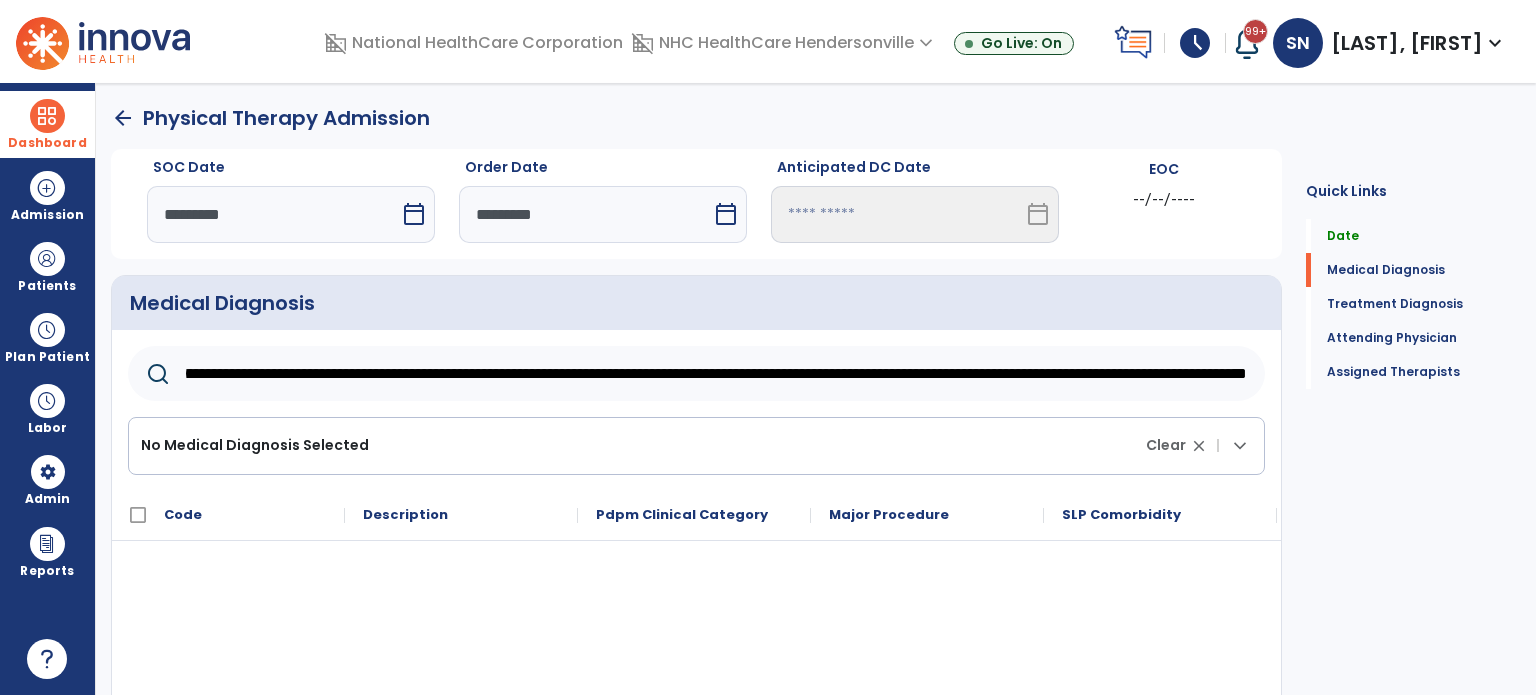 drag, startPoint x: 185, startPoint y: 367, endPoint x: 1244, endPoint y: 512, distance: 1068.8807 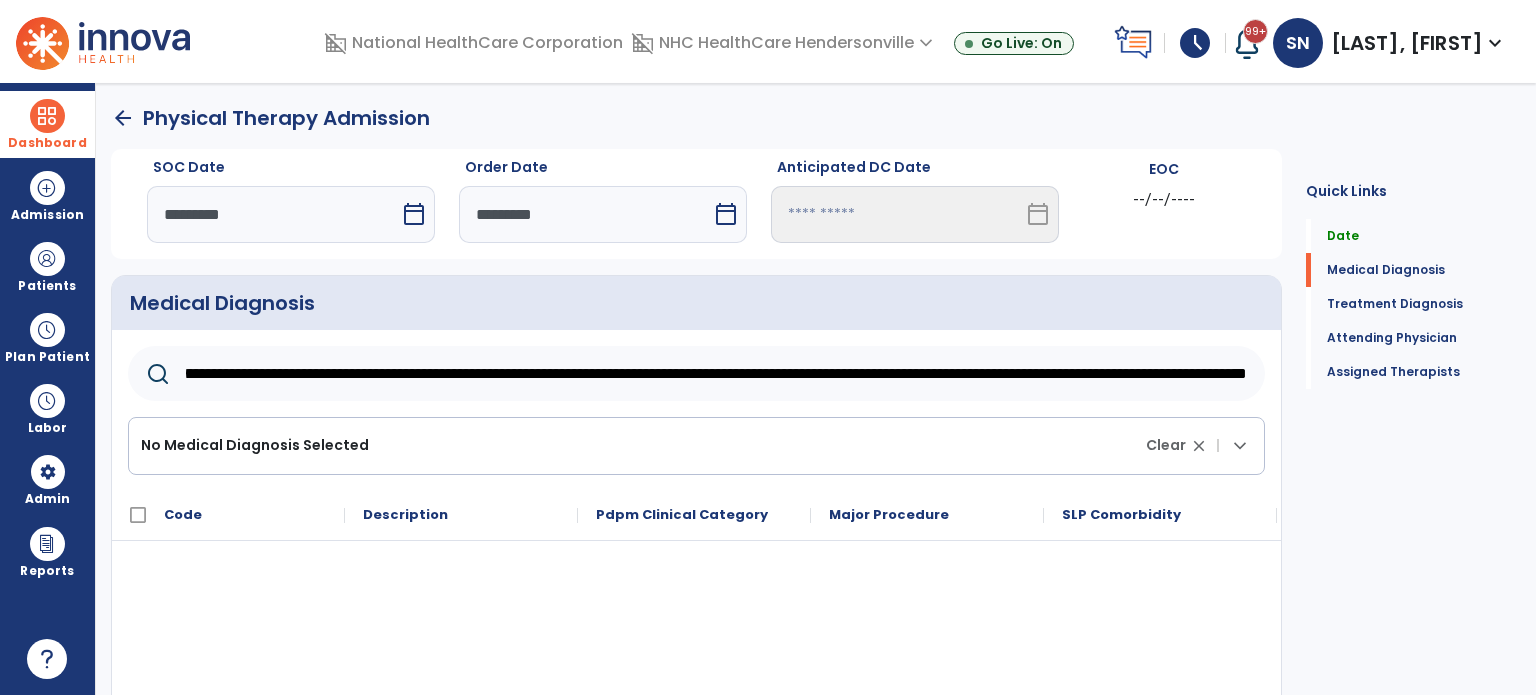click on "**********" 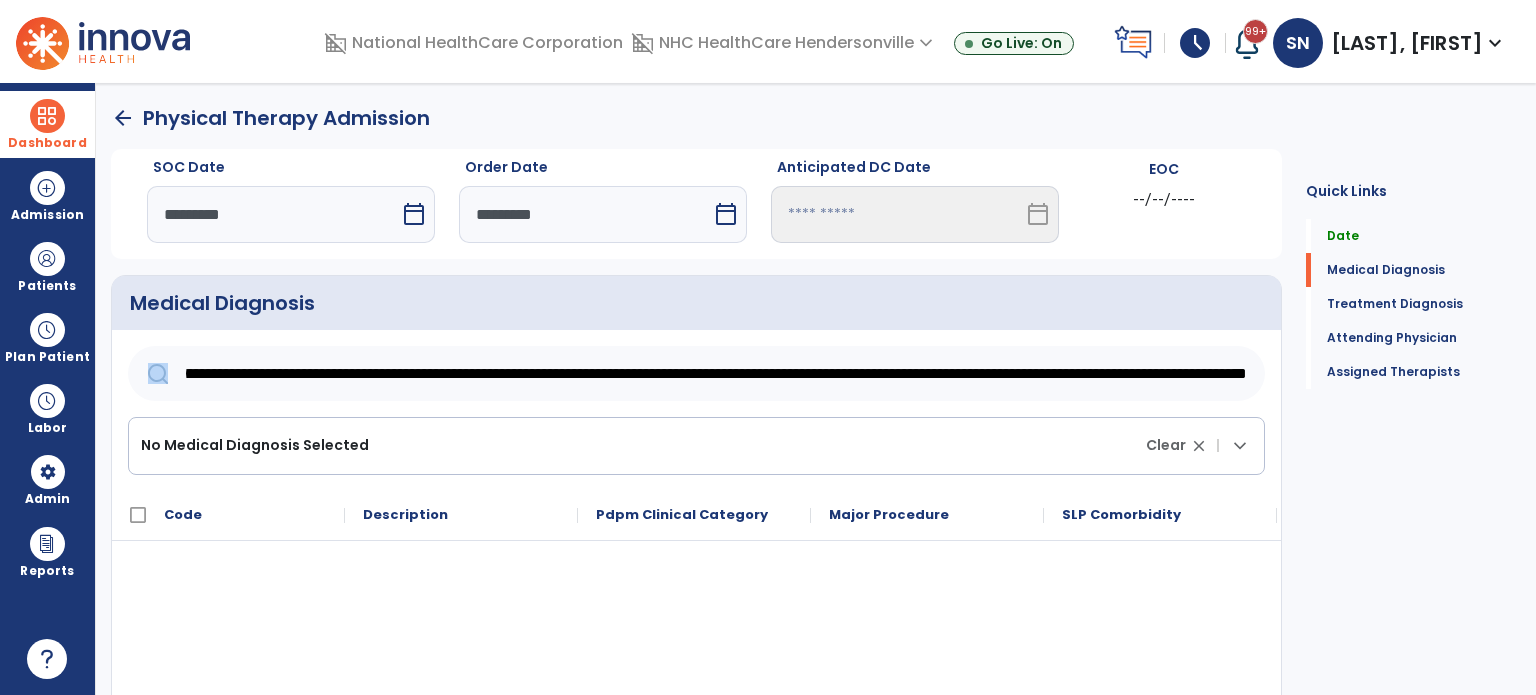 scroll, scrollTop: 0, scrollLeft: 0, axis: both 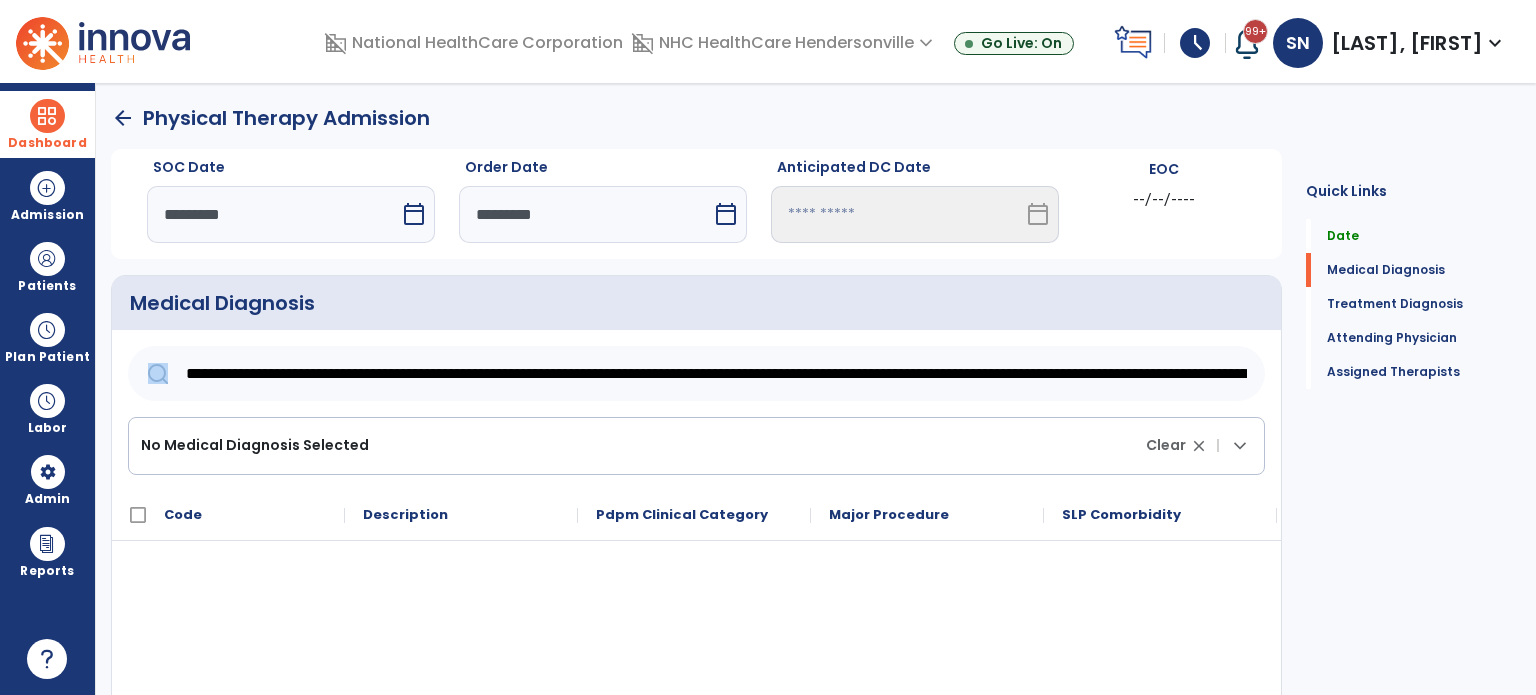 drag, startPoint x: 171, startPoint y: 368, endPoint x: 855, endPoint y: 412, distance: 685.41376 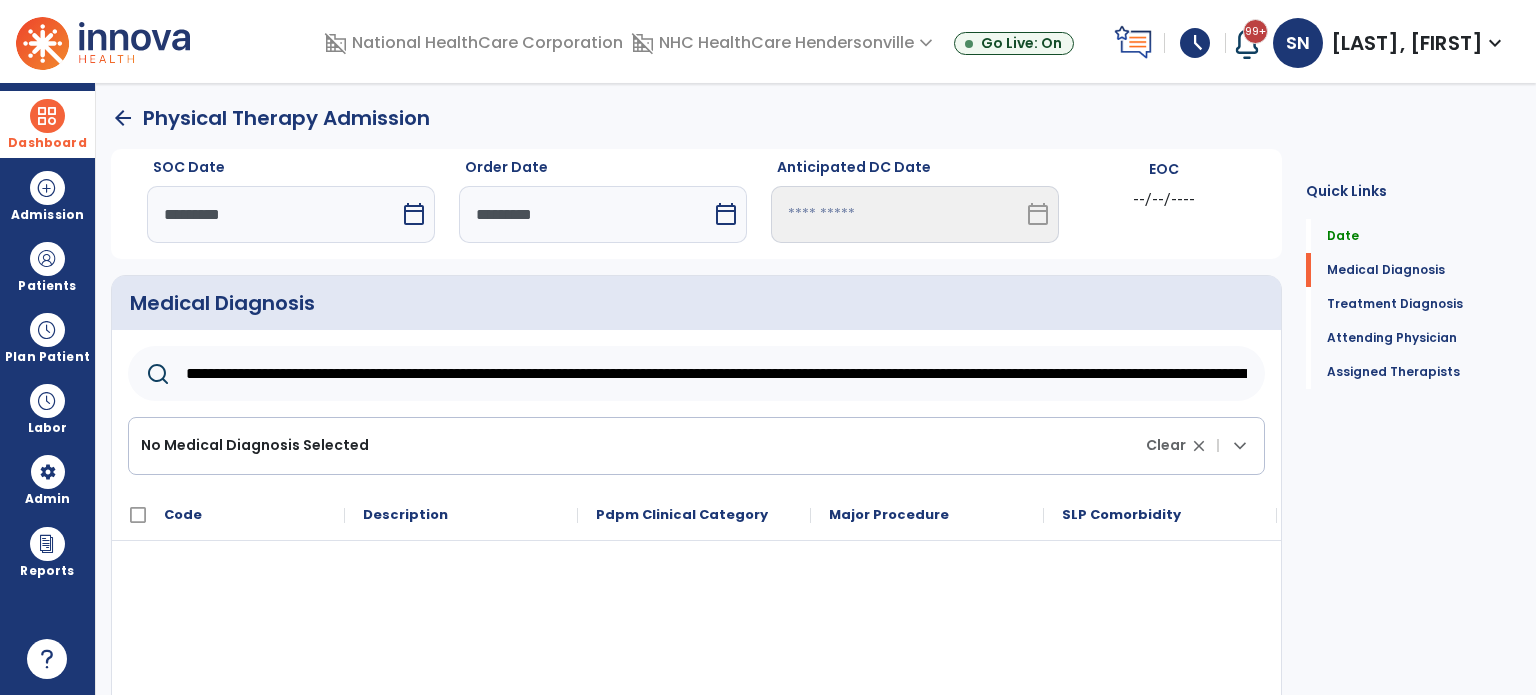 drag, startPoint x: 268, startPoint y: 373, endPoint x: 188, endPoint y: 363, distance: 80.622574 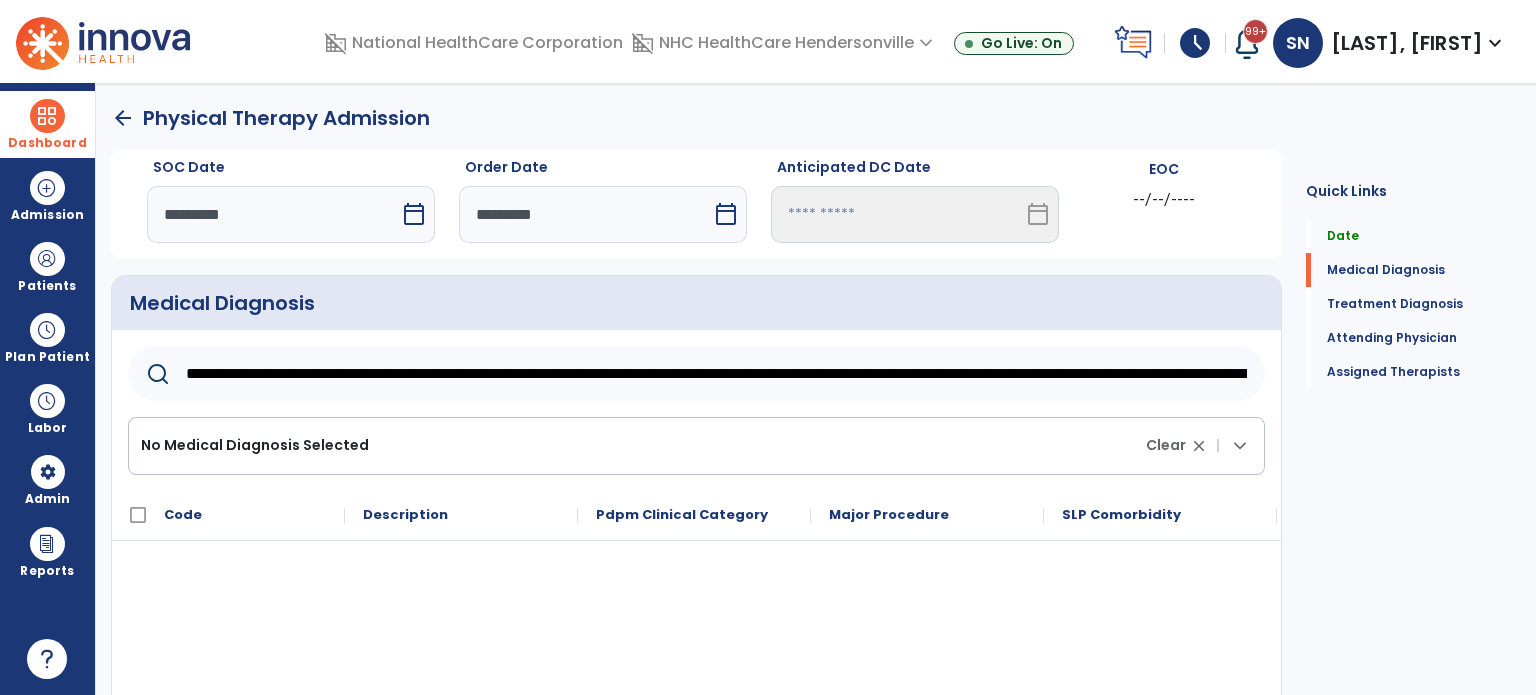 click on "**********" 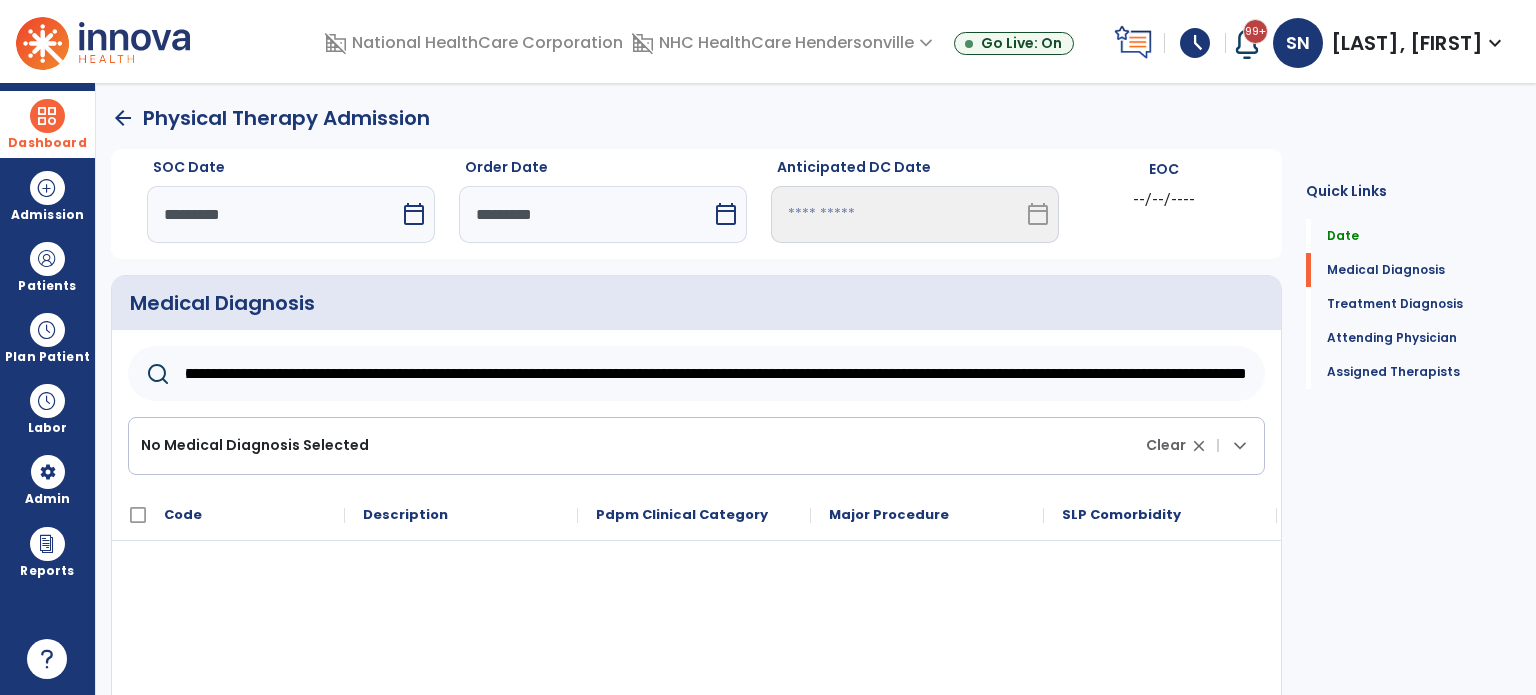 scroll, scrollTop: 0, scrollLeft: 3891, axis: horizontal 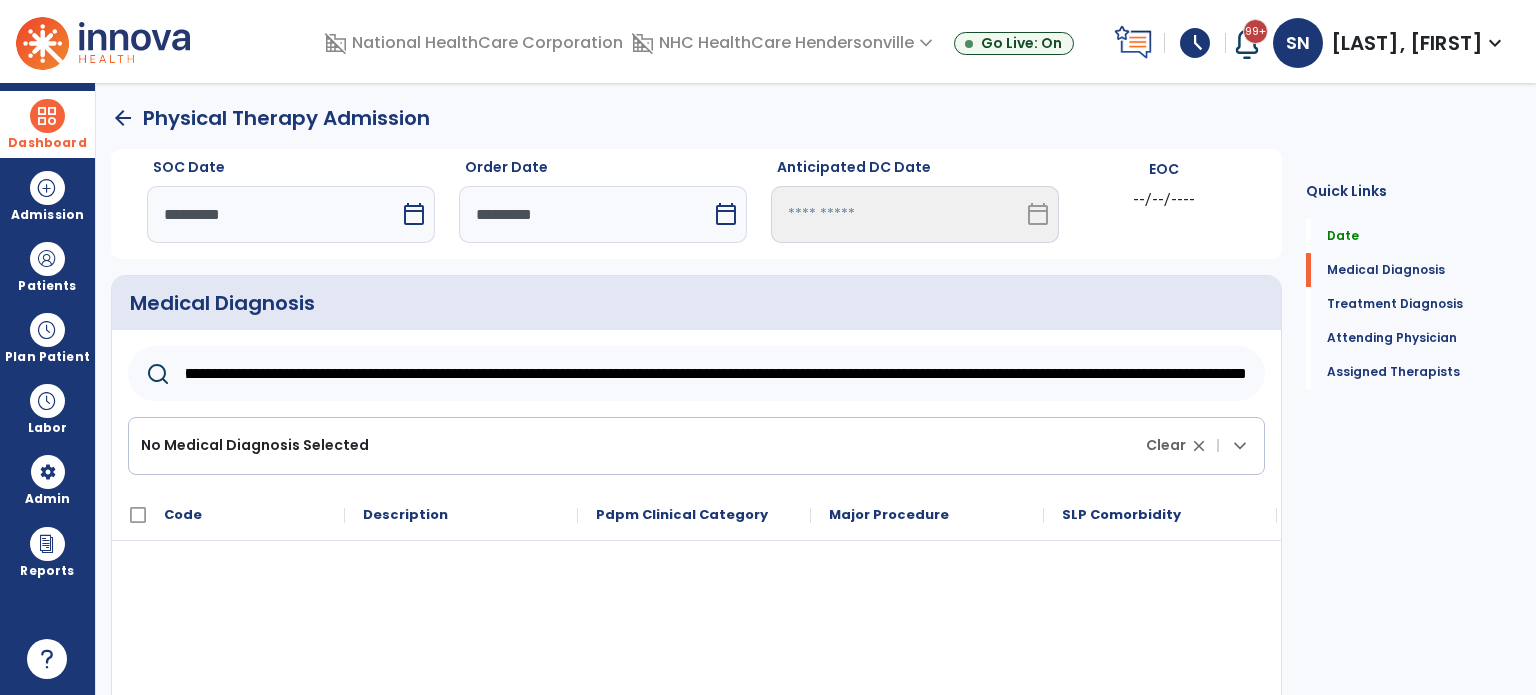 drag, startPoint x: 213, startPoint y: 369, endPoint x: 1239, endPoint y: 424, distance: 1027.4731 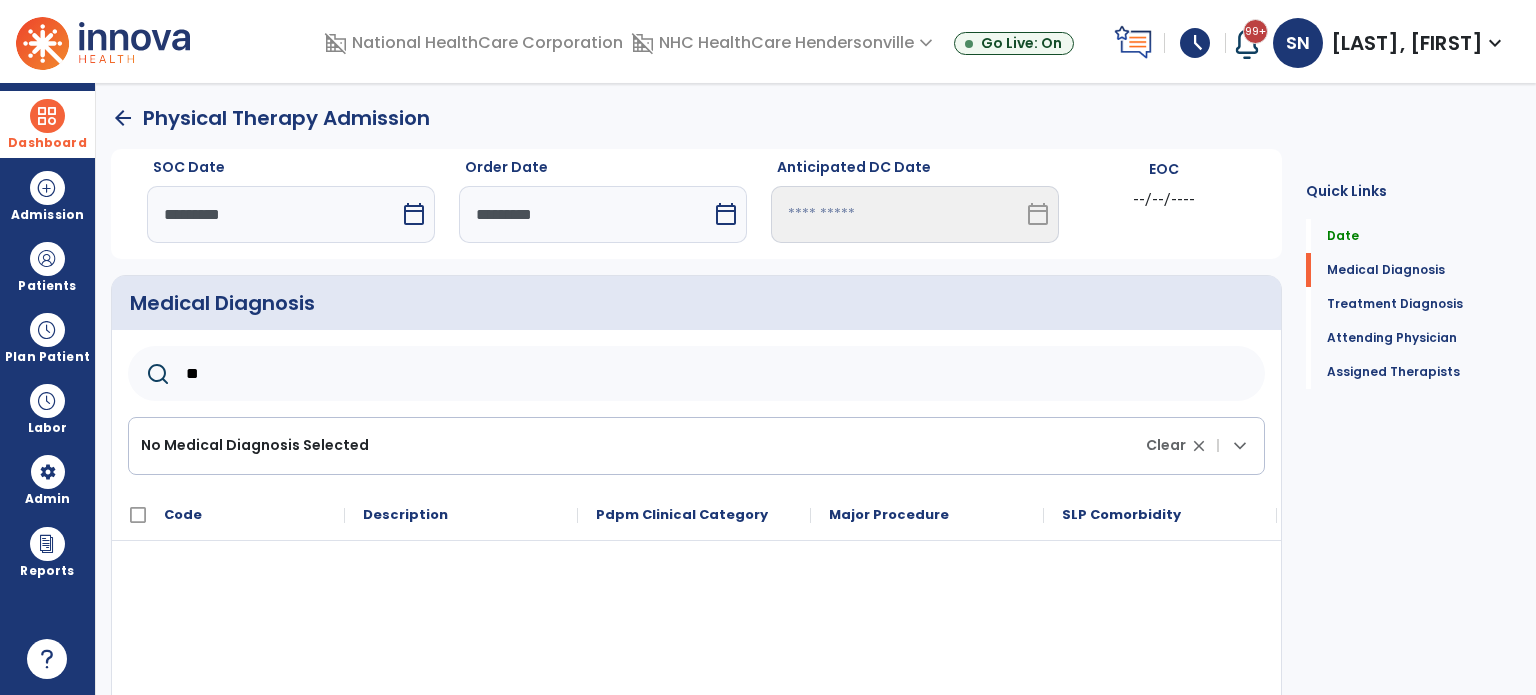 scroll, scrollTop: 0, scrollLeft: 0, axis: both 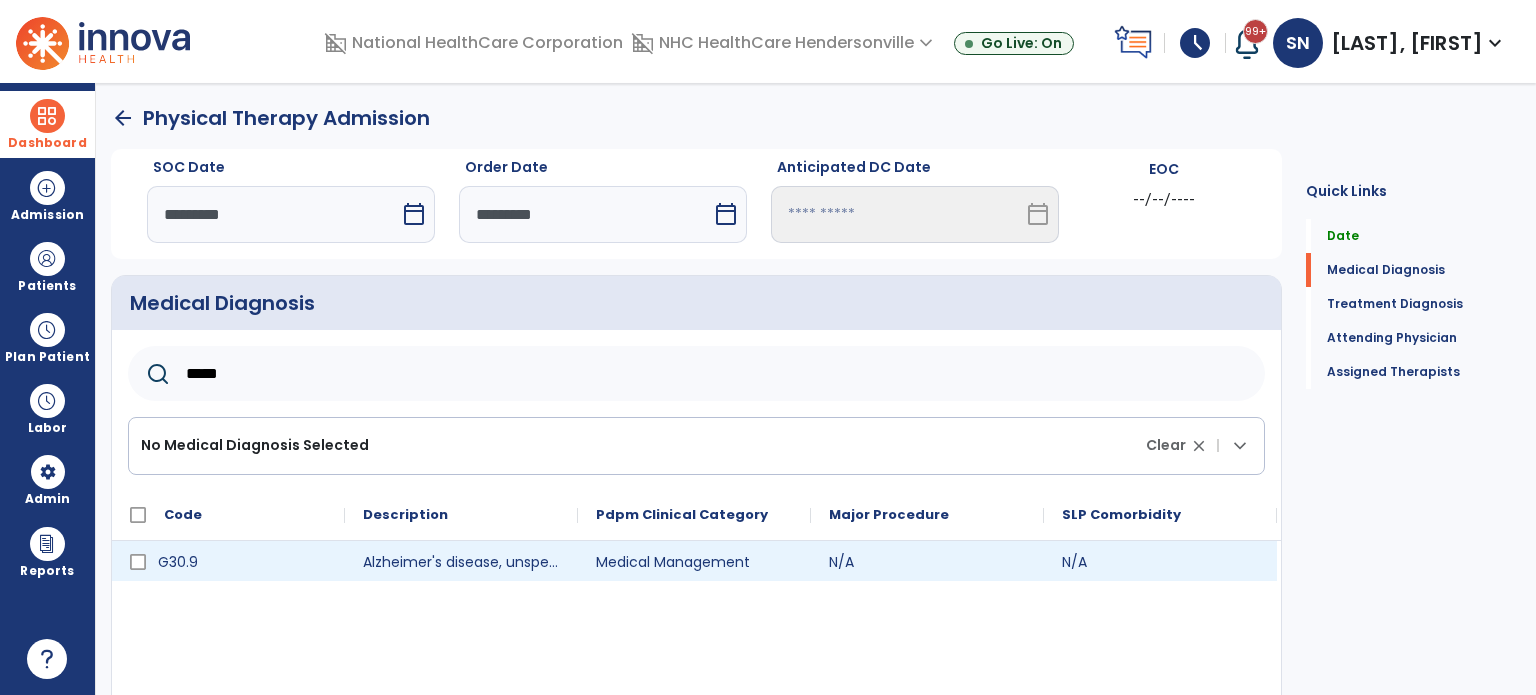 type on "*****" 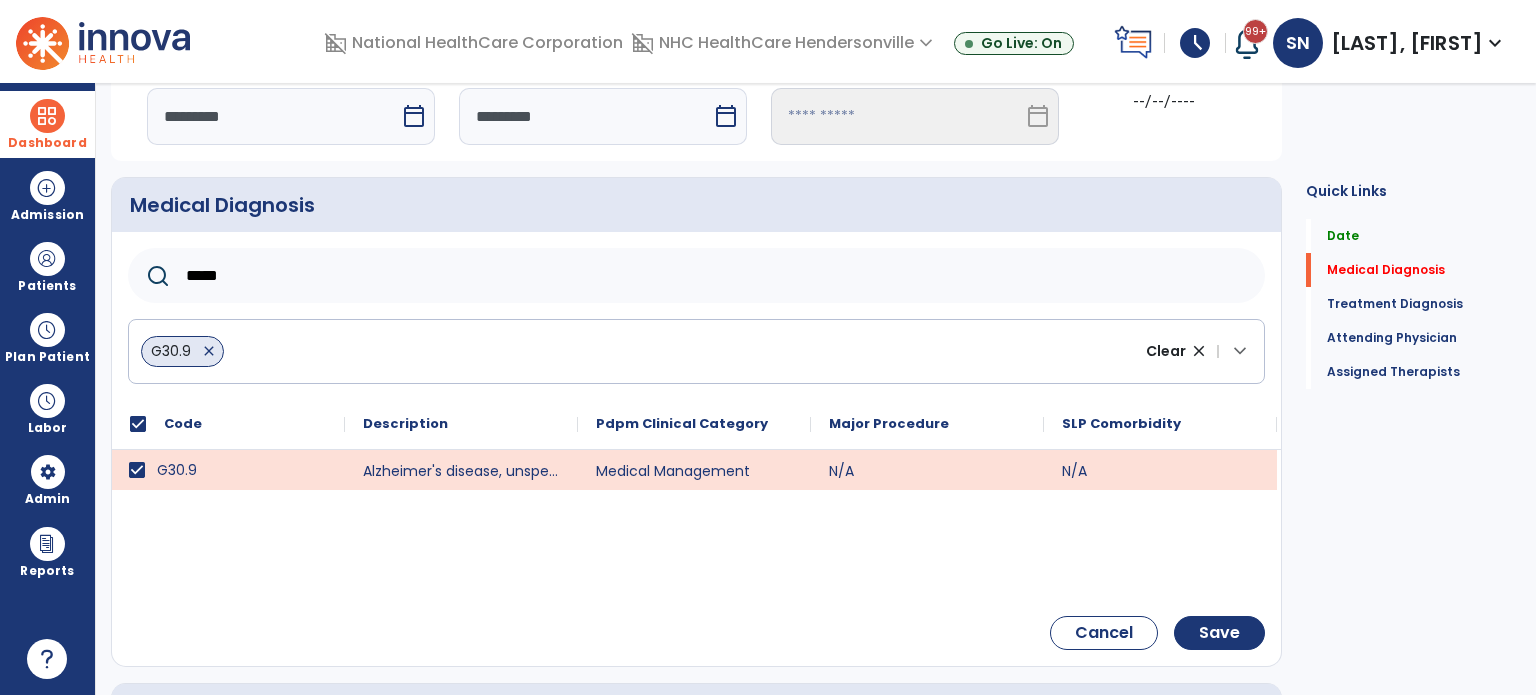 scroll, scrollTop: 200, scrollLeft: 0, axis: vertical 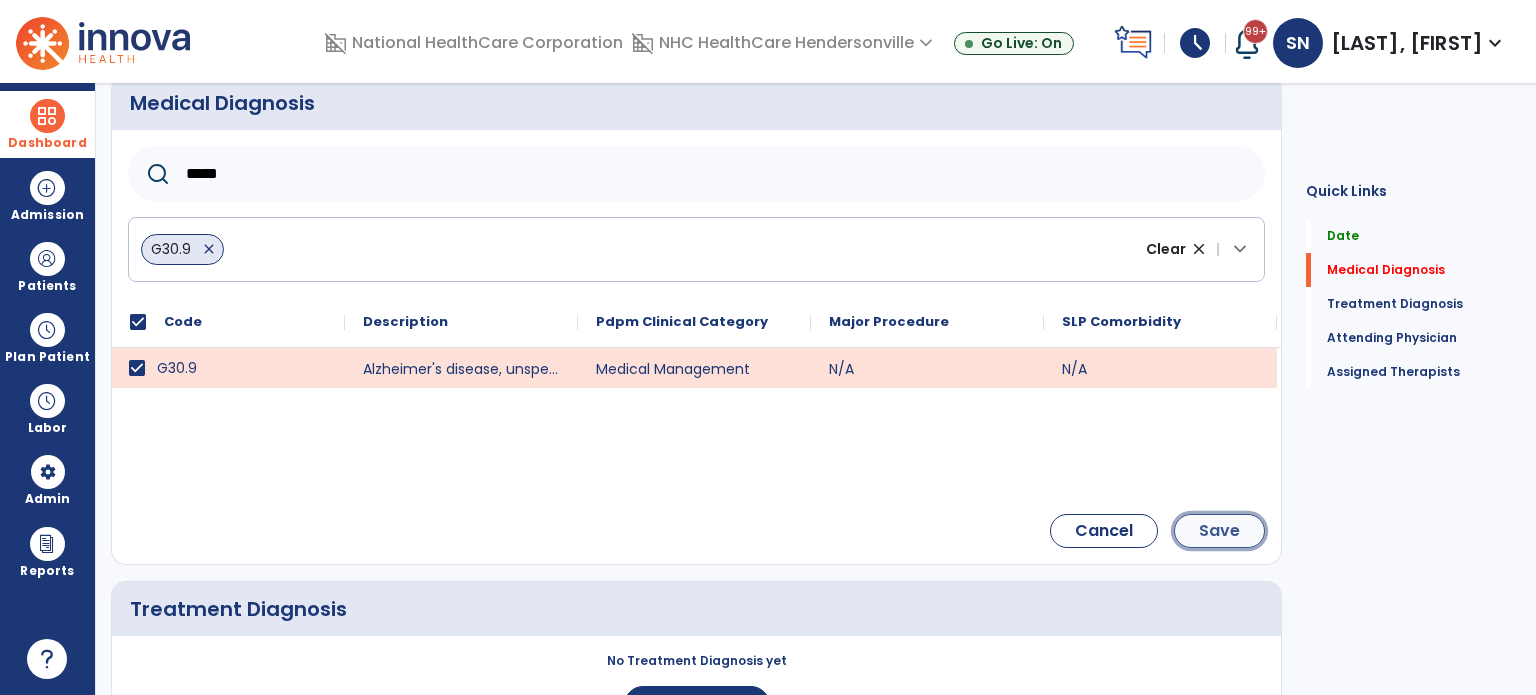 click on "Save" 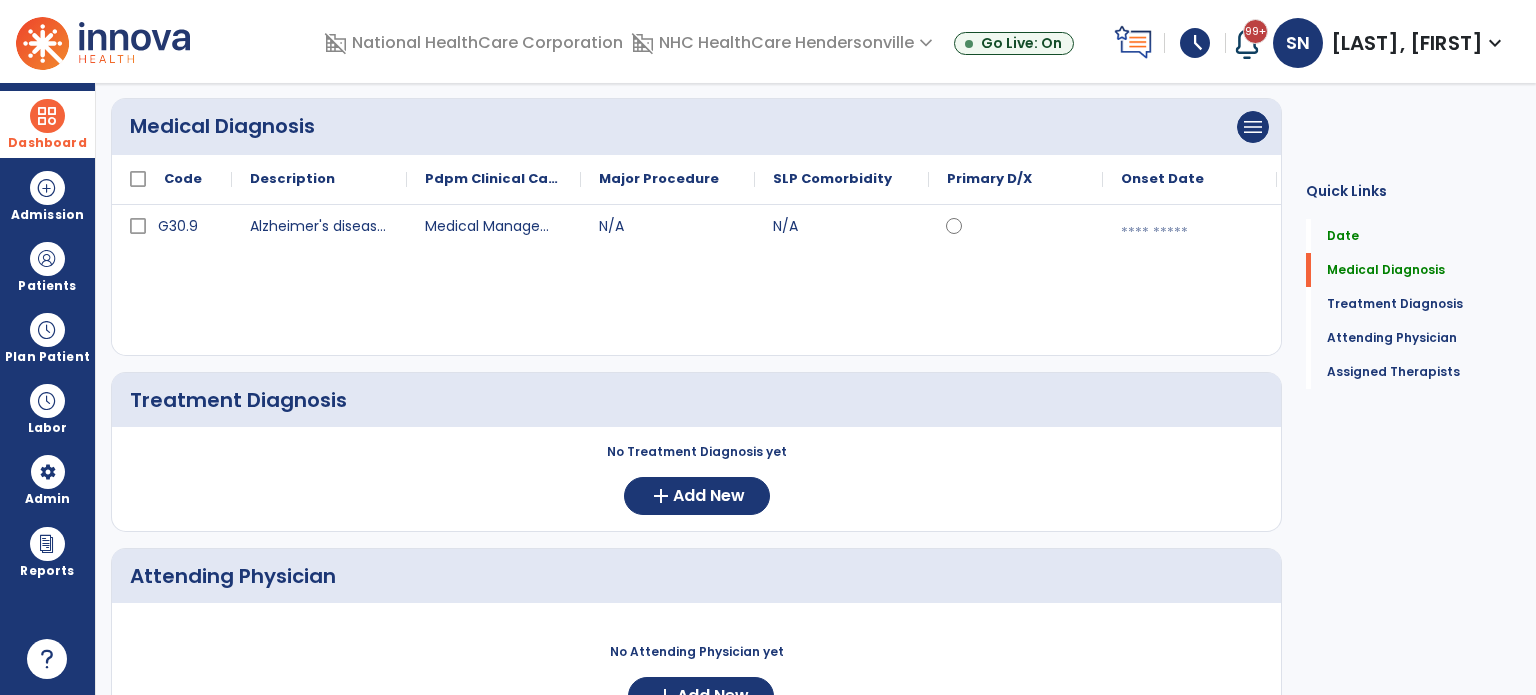 scroll, scrollTop: 200, scrollLeft: 0, axis: vertical 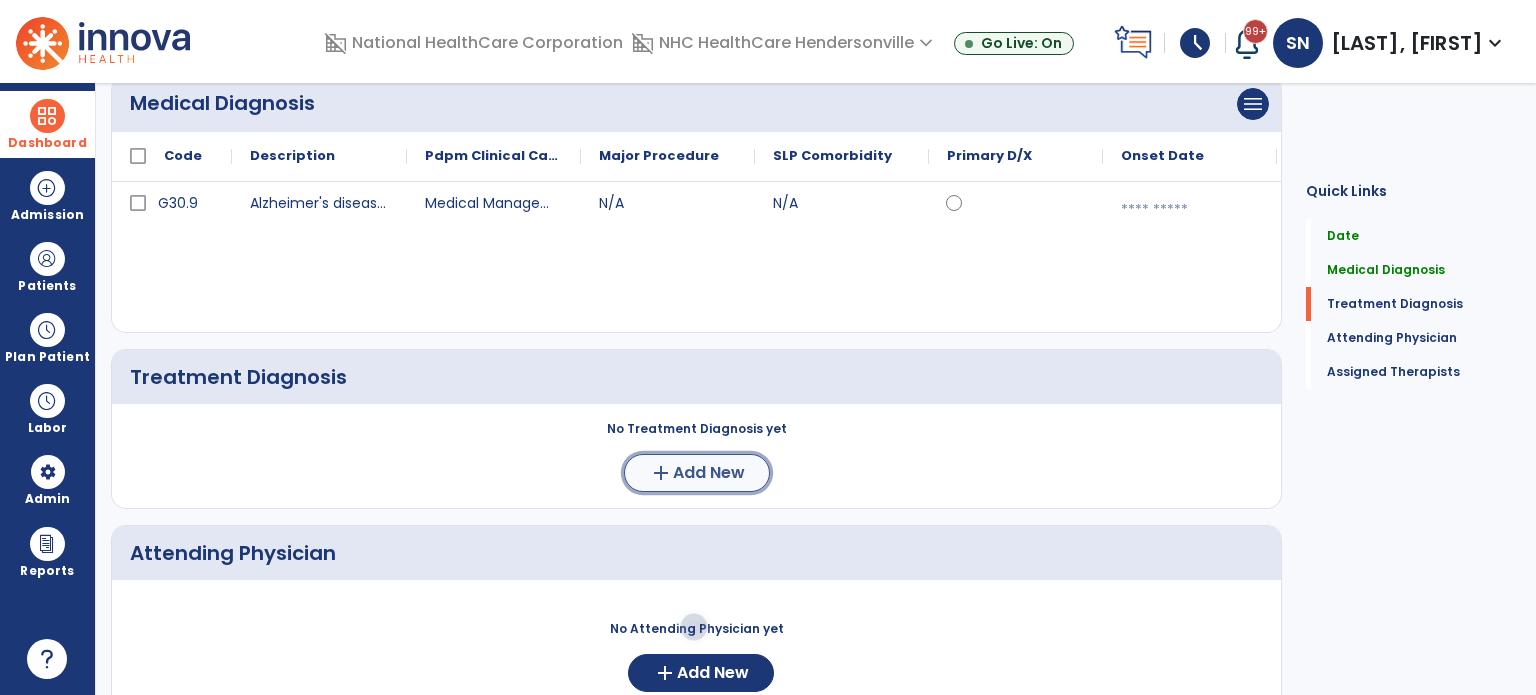click on "Add New" 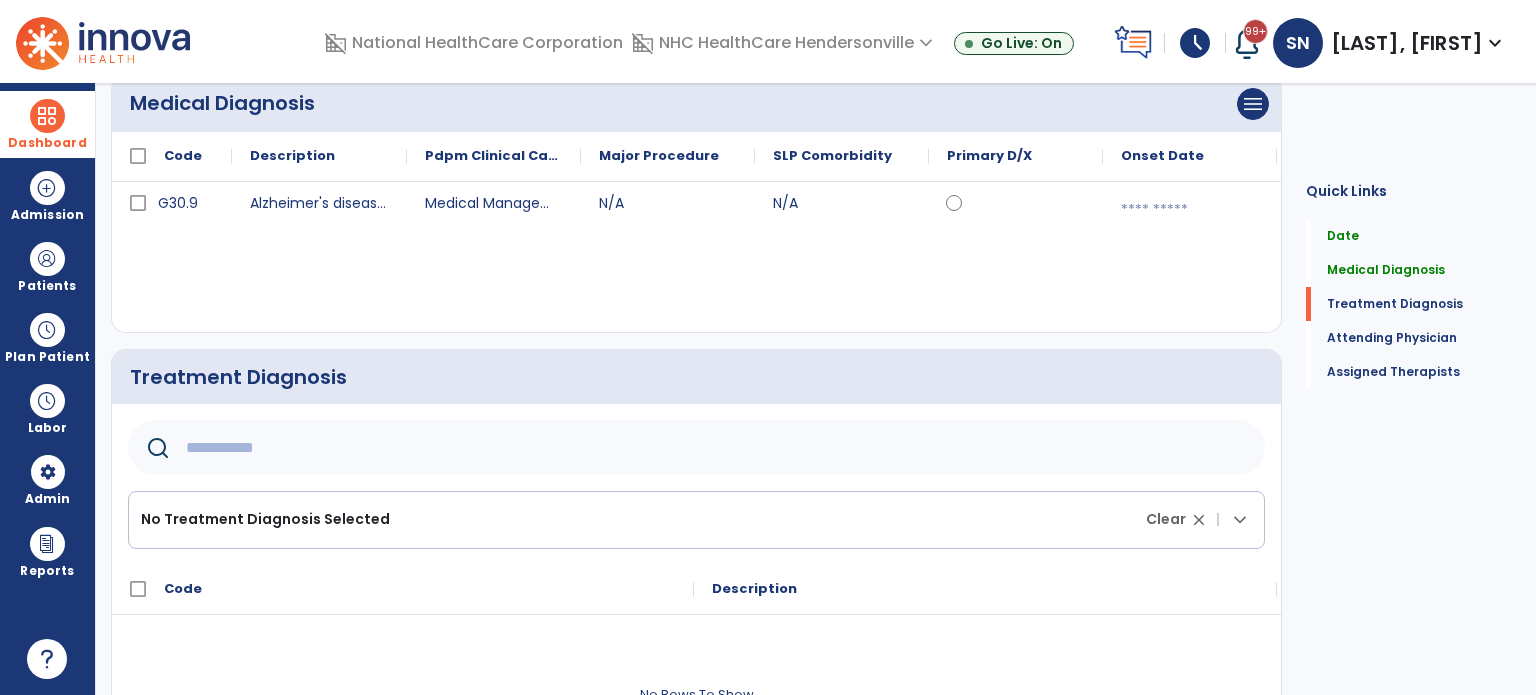 click 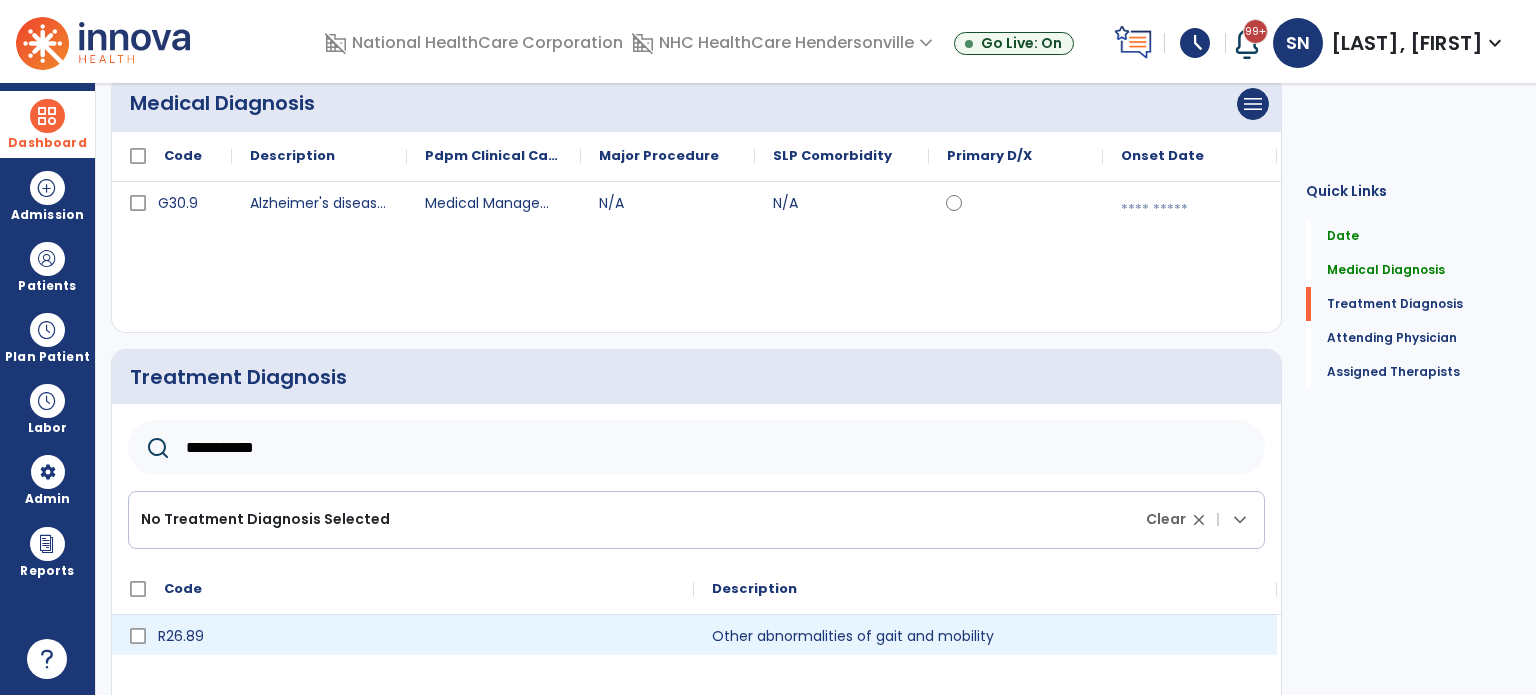 type on "**********" 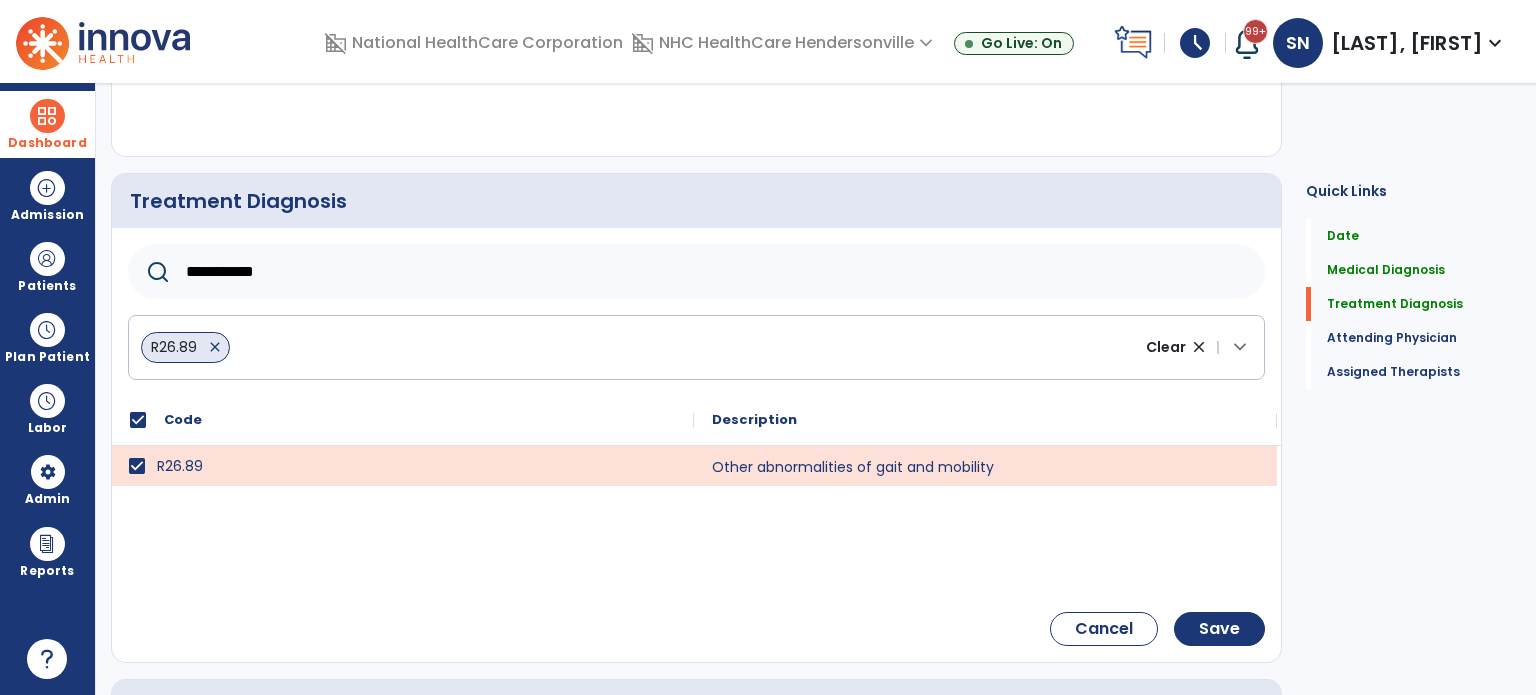 scroll, scrollTop: 400, scrollLeft: 0, axis: vertical 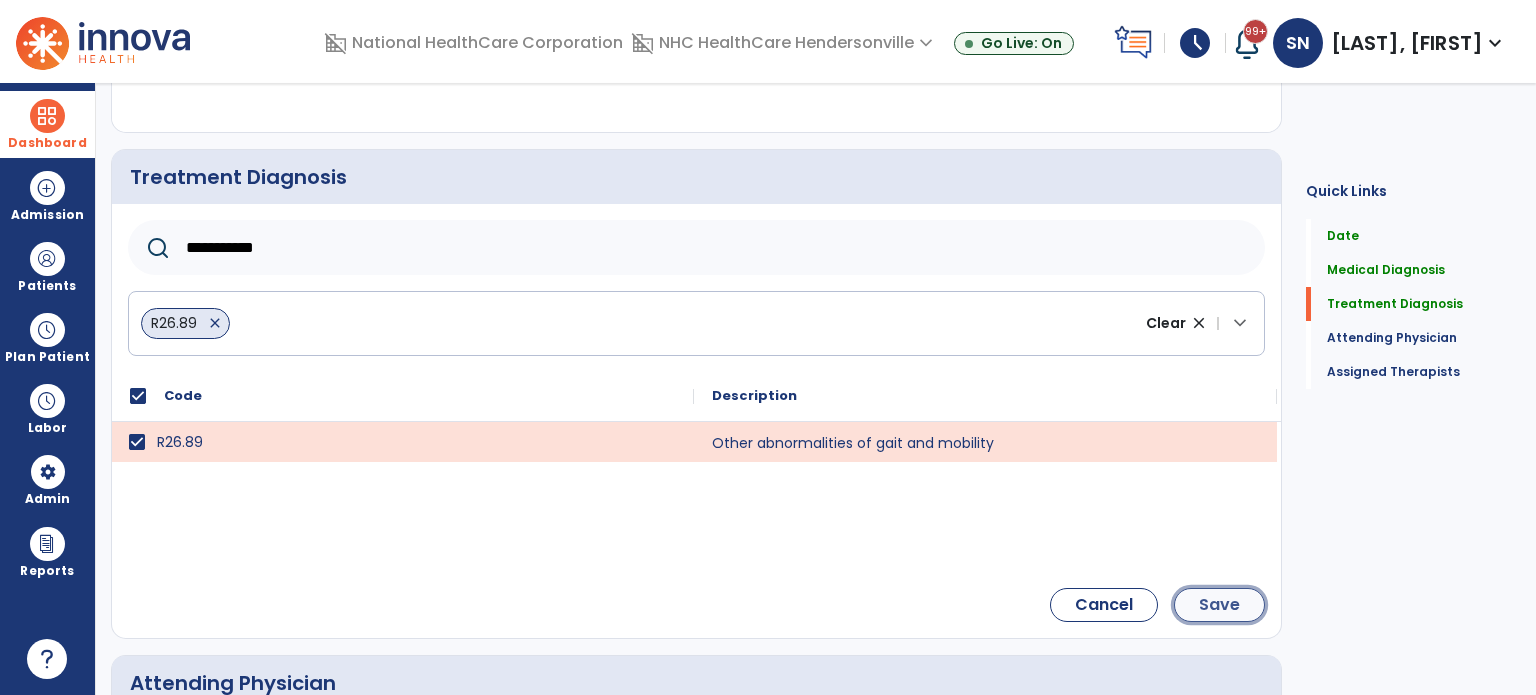 click on "Save" 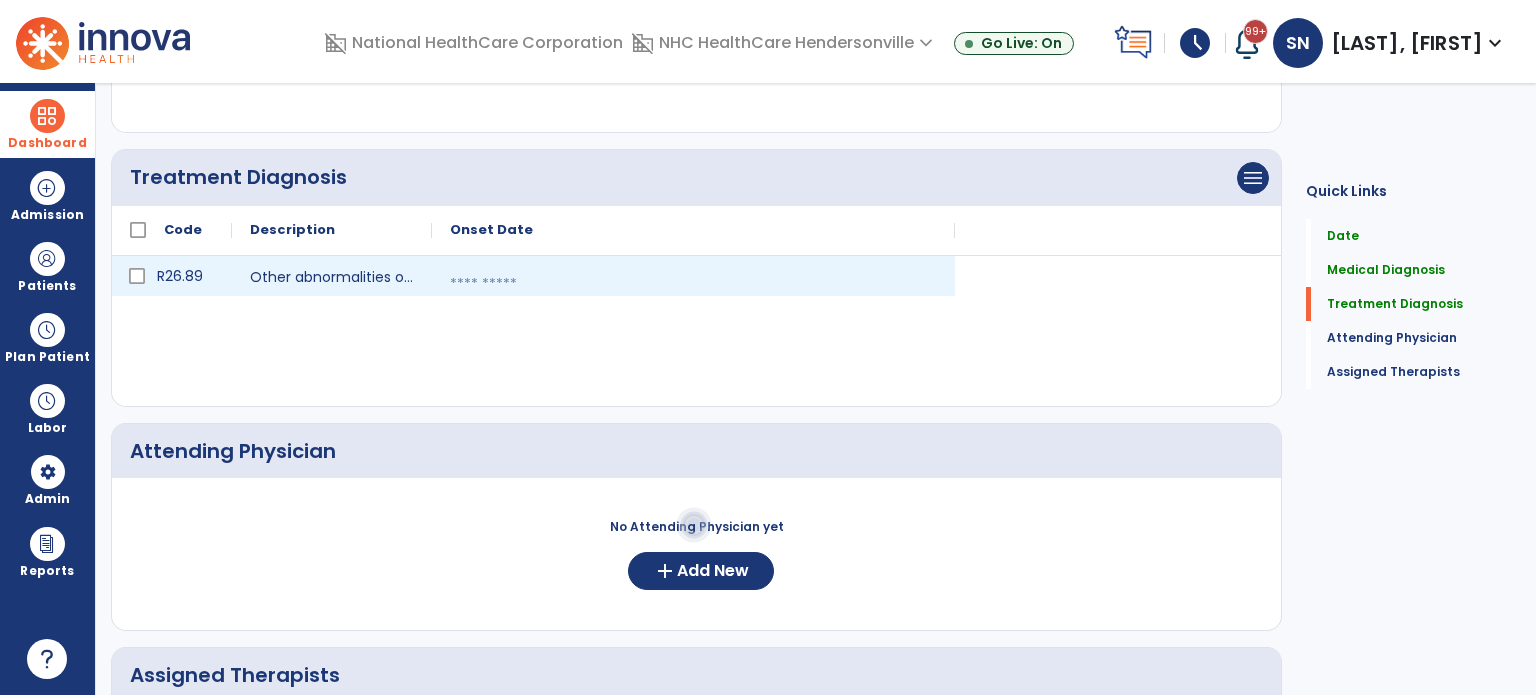 click at bounding box center [693, 284] 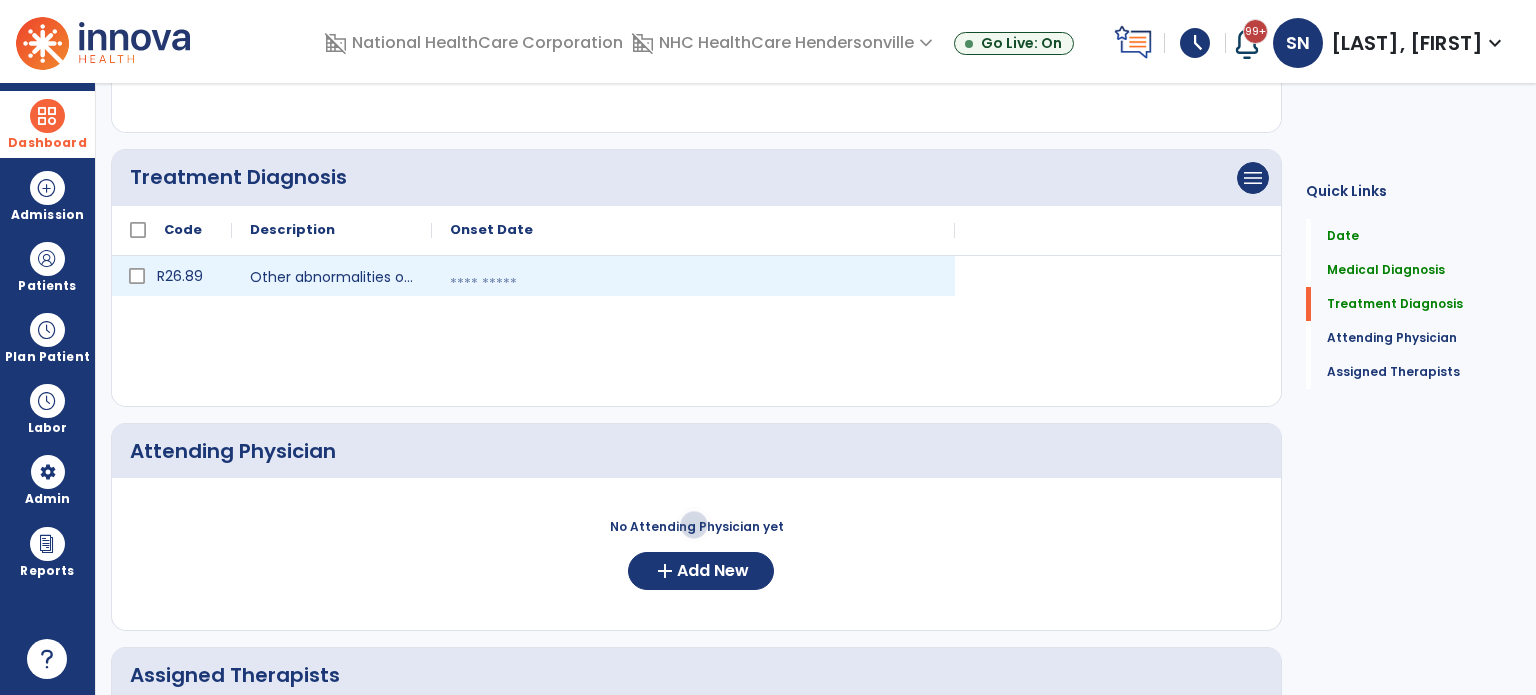 select on "*" 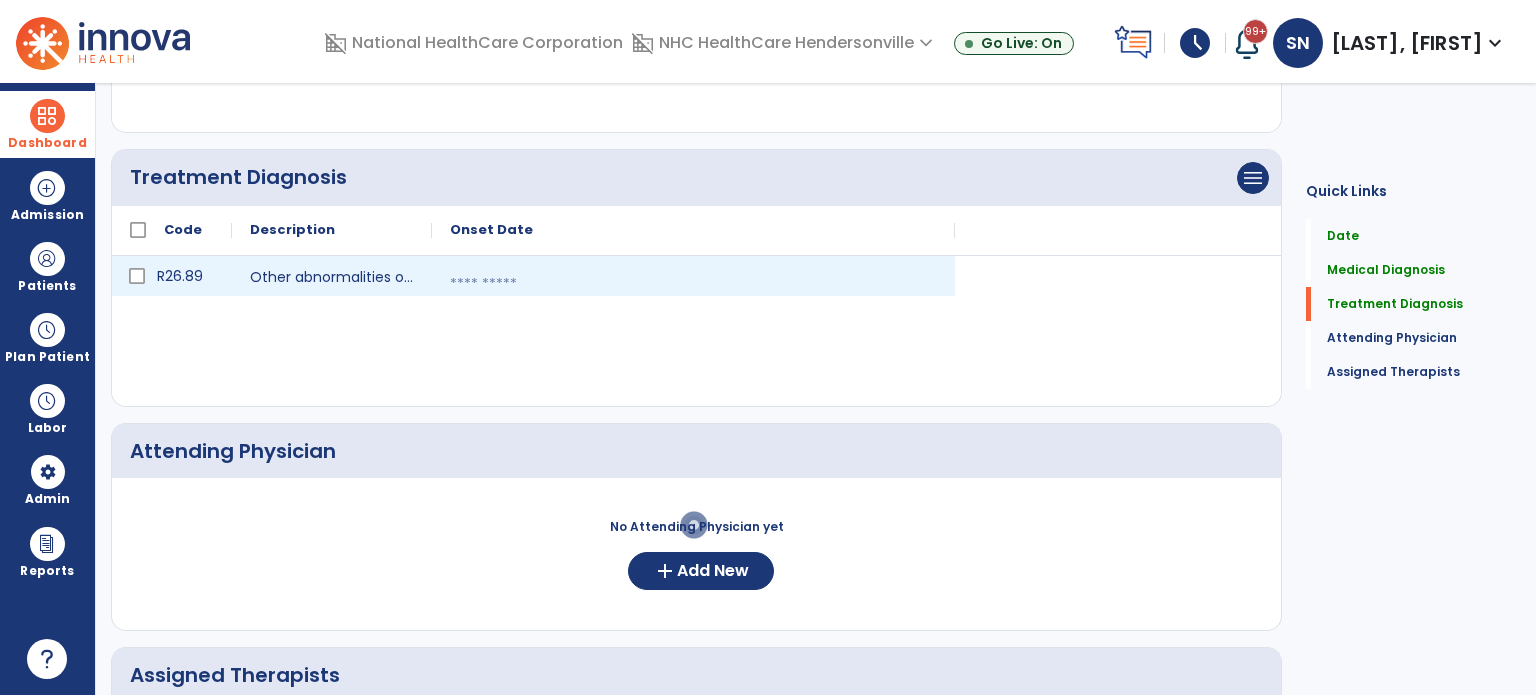 select on "****" 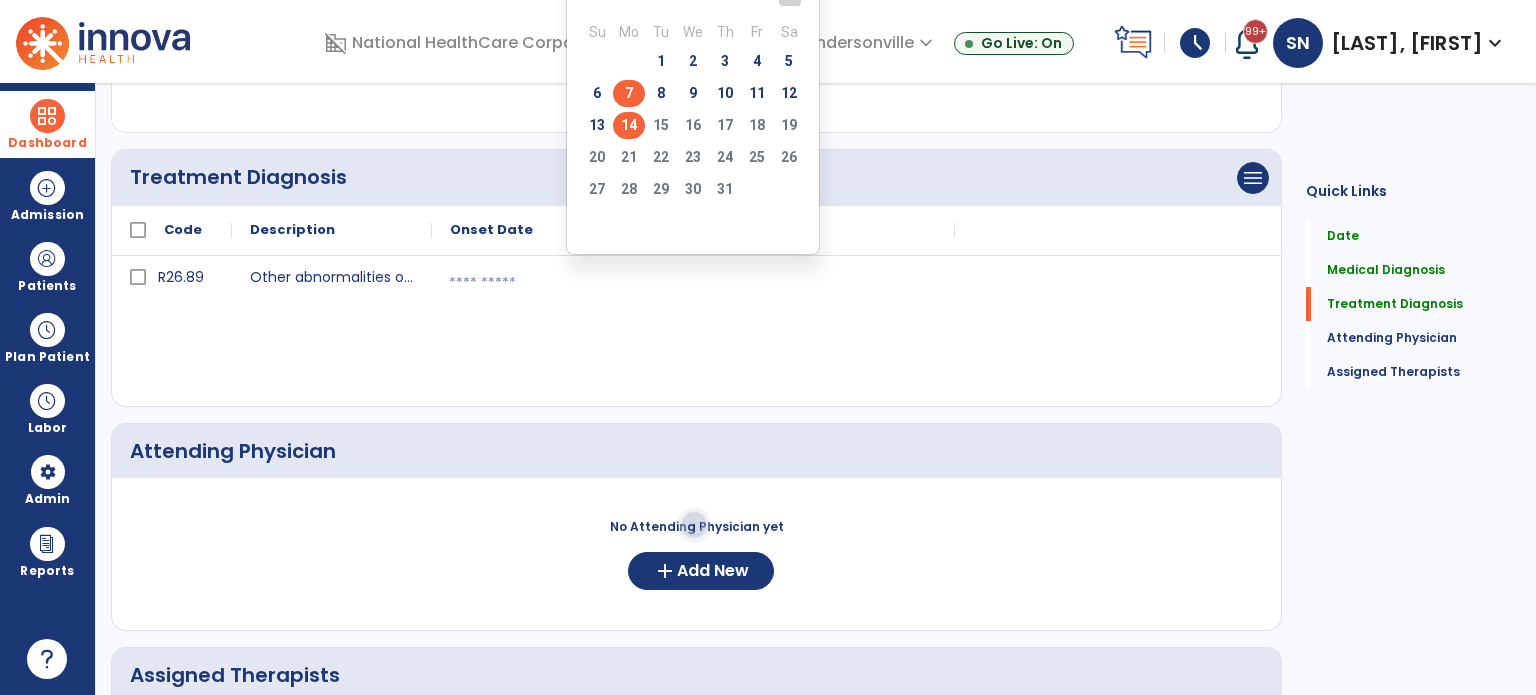 click on "7" 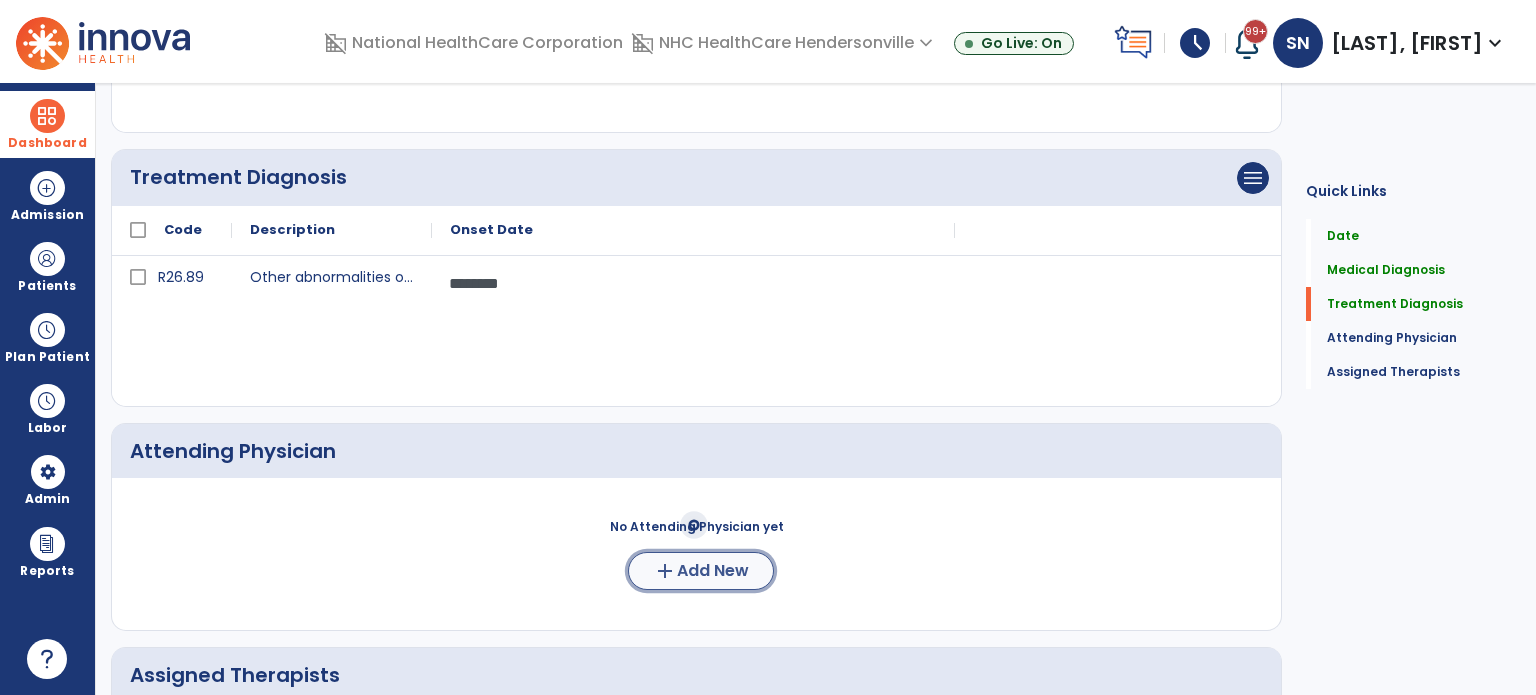 click on "add" 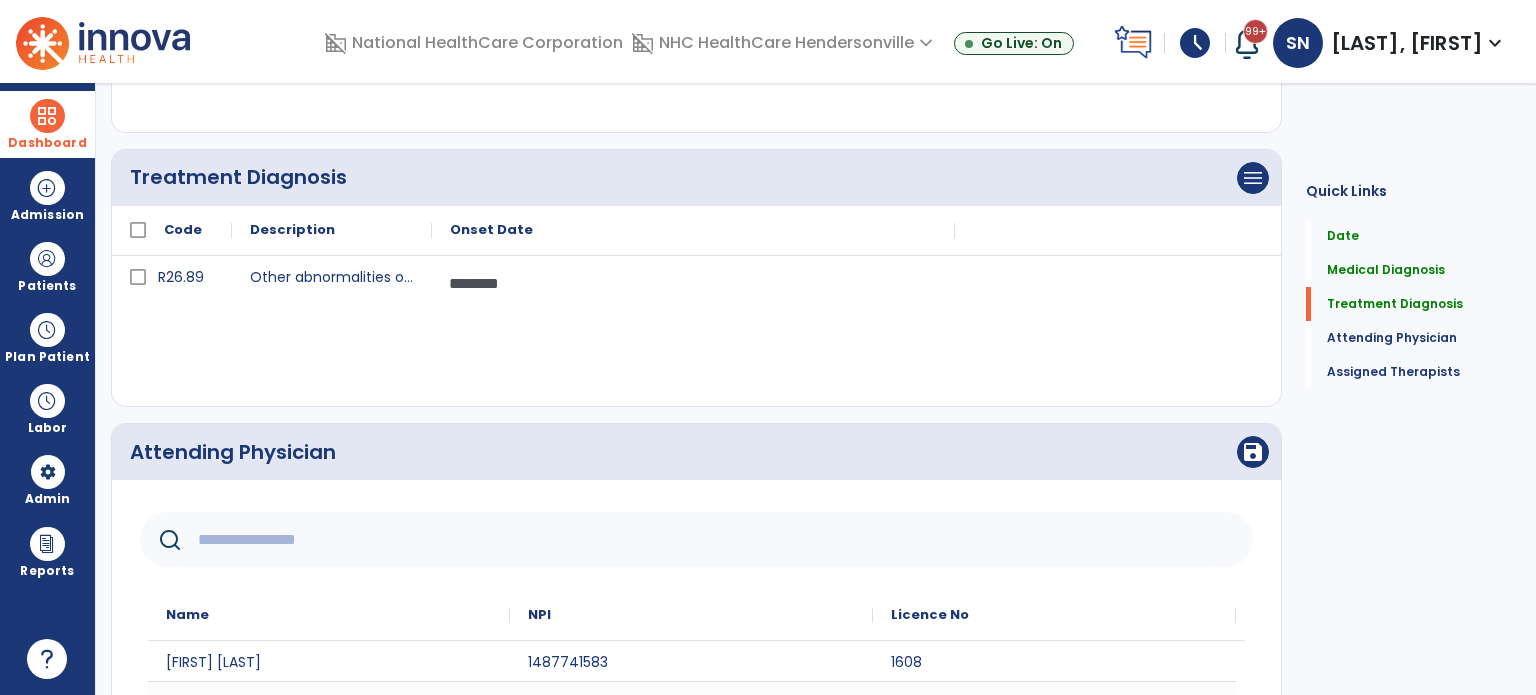 click 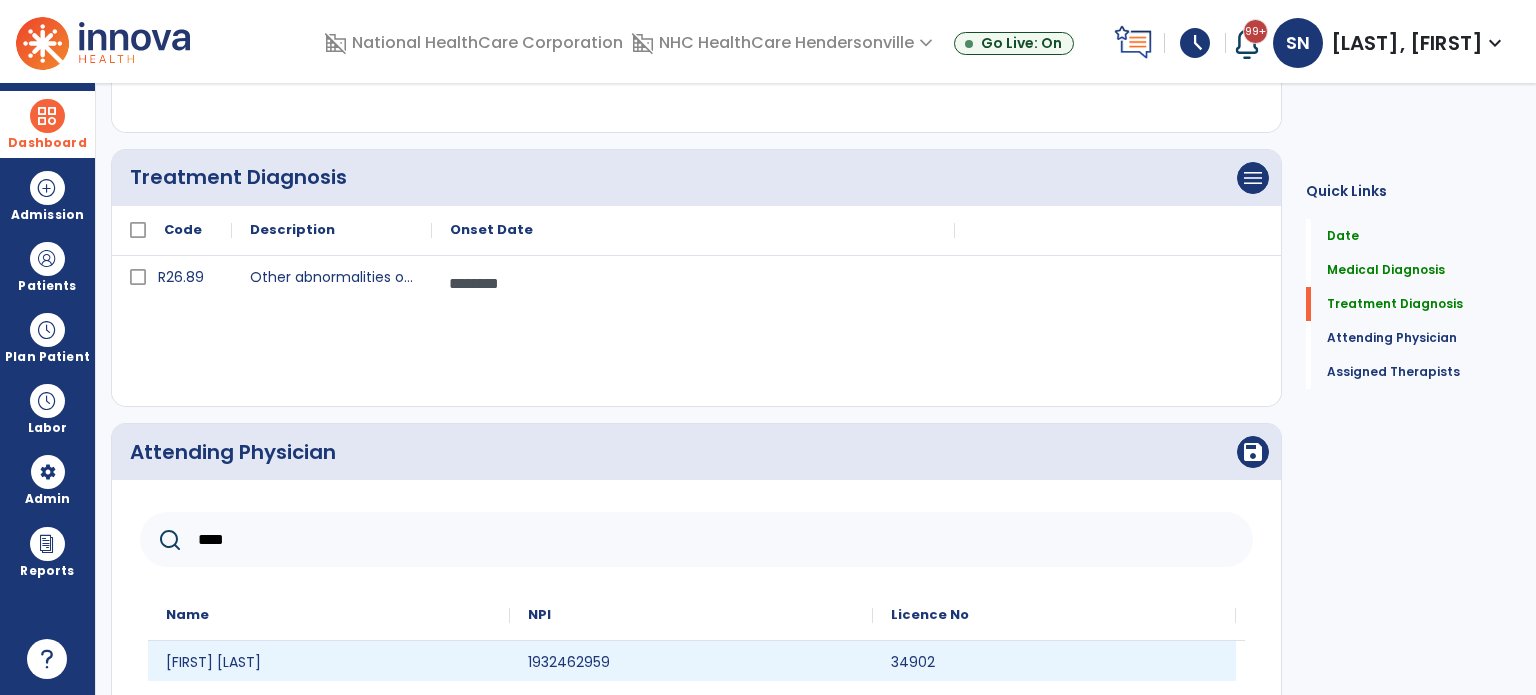 type on "****" 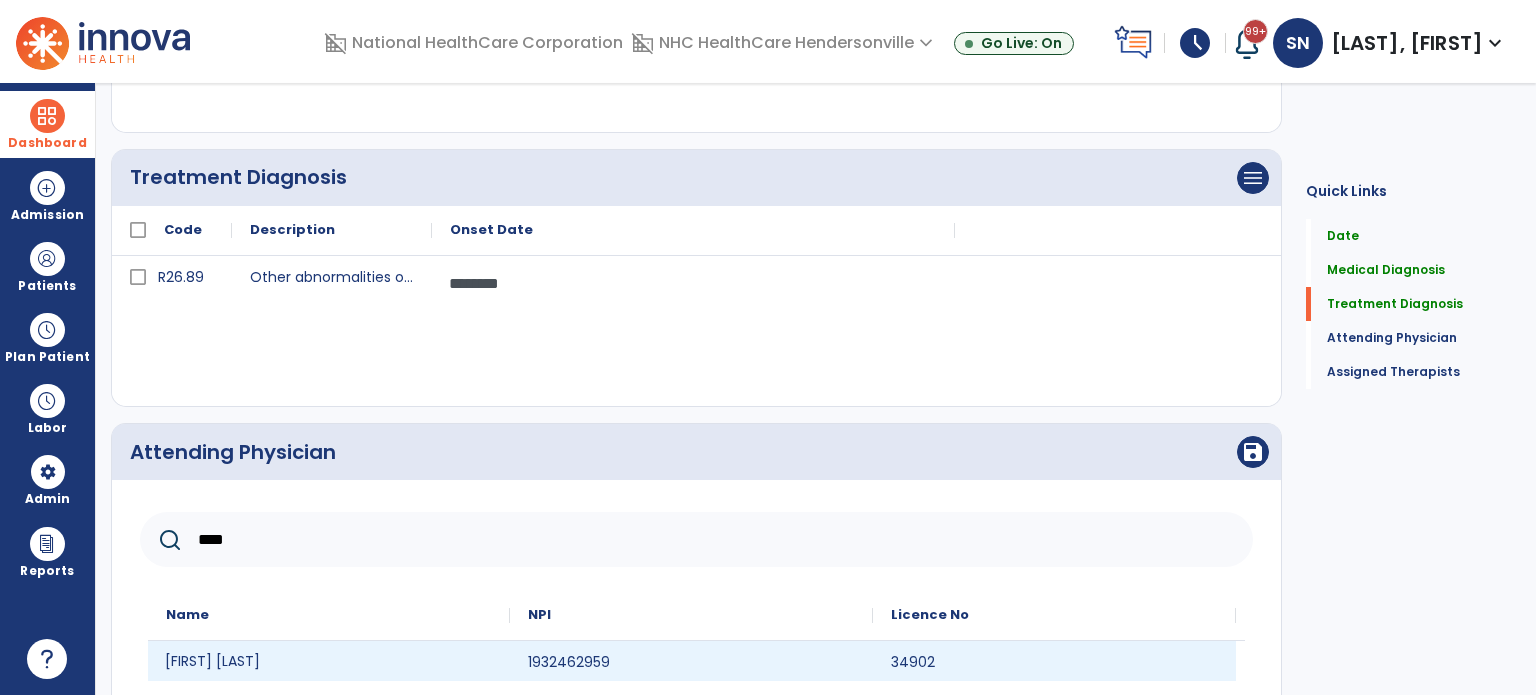 click on "[FIRST] [LAST]" 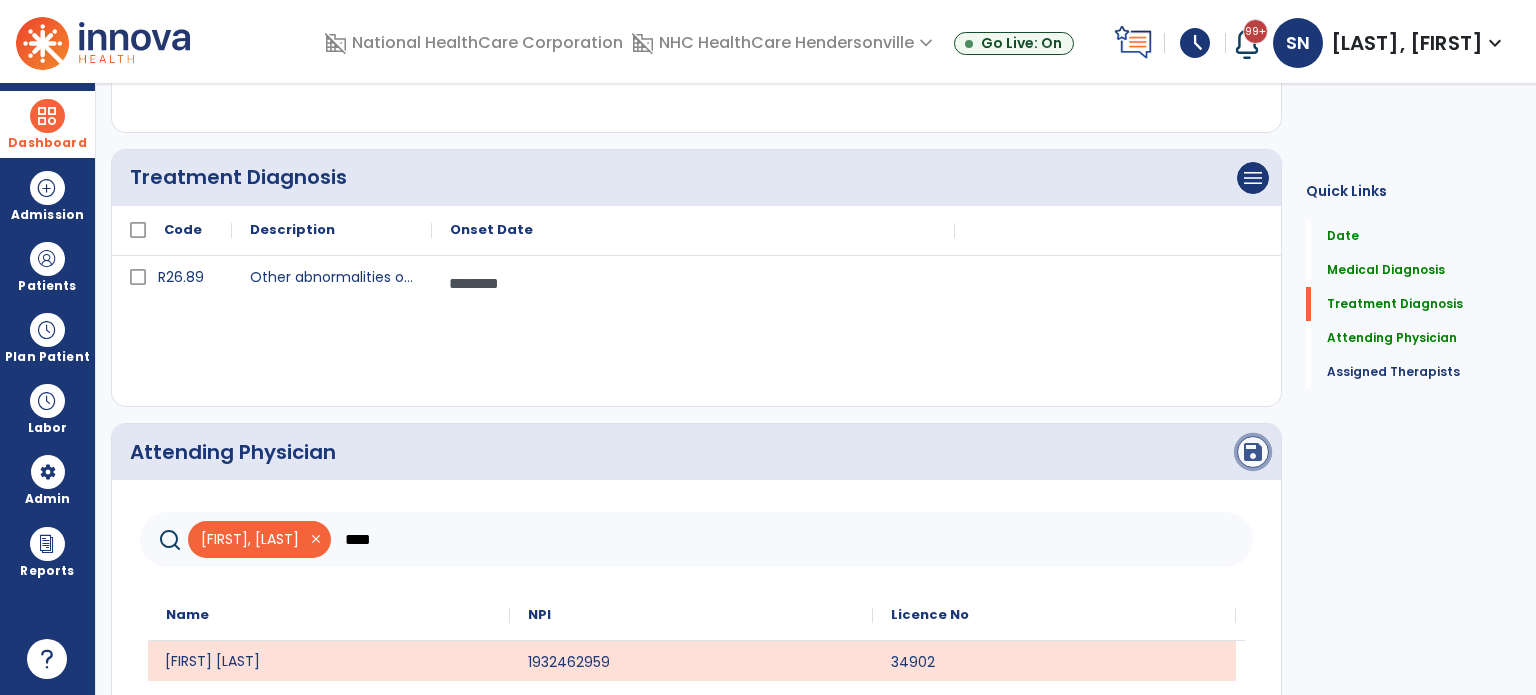 click on "save" 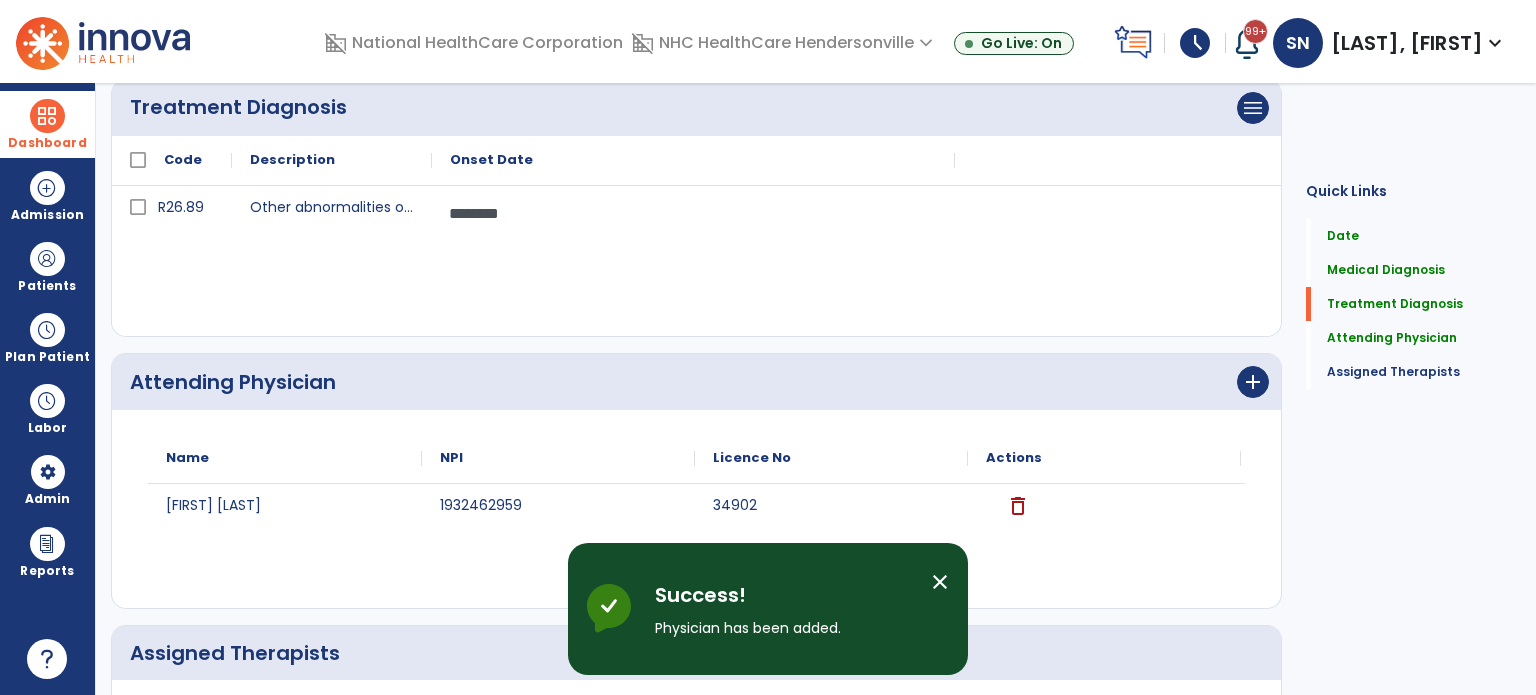 scroll, scrollTop: 697, scrollLeft: 0, axis: vertical 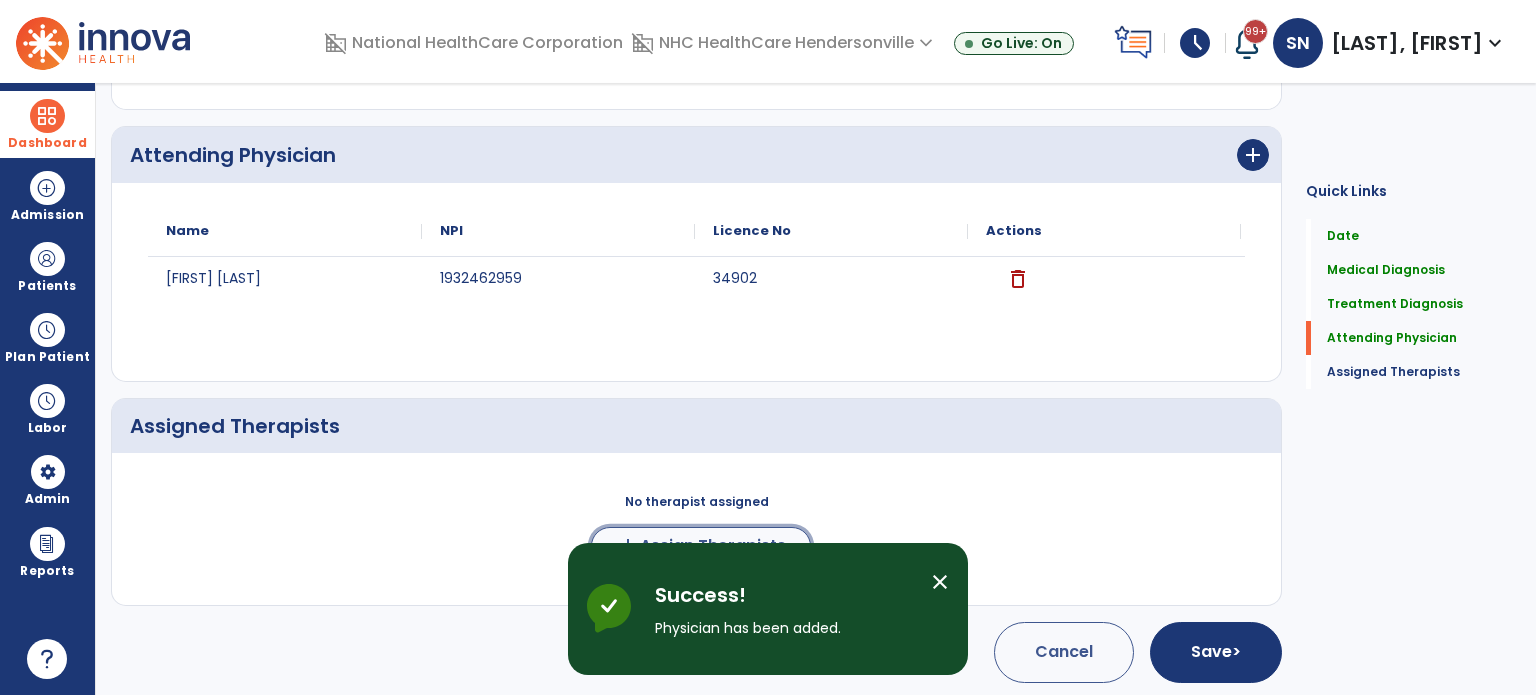 click on "Assign Therapists" 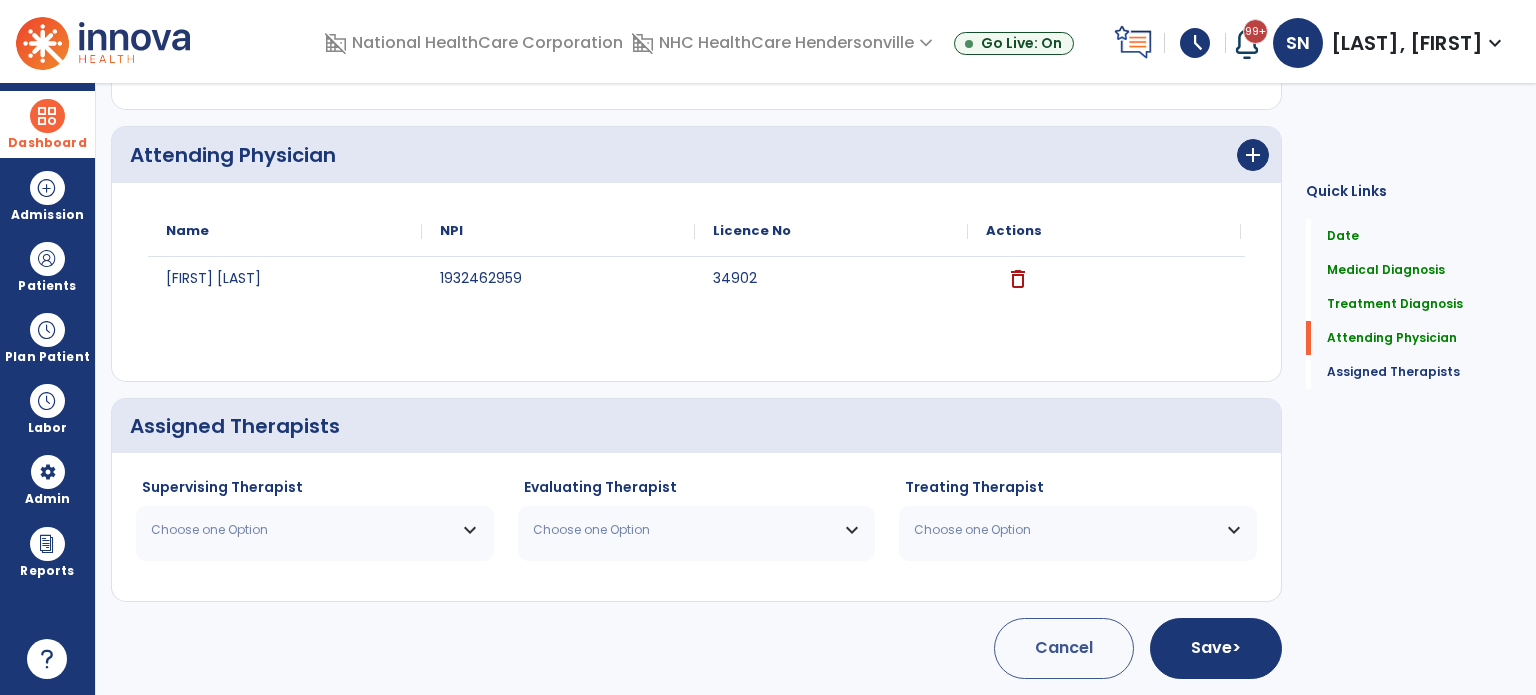 scroll, scrollTop: 694, scrollLeft: 0, axis: vertical 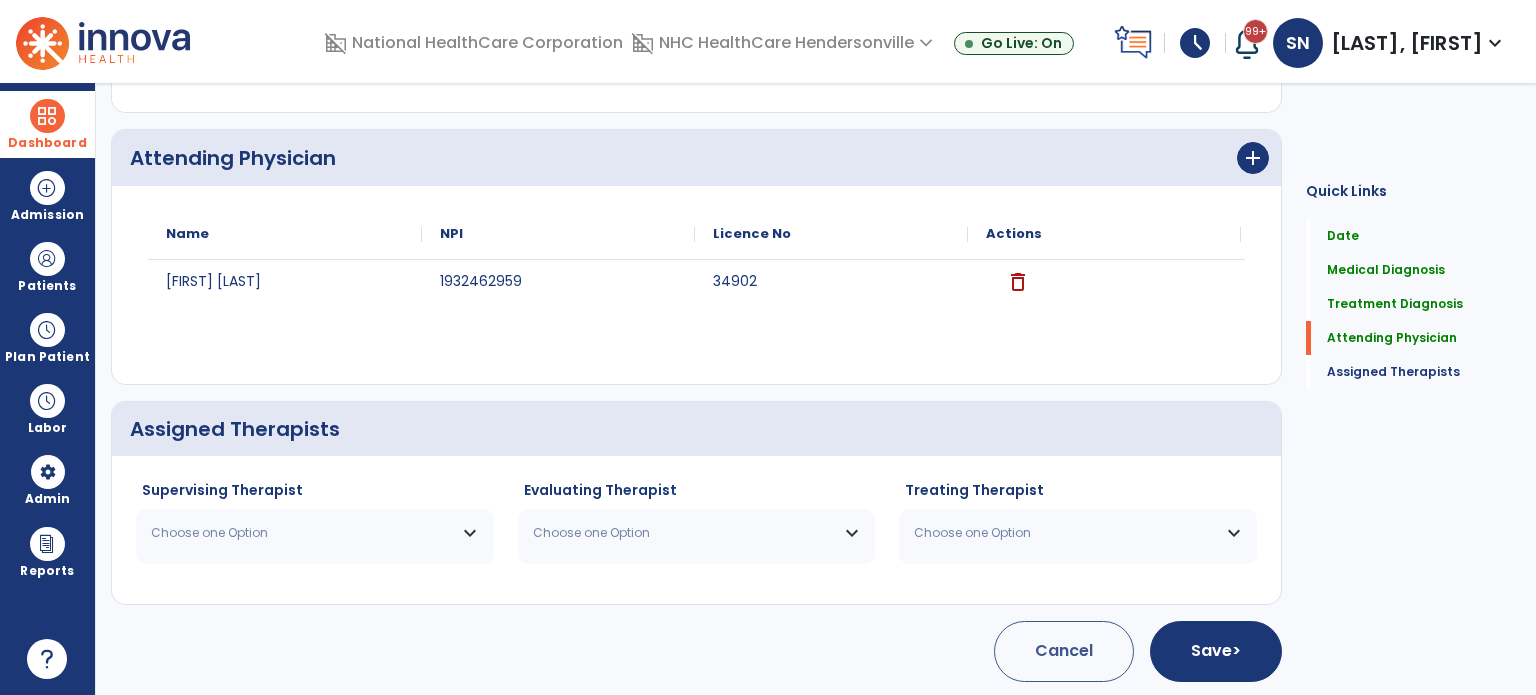 click on "Choose one Option" at bounding box center (302, 533) 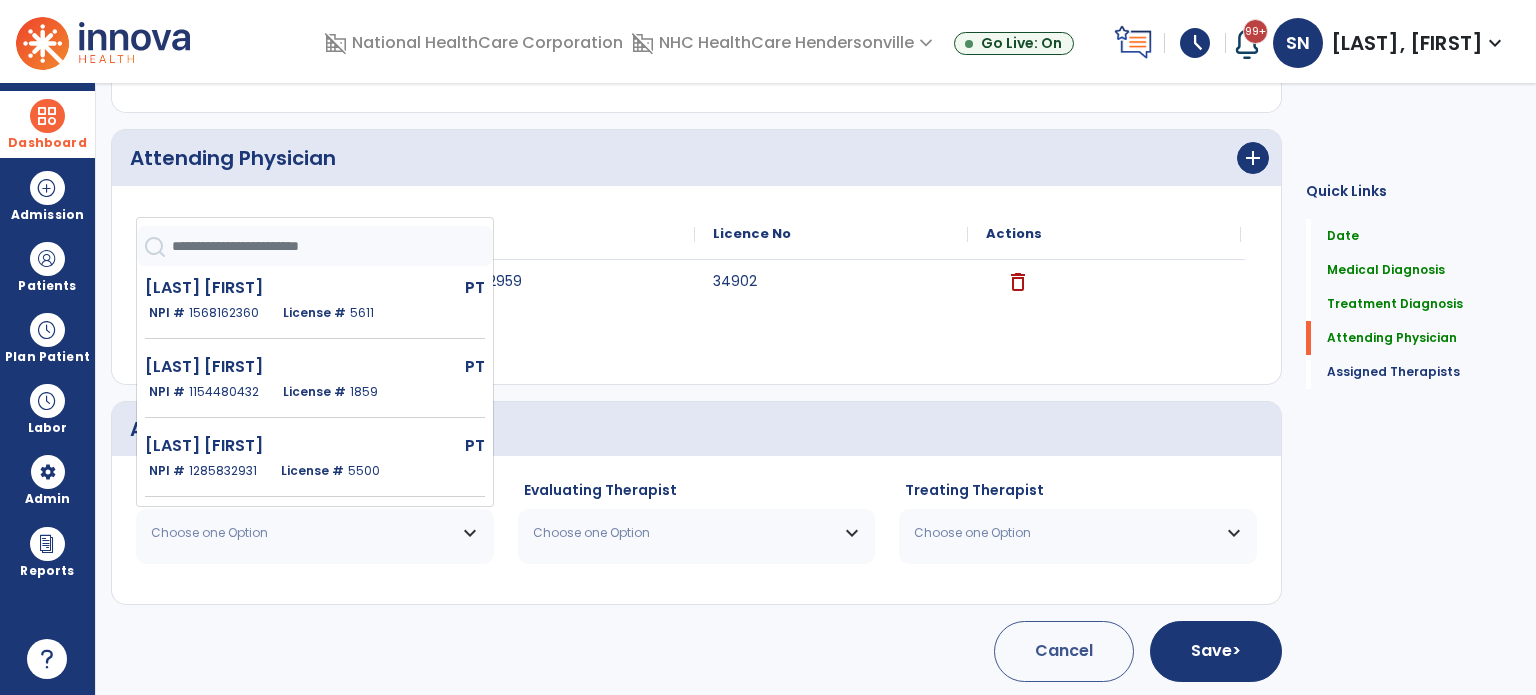 scroll, scrollTop: 500, scrollLeft: 0, axis: vertical 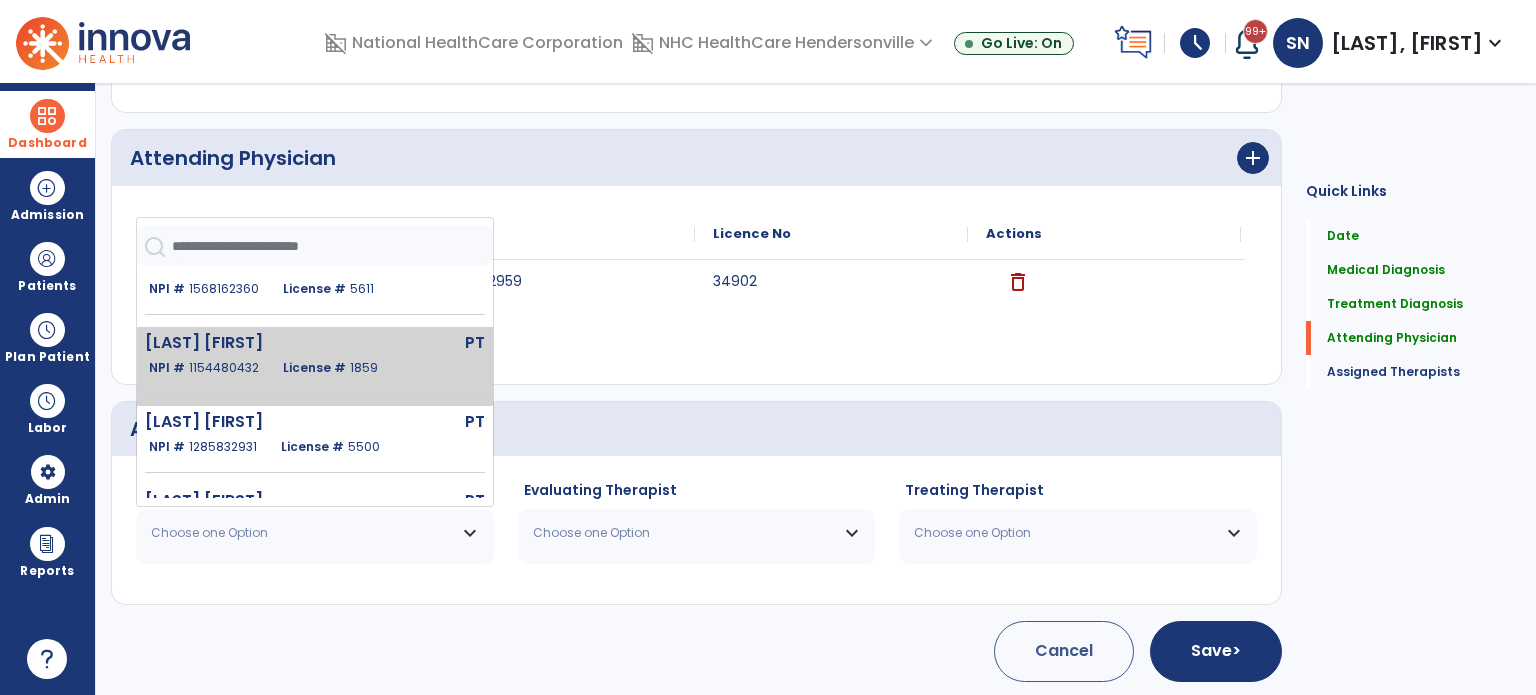 click on "NPI #  1154480432  License #  1859" 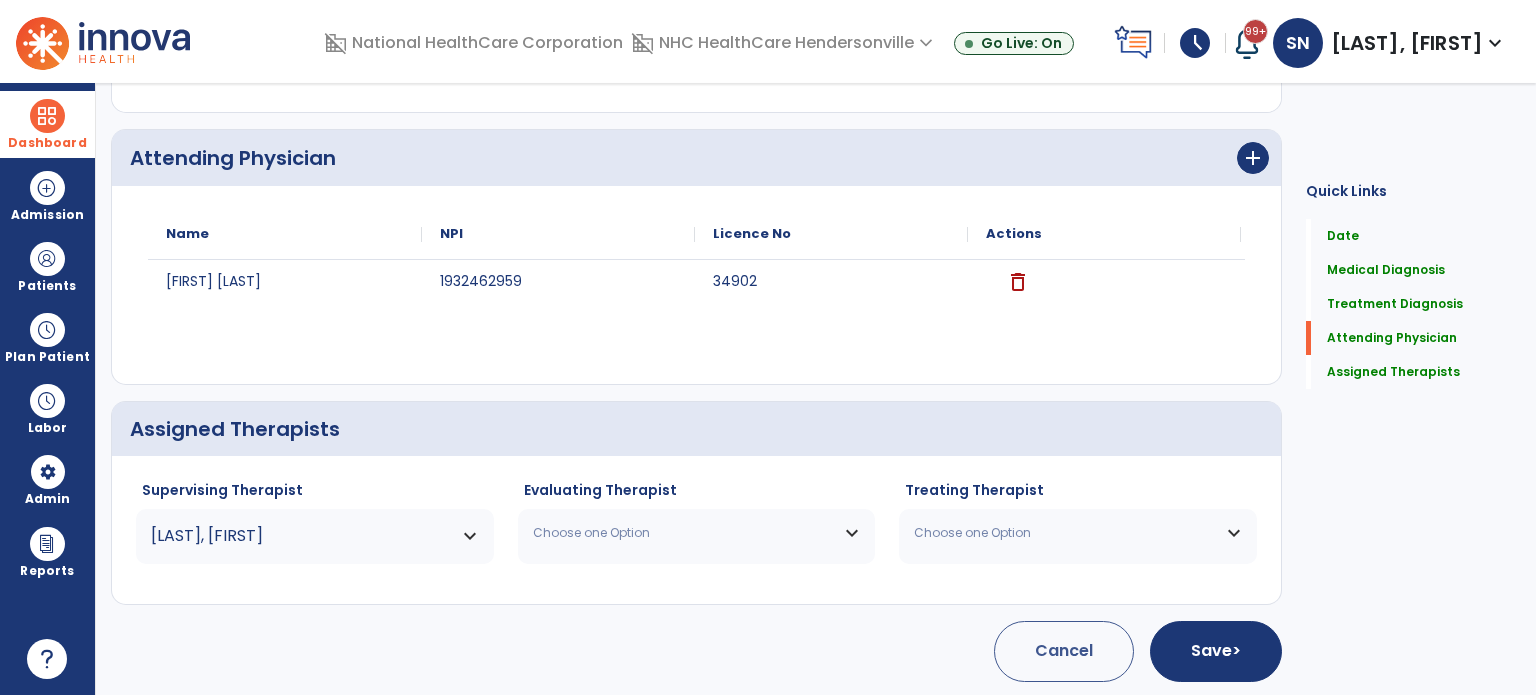 click on "Choose one Option" at bounding box center (684, 533) 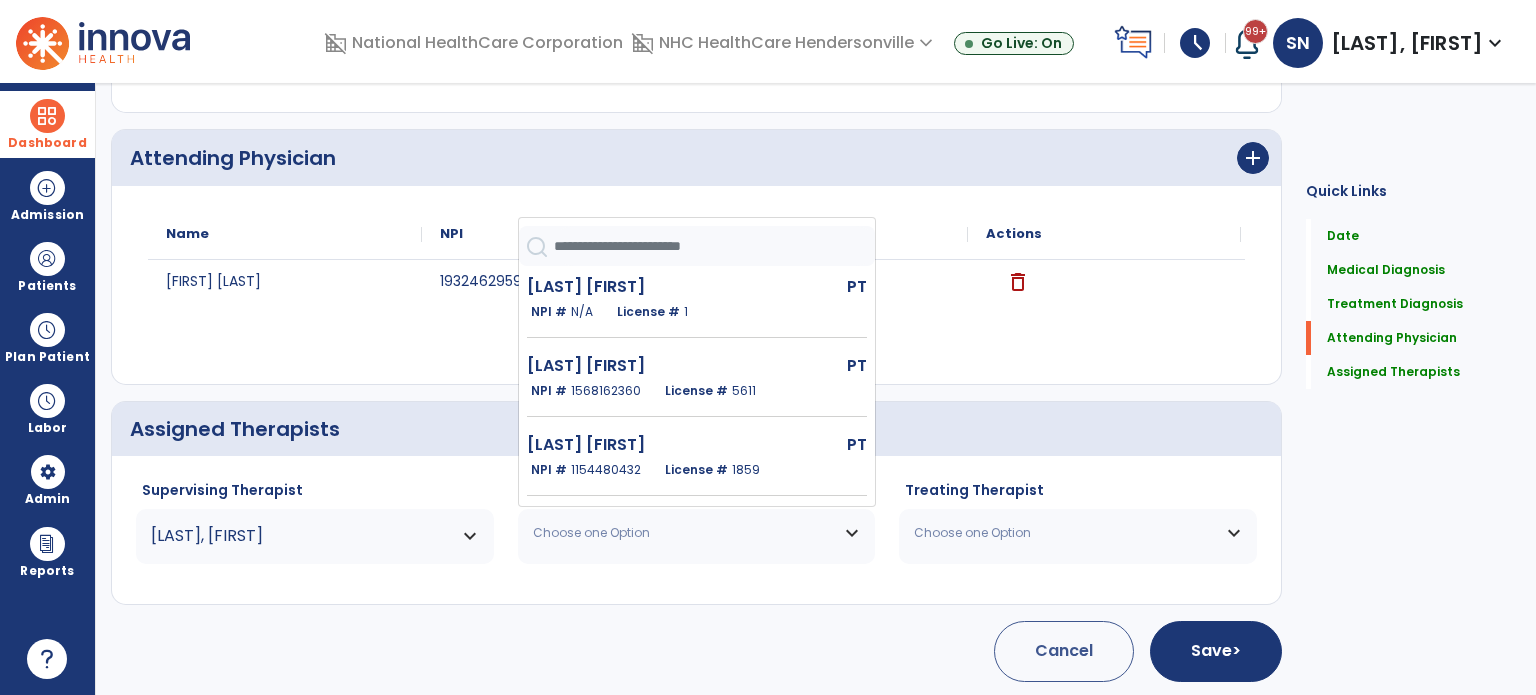scroll, scrollTop: 400, scrollLeft: 0, axis: vertical 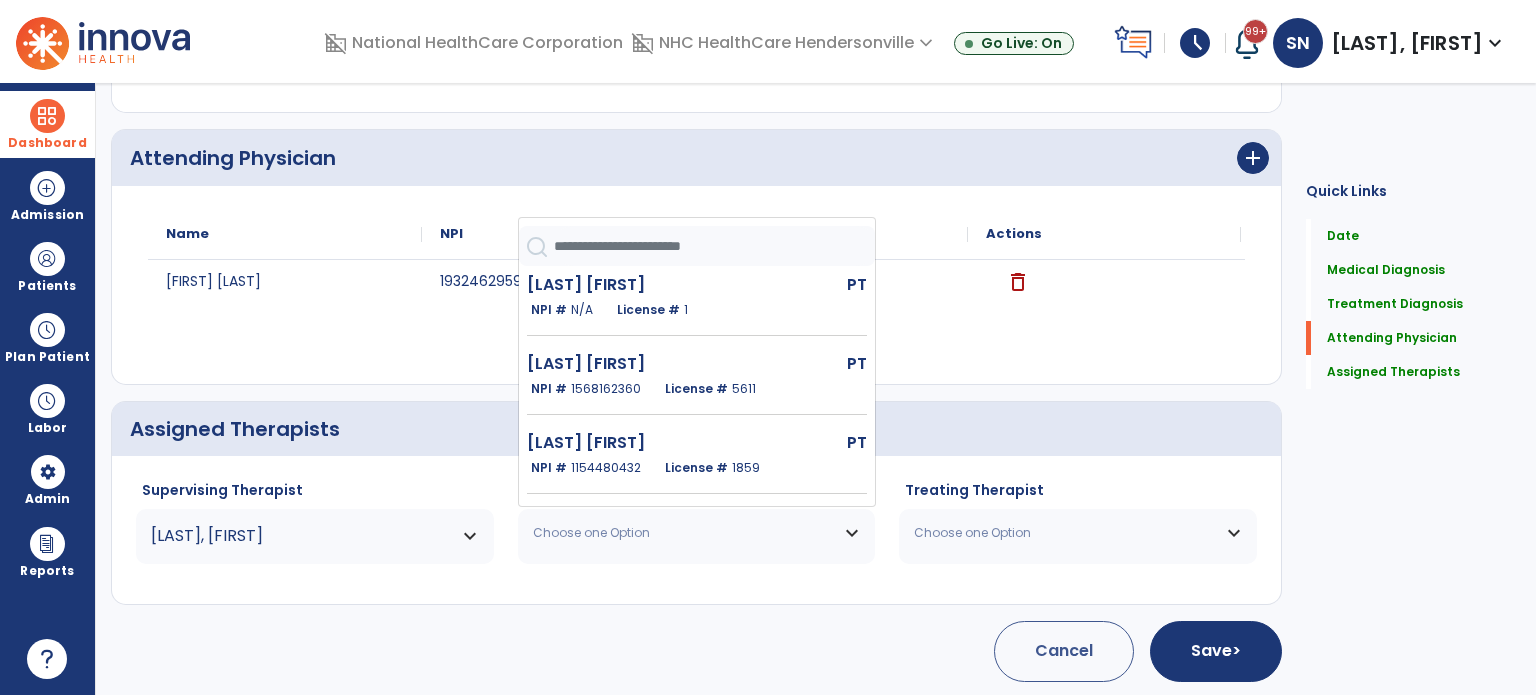 click on "[LAST] [FIRST]" 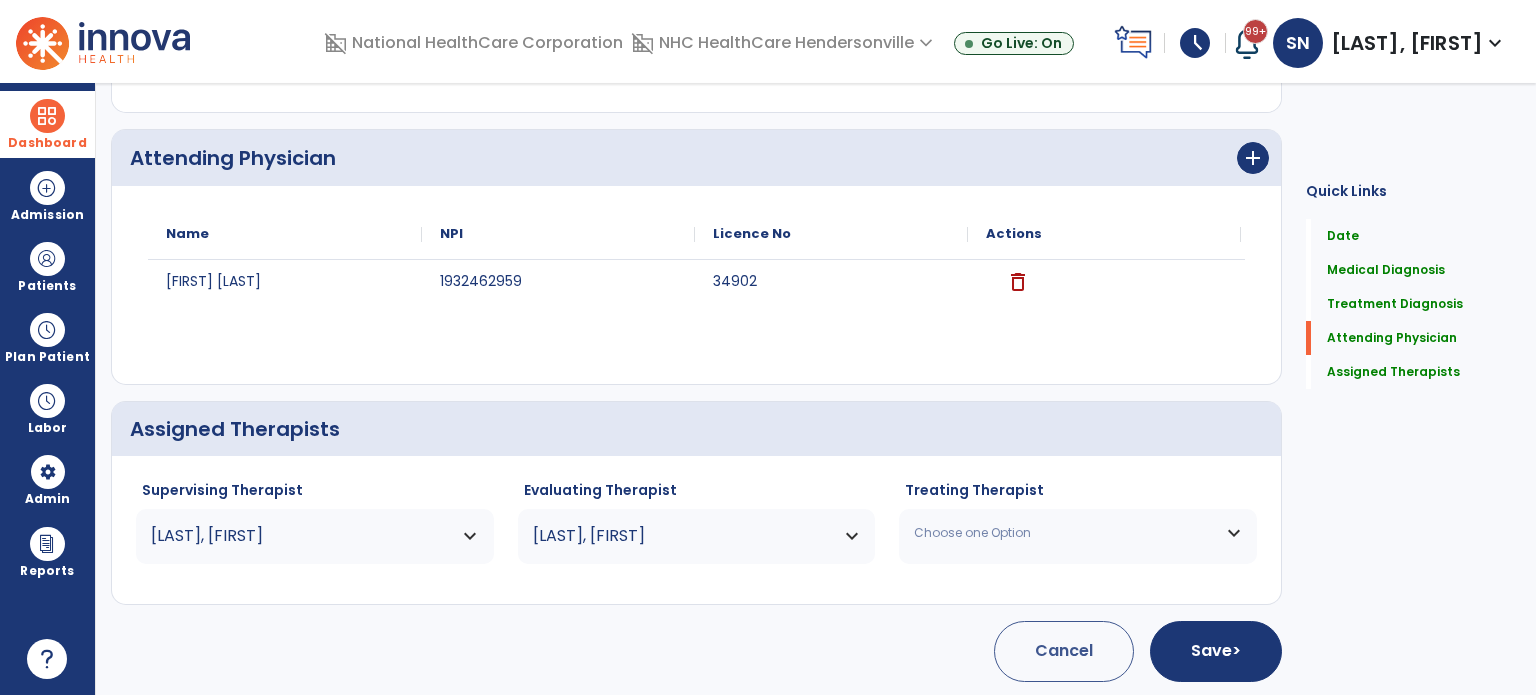 click on "Choose one Option" at bounding box center (1078, 533) 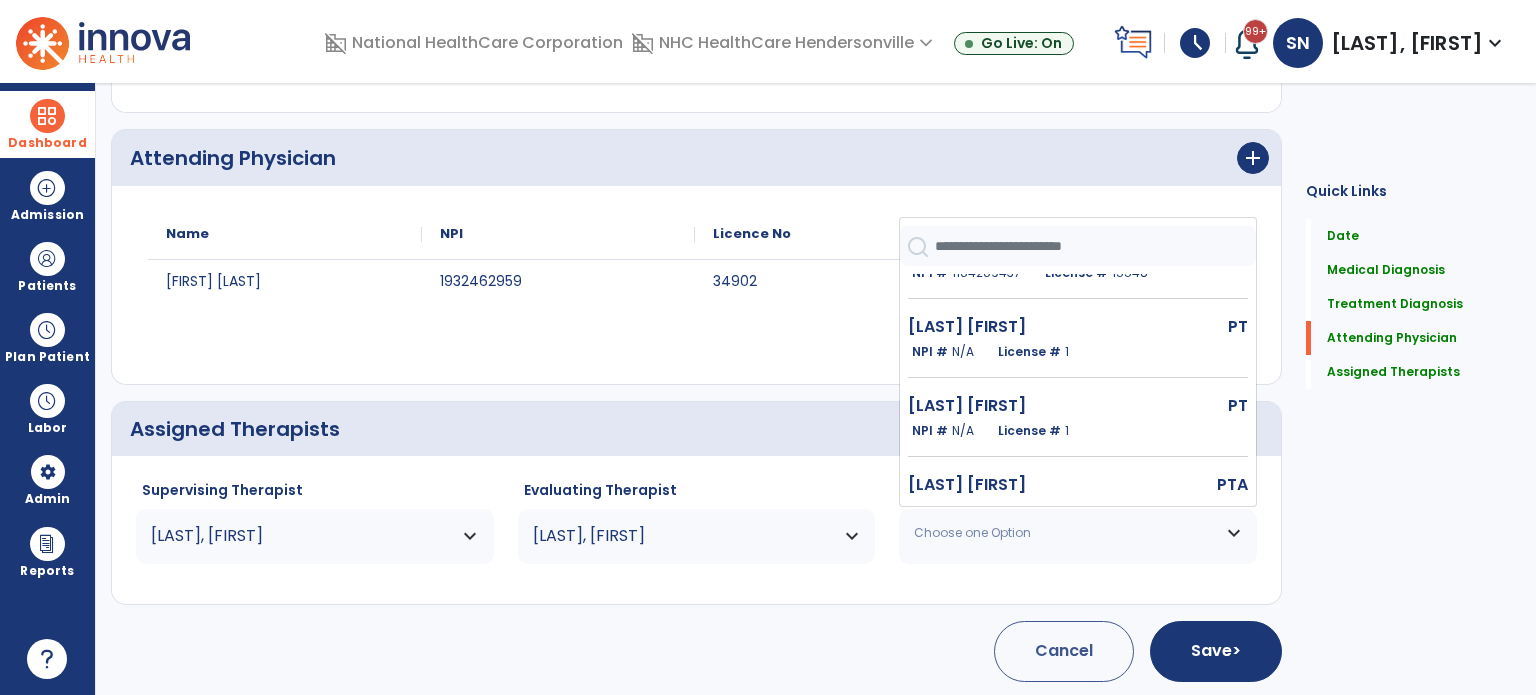 scroll, scrollTop: 600, scrollLeft: 0, axis: vertical 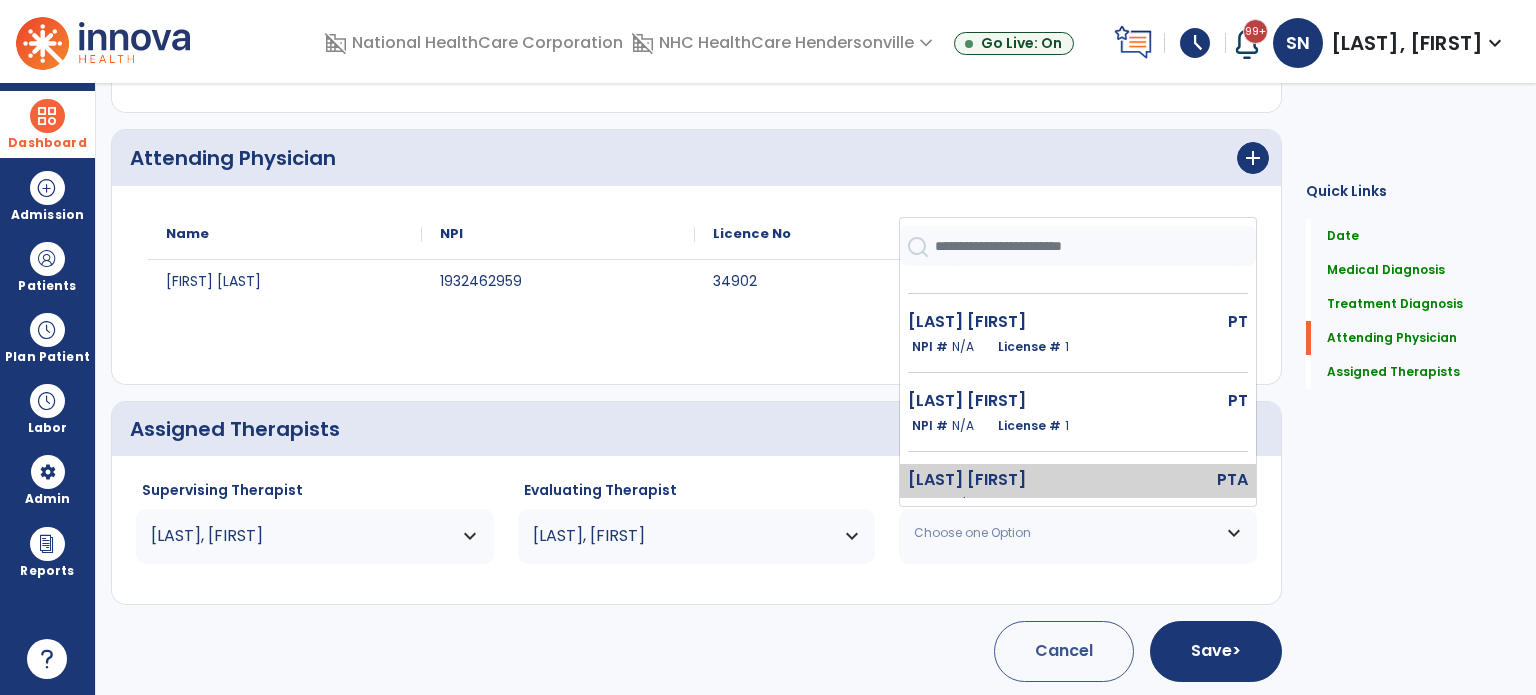 click on "[LAST] [FIRST]" 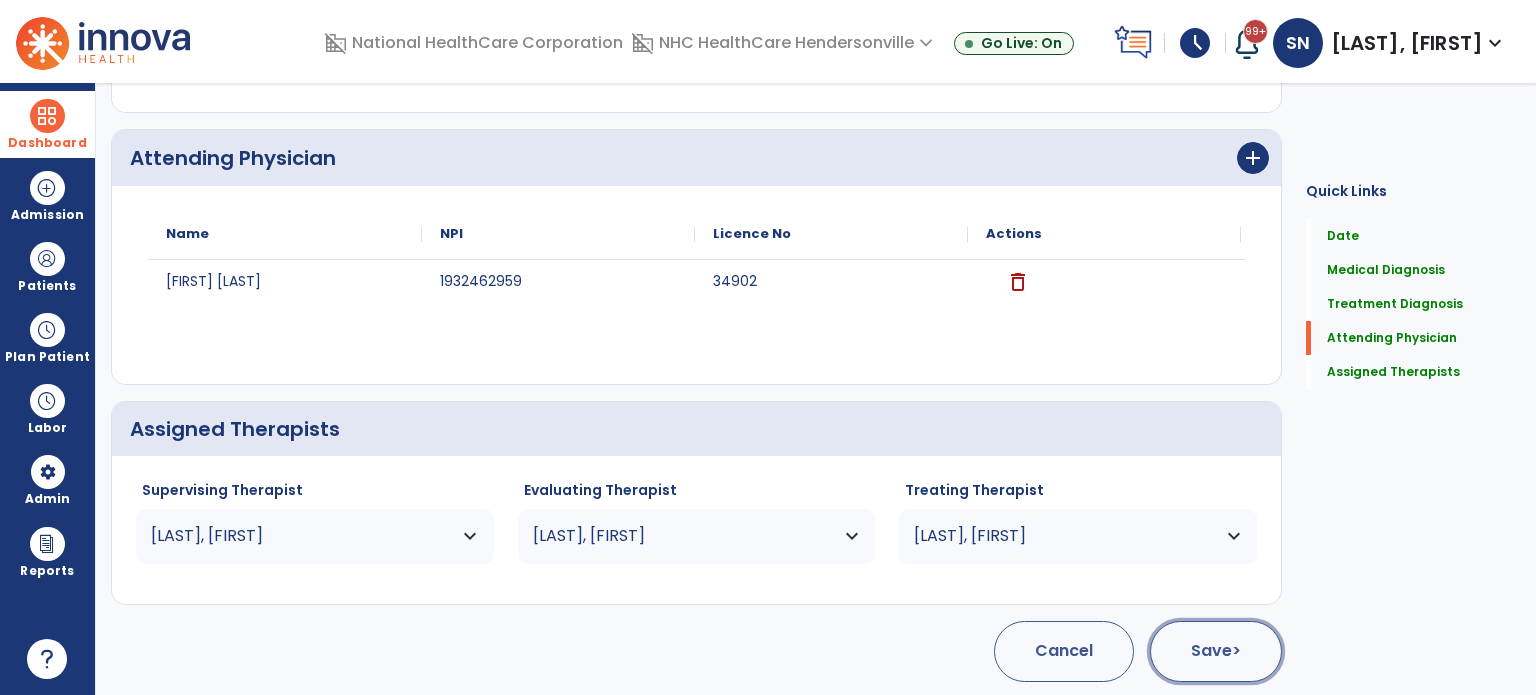 click on "Save  >" 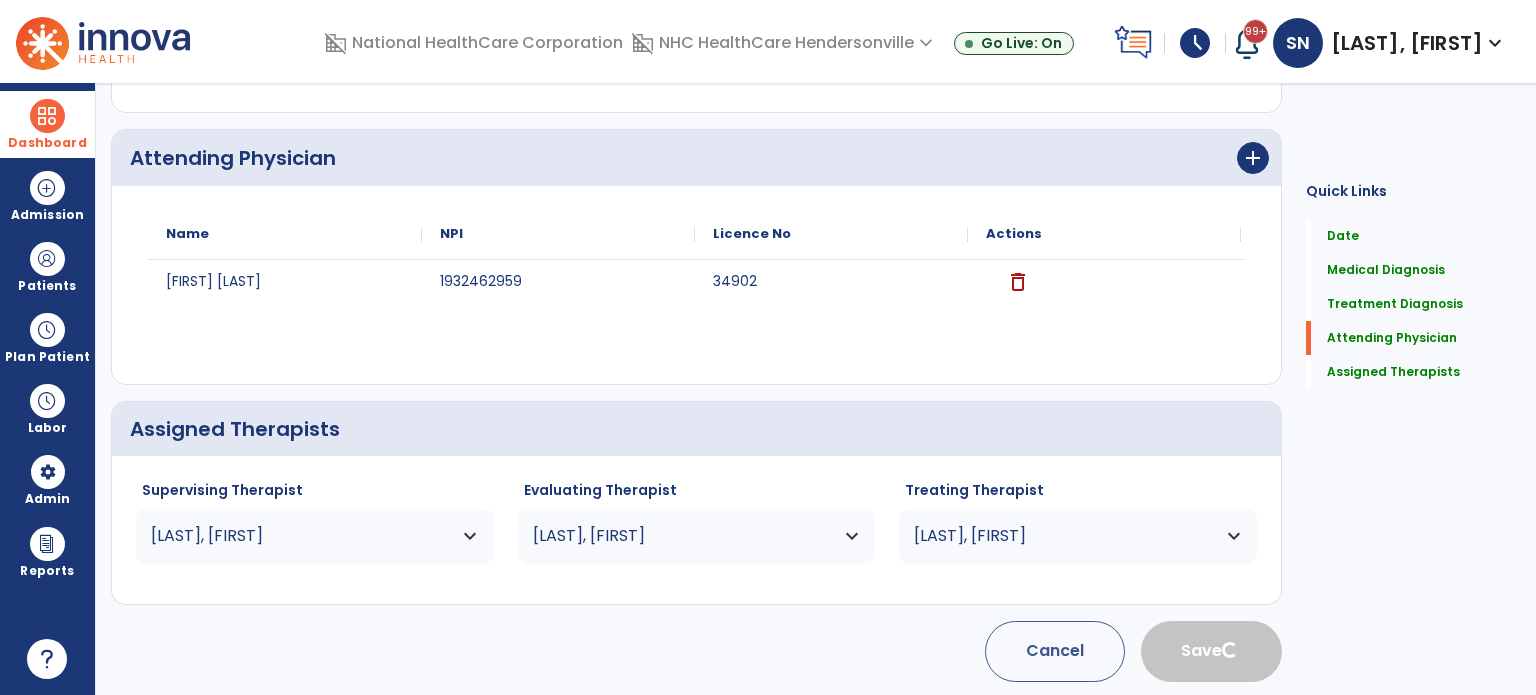 scroll, scrollTop: 58, scrollLeft: 0, axis: vertical 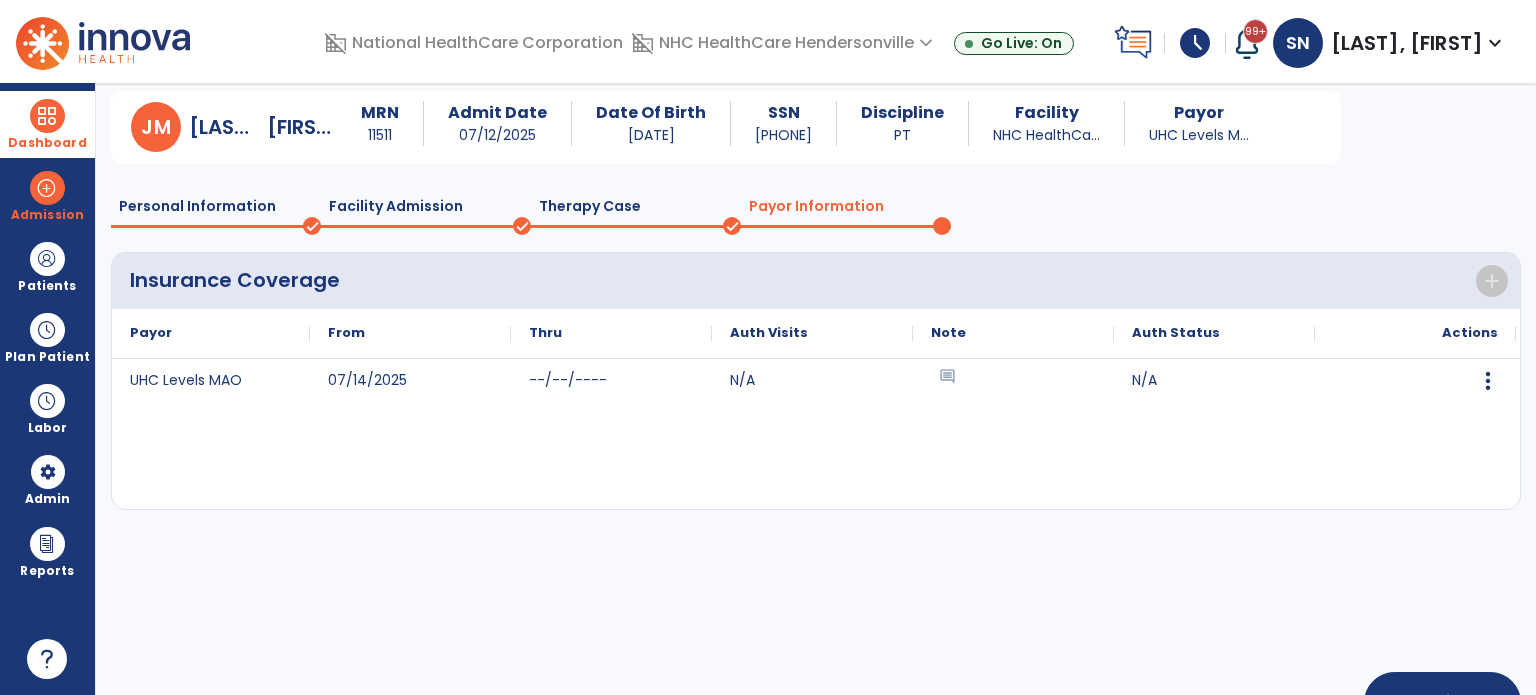 click on "Therapy Case" 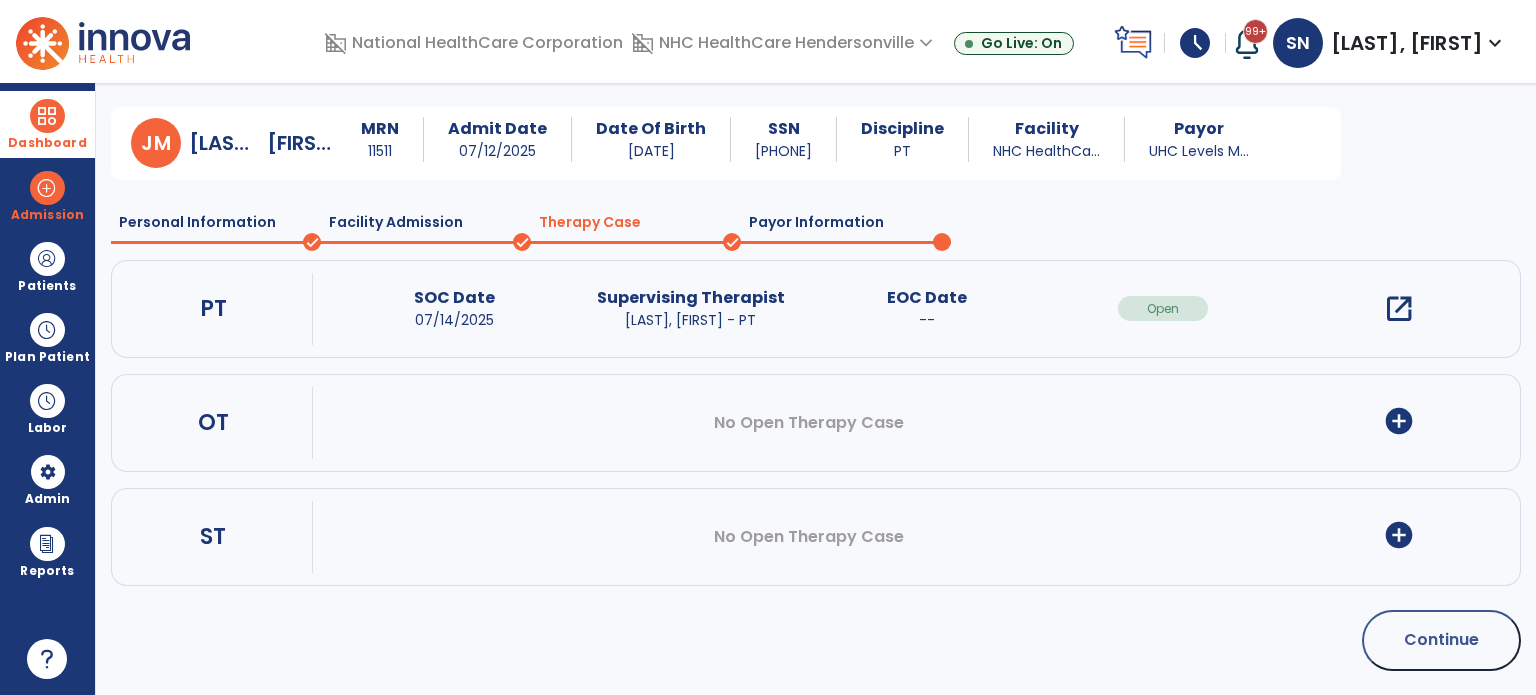 scroll, scrollTop: 40, scrollLeft: 0, axis: vertical 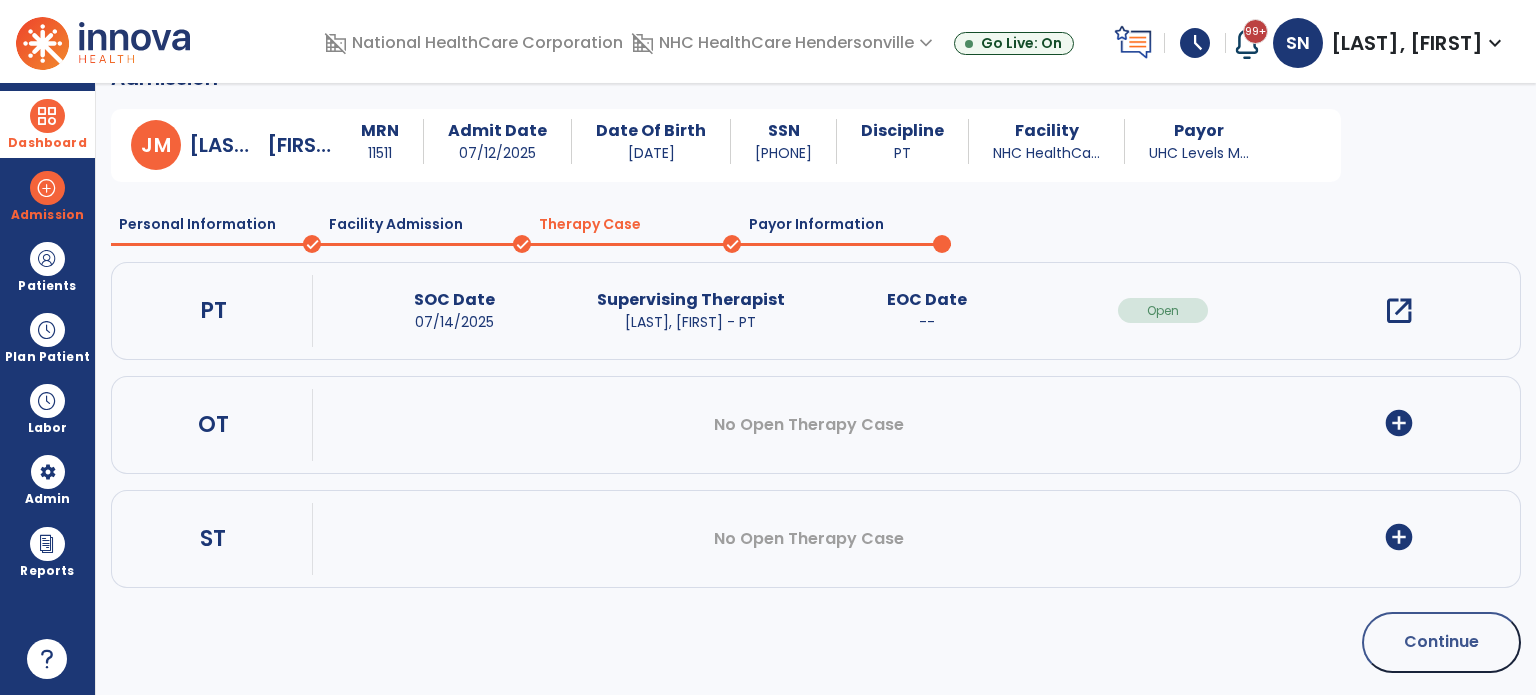 click on "open_in_new" at bounding box center [1399, 311] 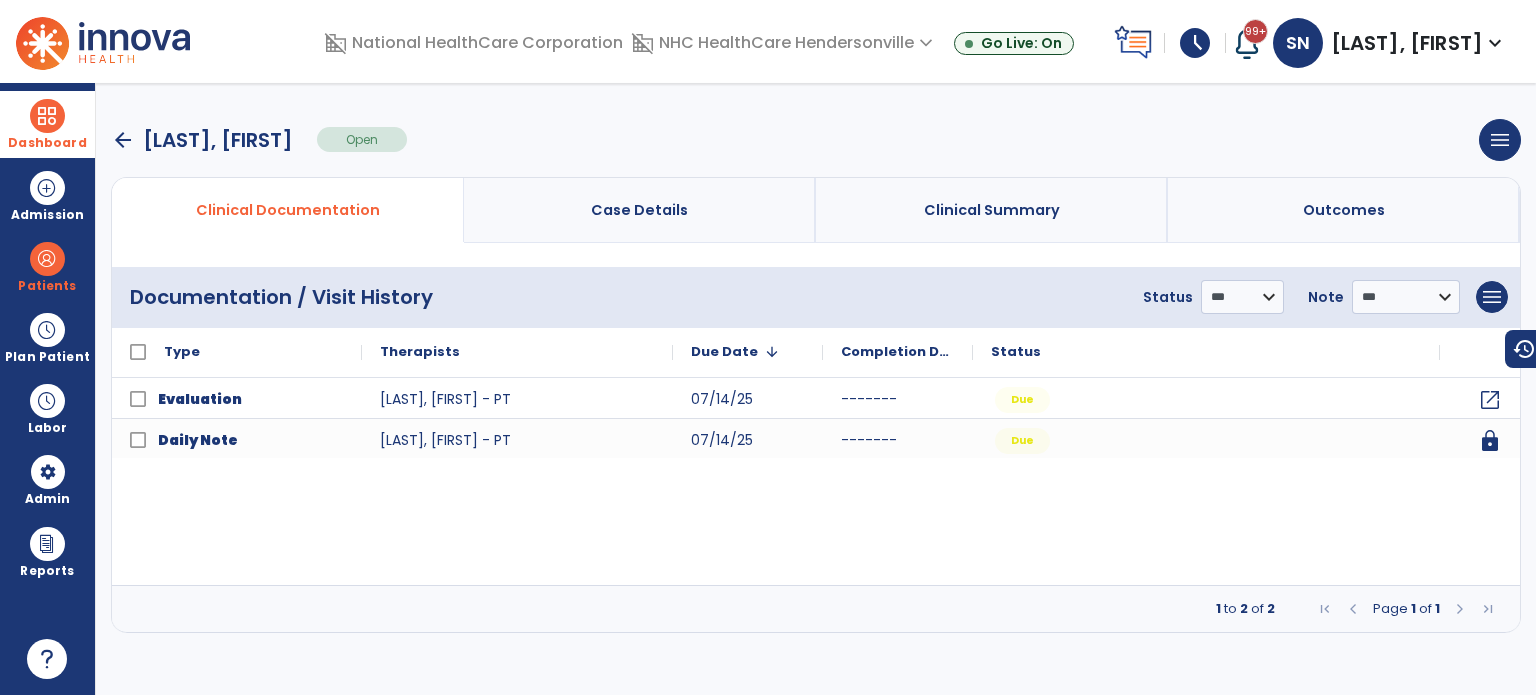 scroll, scrollTop: 0, scrollLeft: 0, axis: both 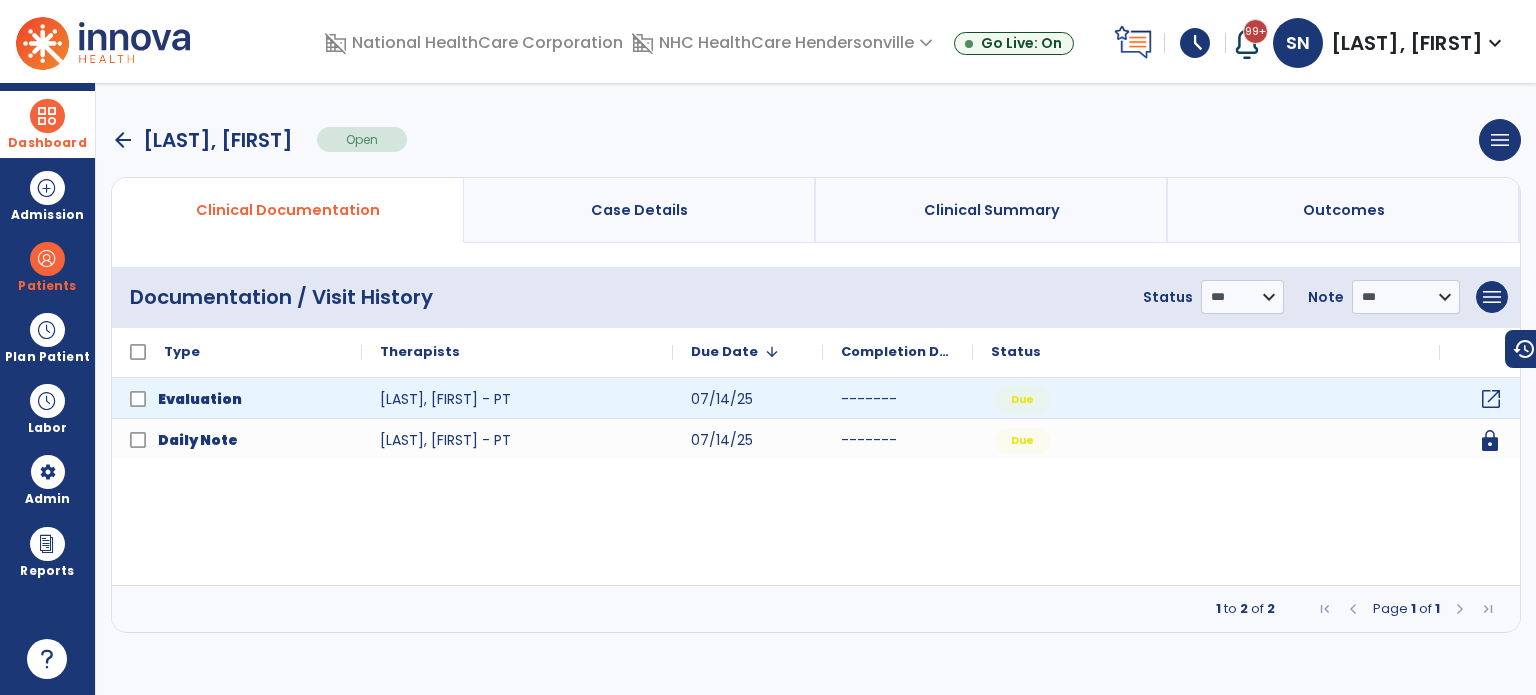 click on "open_in_new" 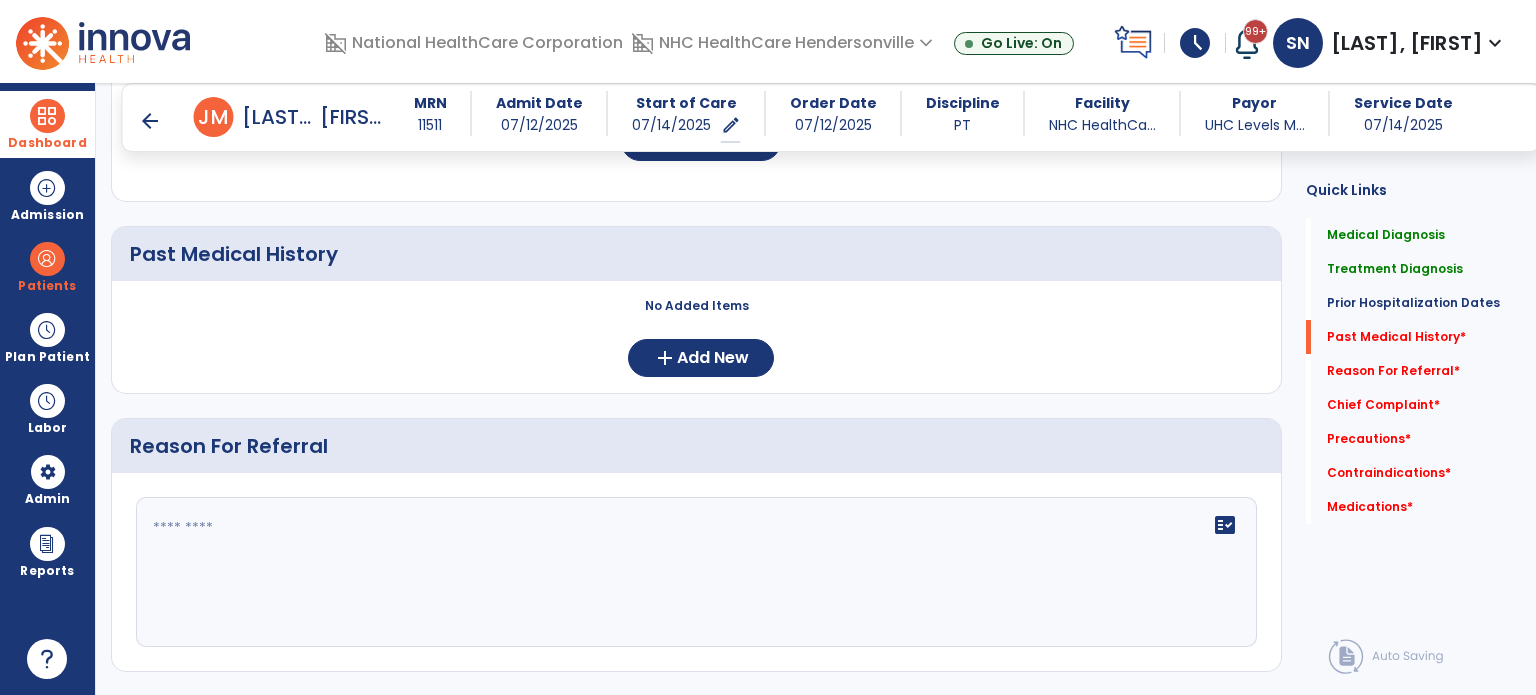 scroll, scrollTop: 900, scrollLeft: 0, axis: vertical 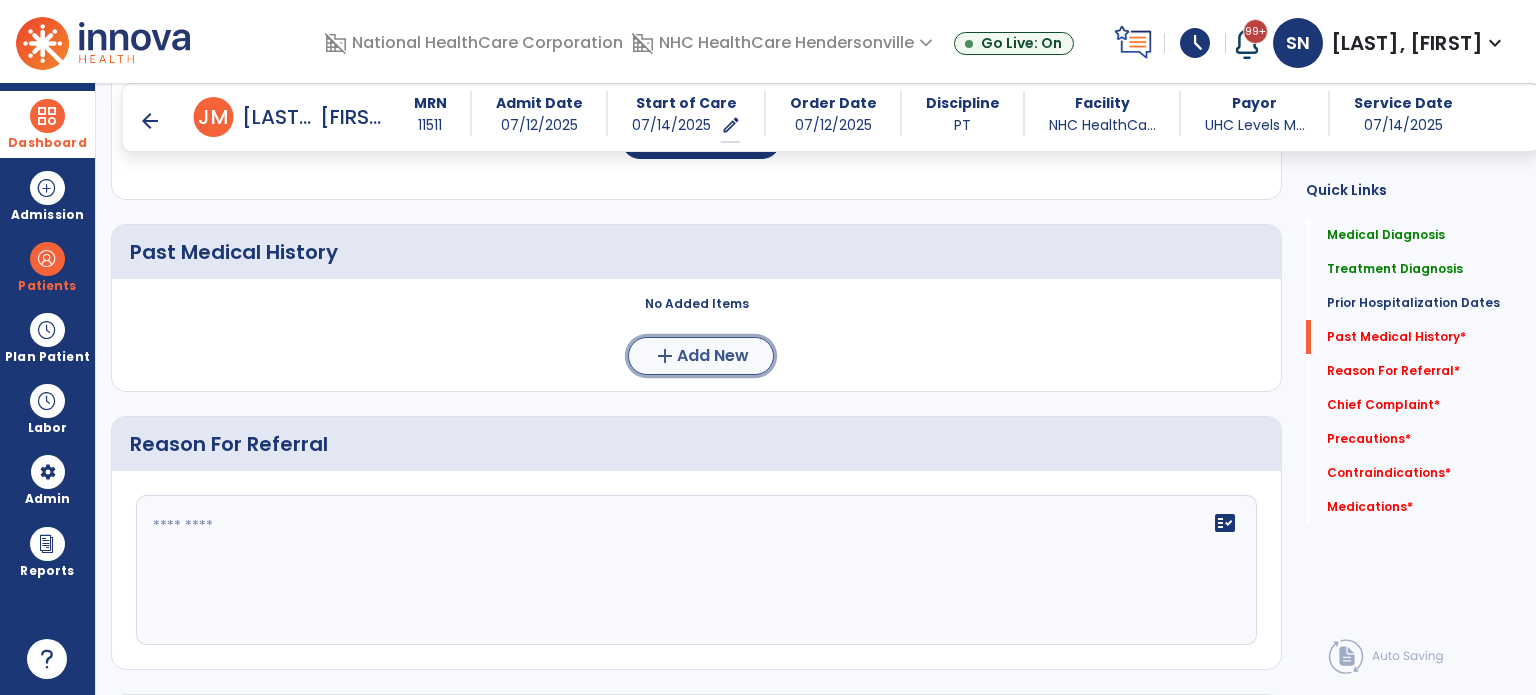 click on "Add New" 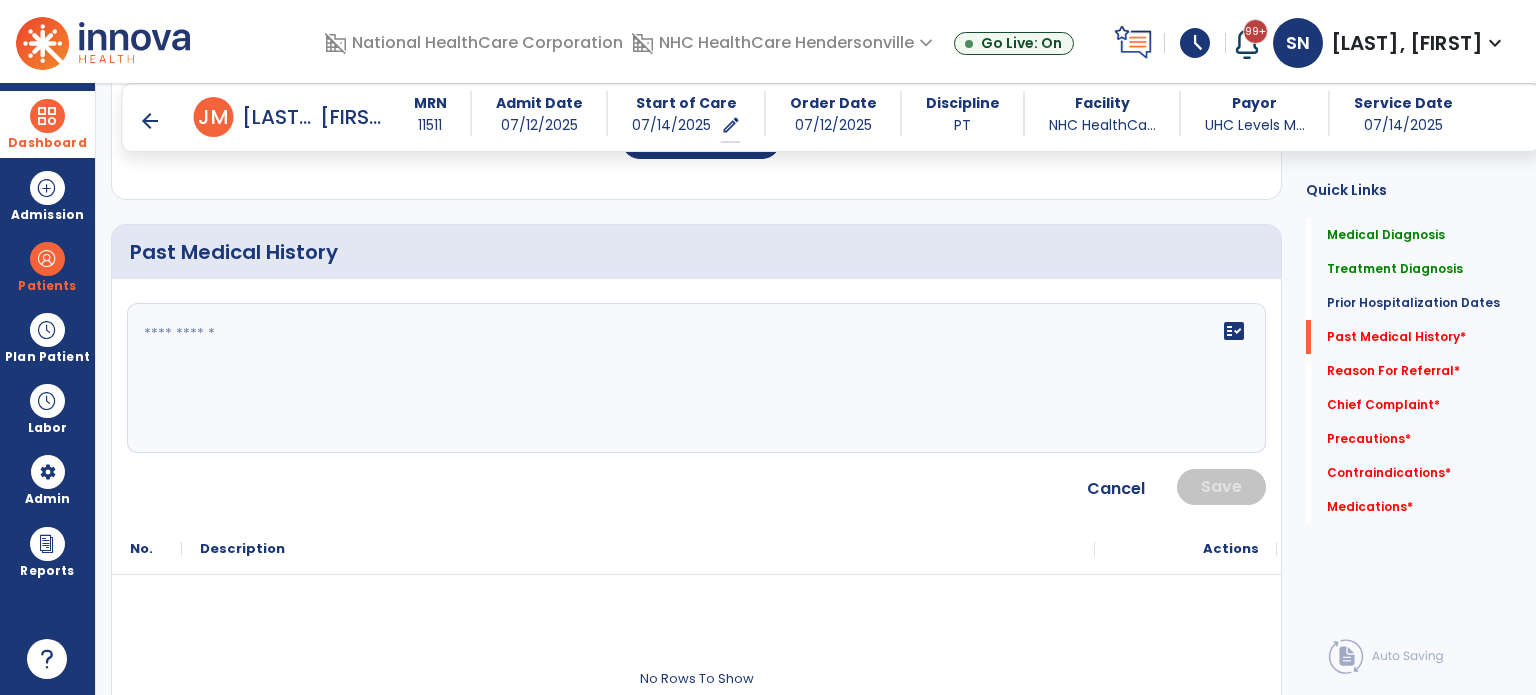 click on "fact_check" 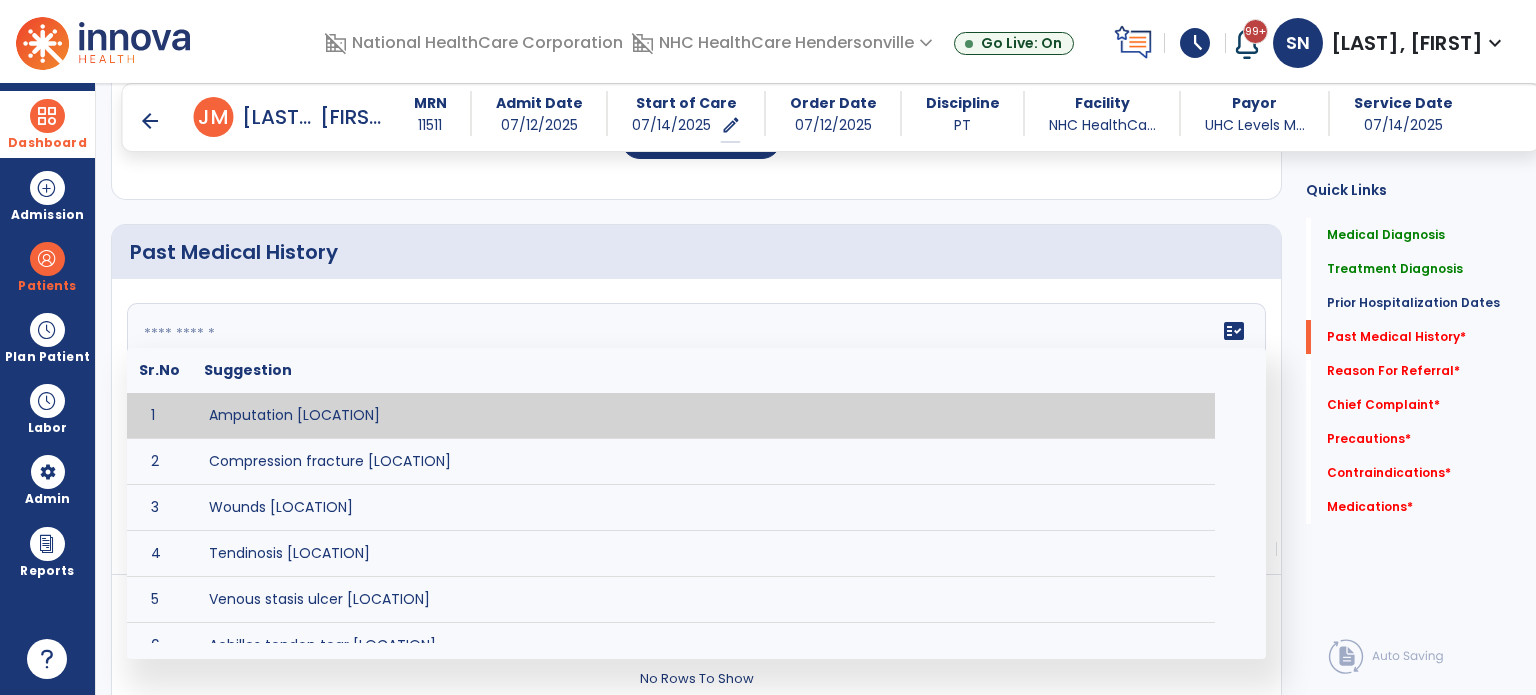 paste on "**********" 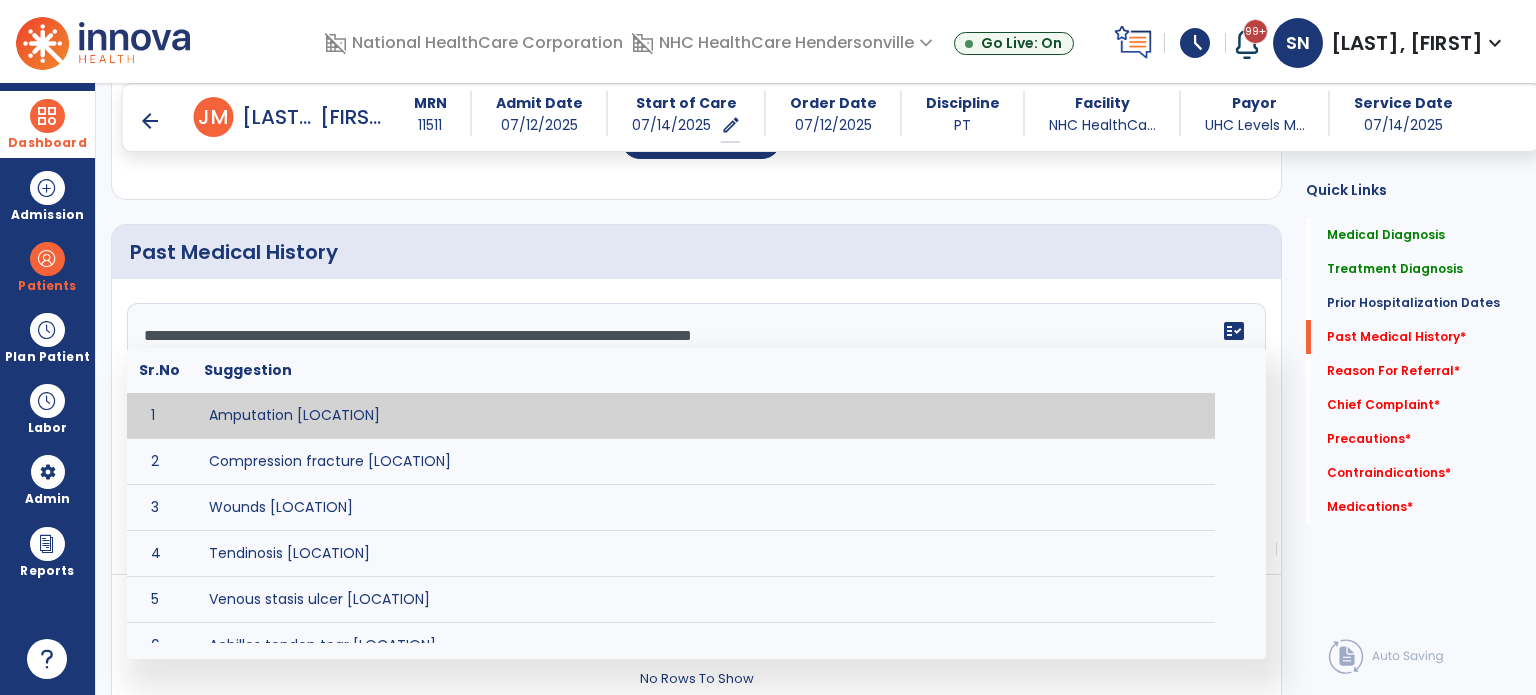 scroll, scrollTop: 447, scrollLeft: 0, axis: vertical 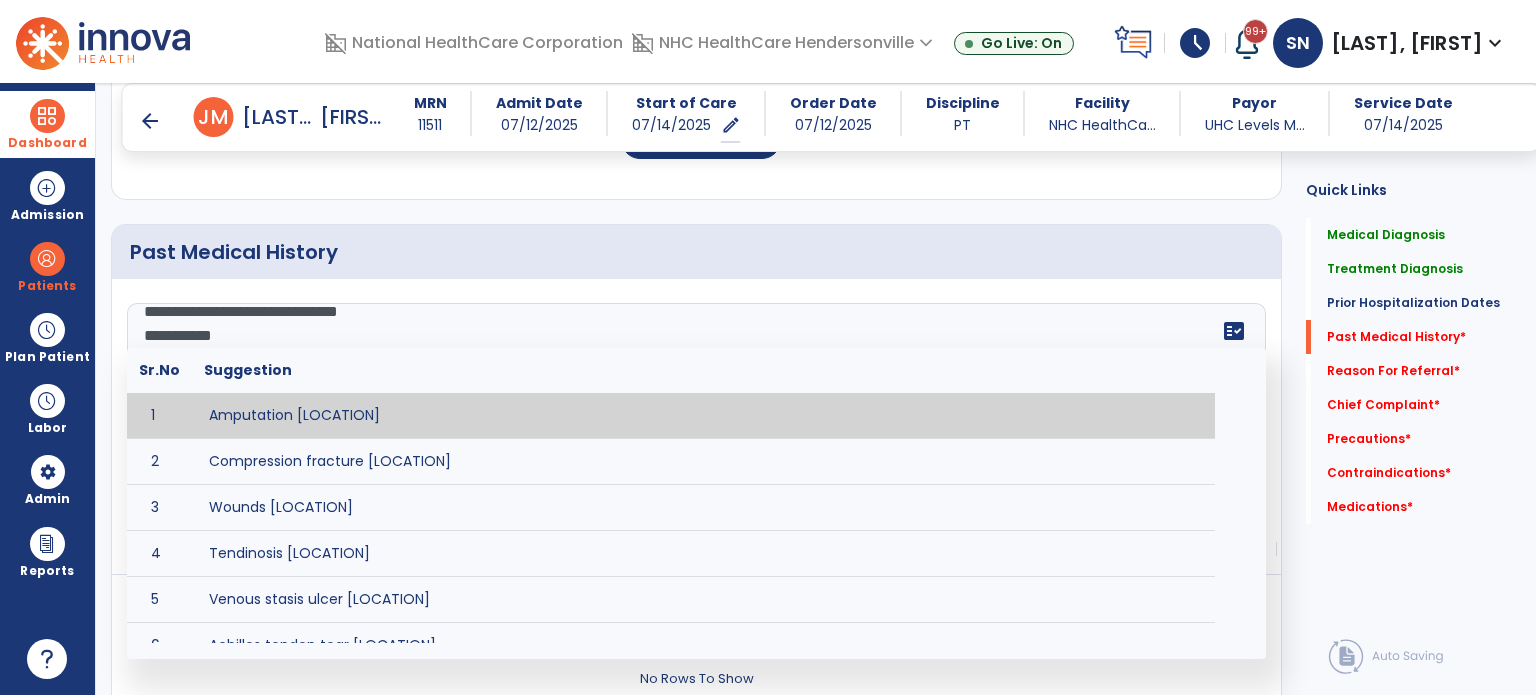 click on "**********" 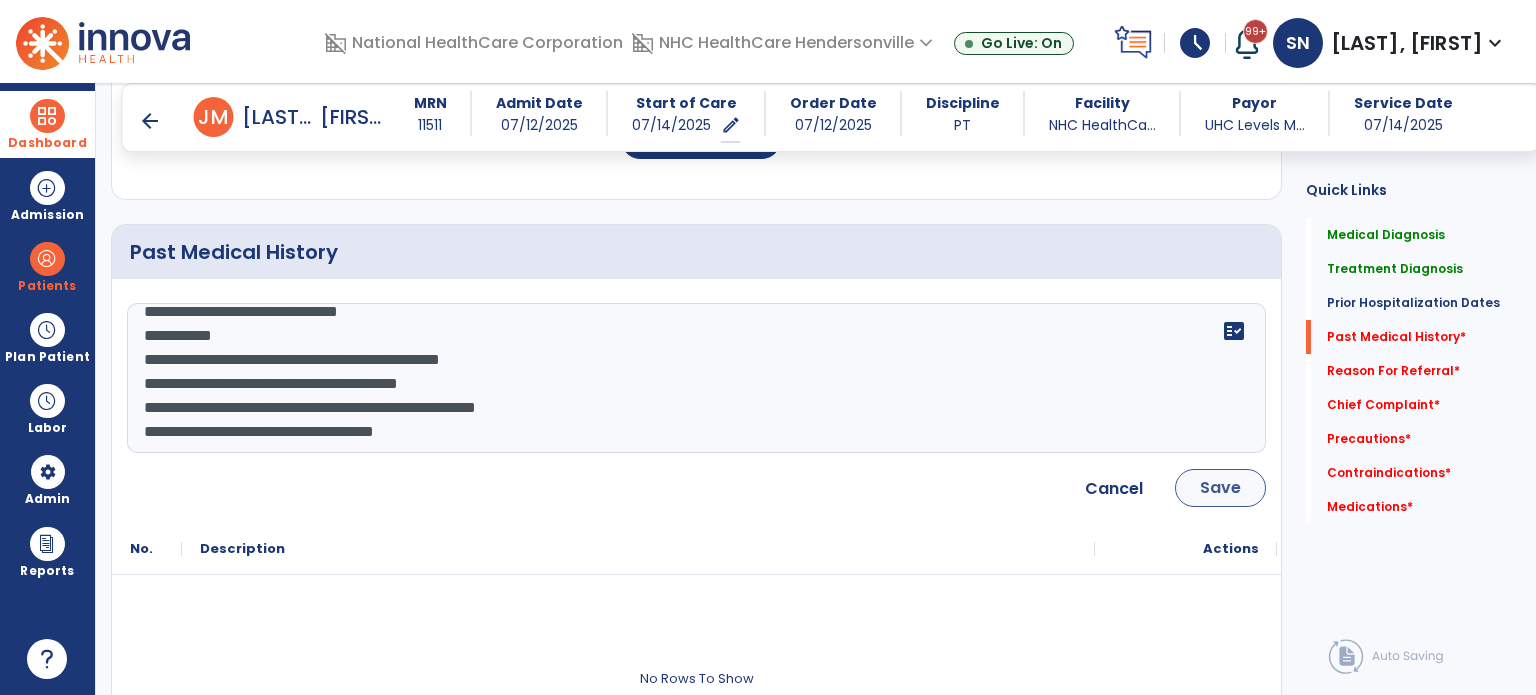type on "**********" 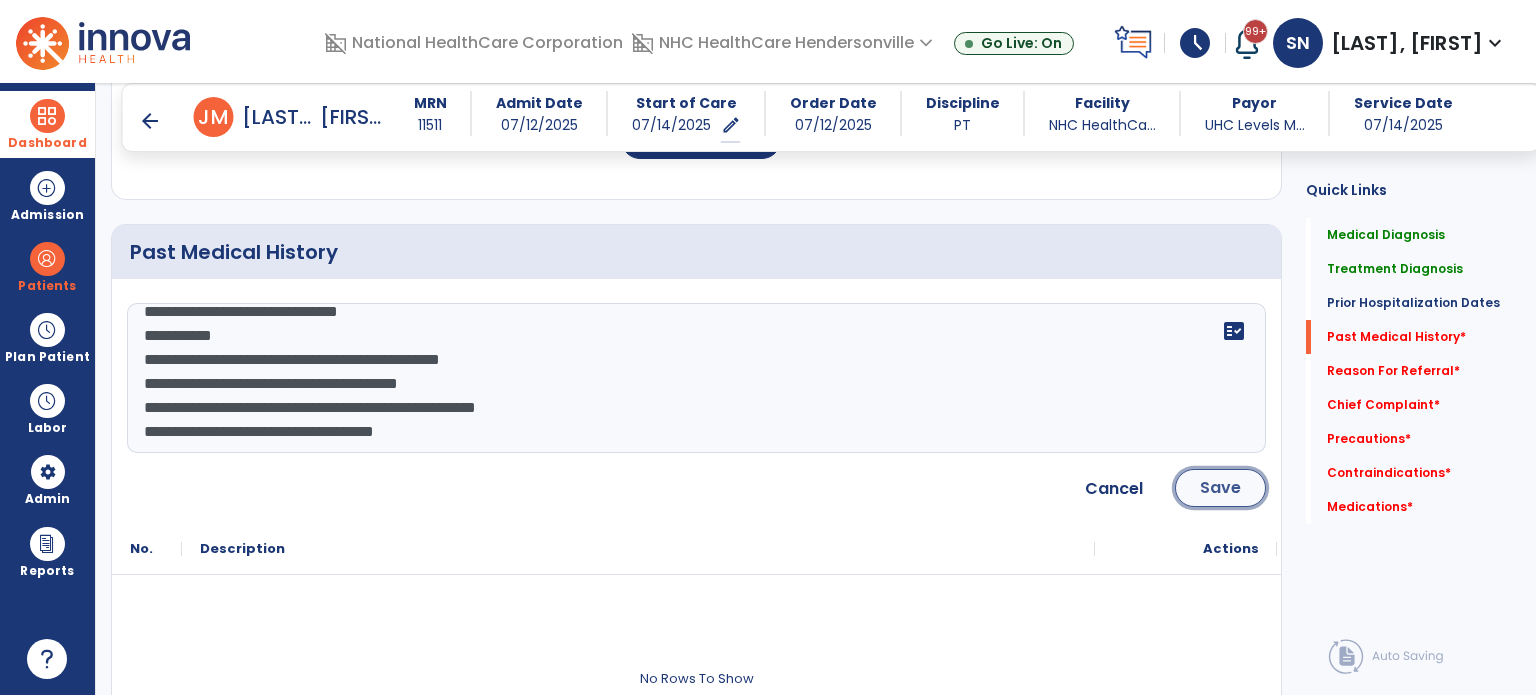 click on "Save" 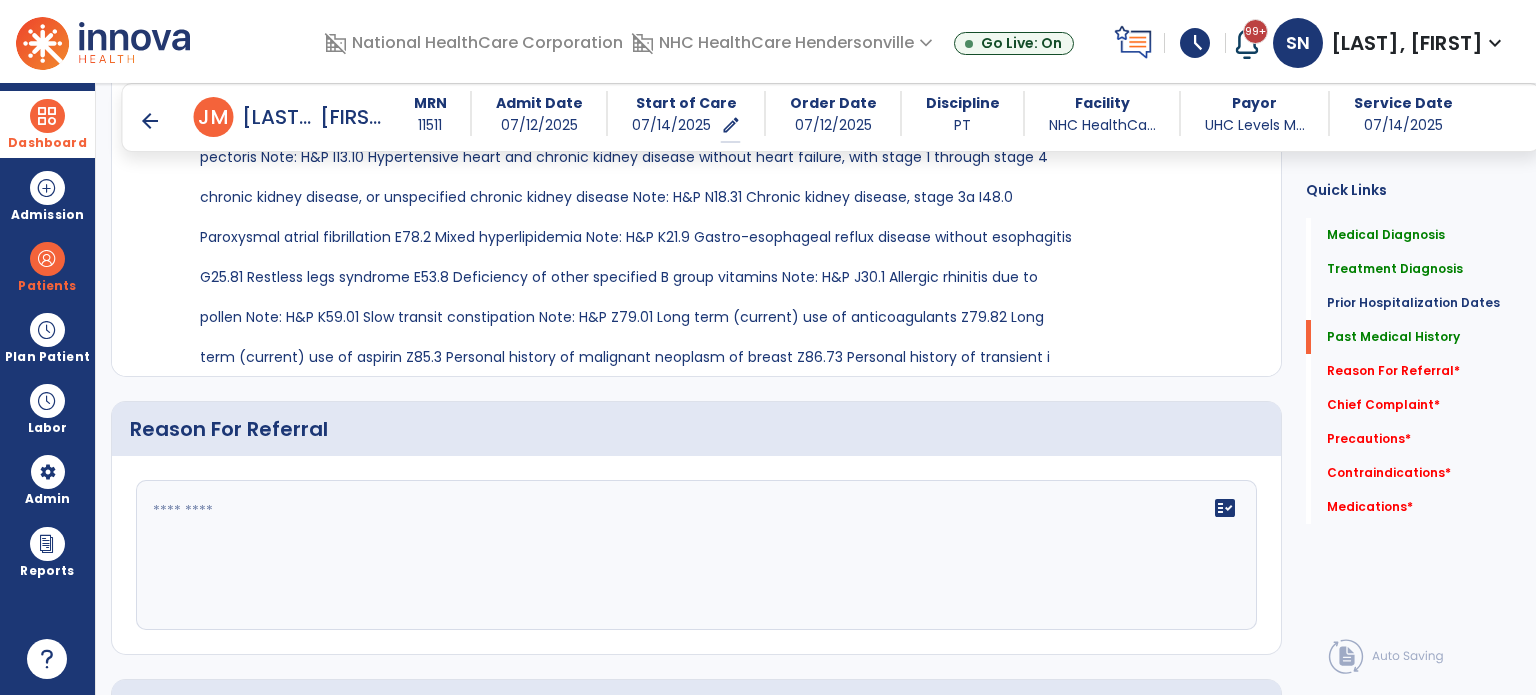 scroll, scrollTop: 1200, scrollLeft: 0, axis: vertical 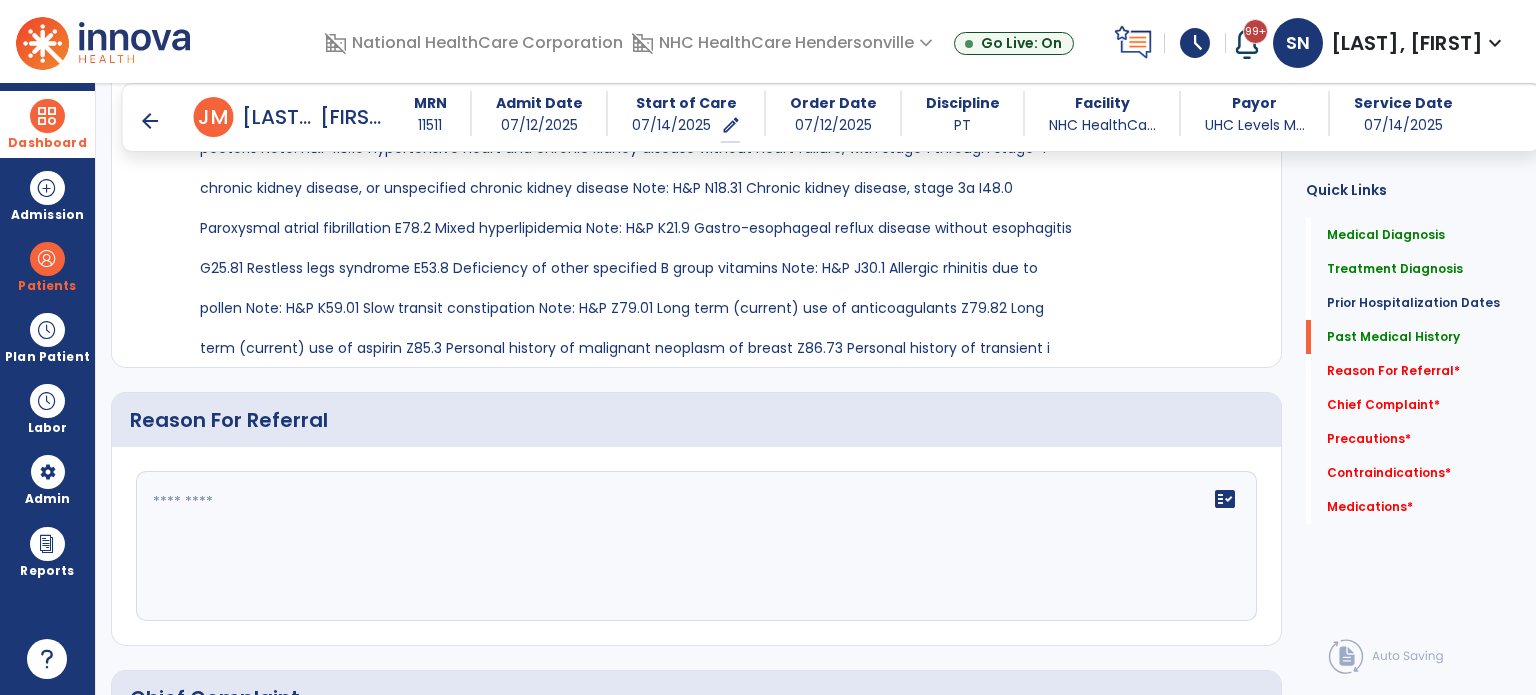 click 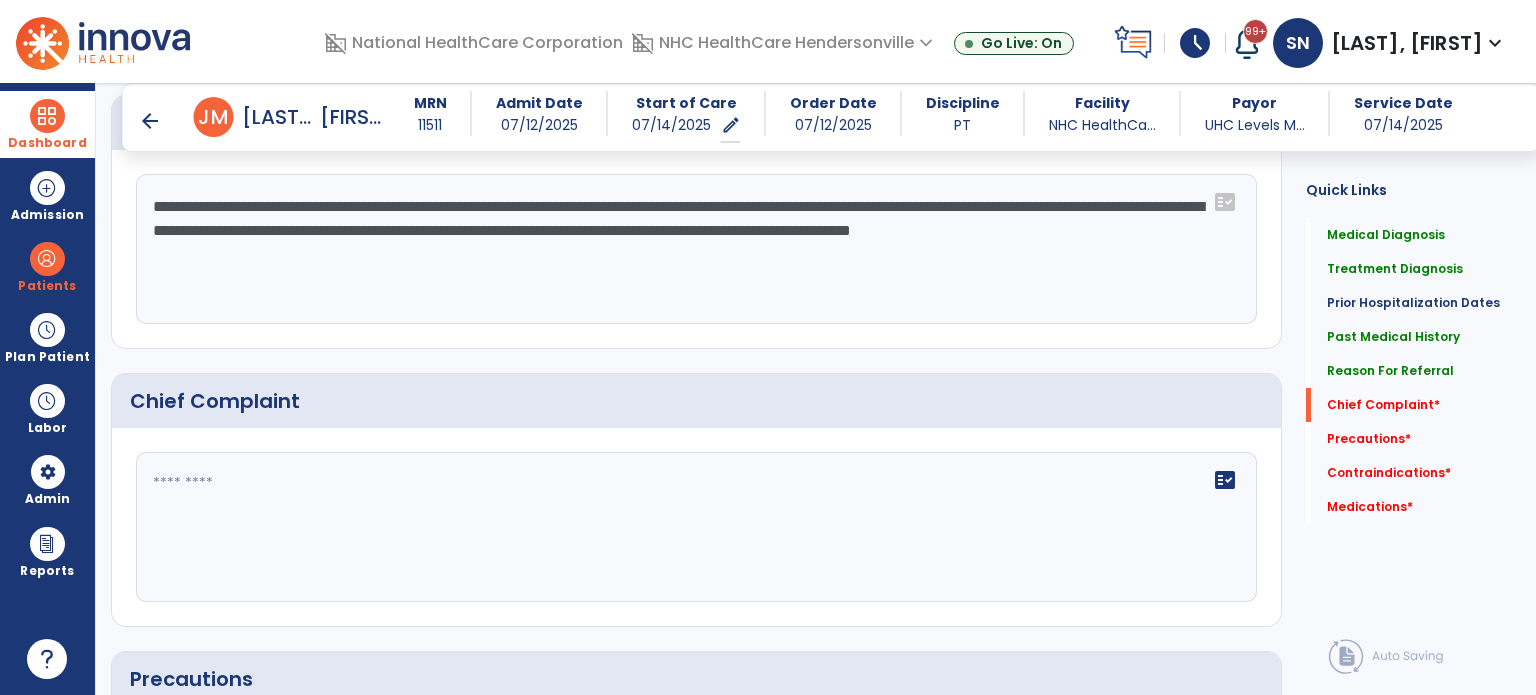 scroll, scrollTop: 1669, scrollLeft: 0, axis: vertical 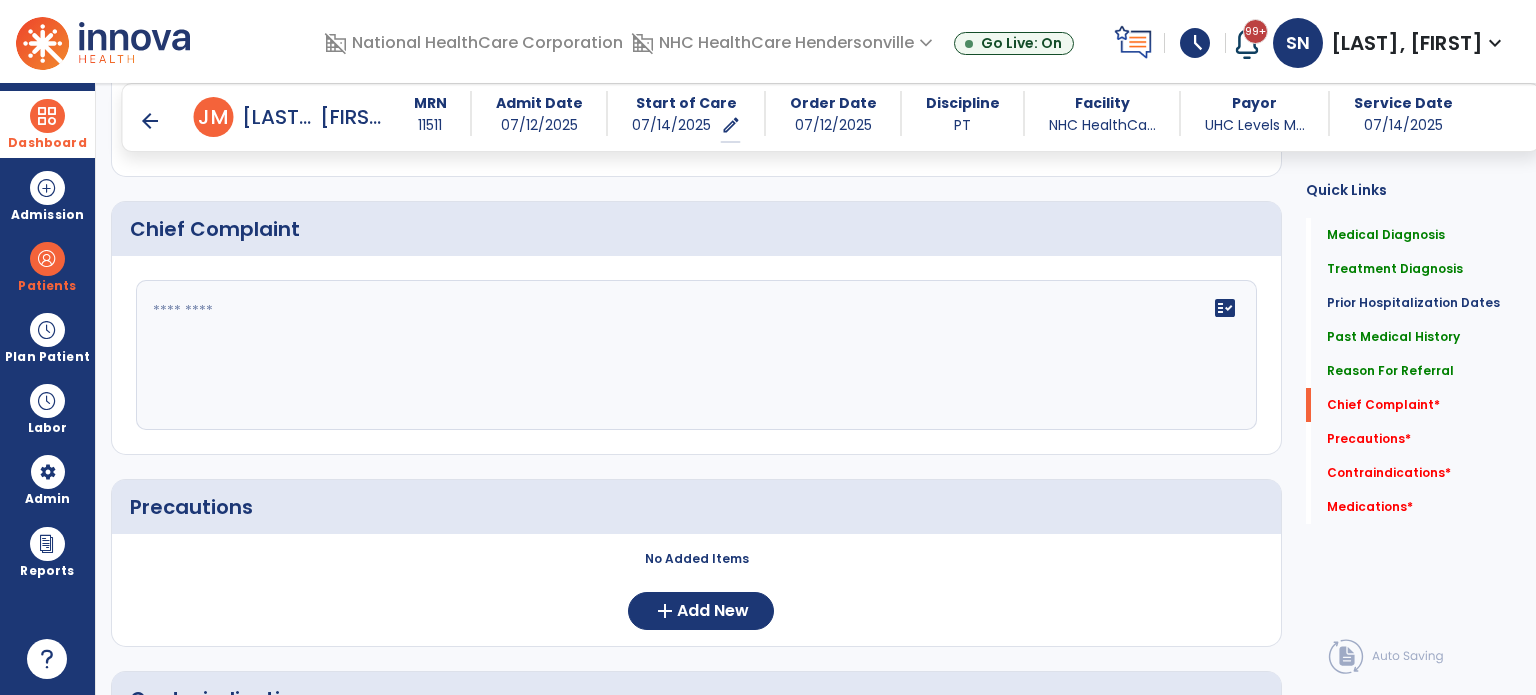 type on "**********" 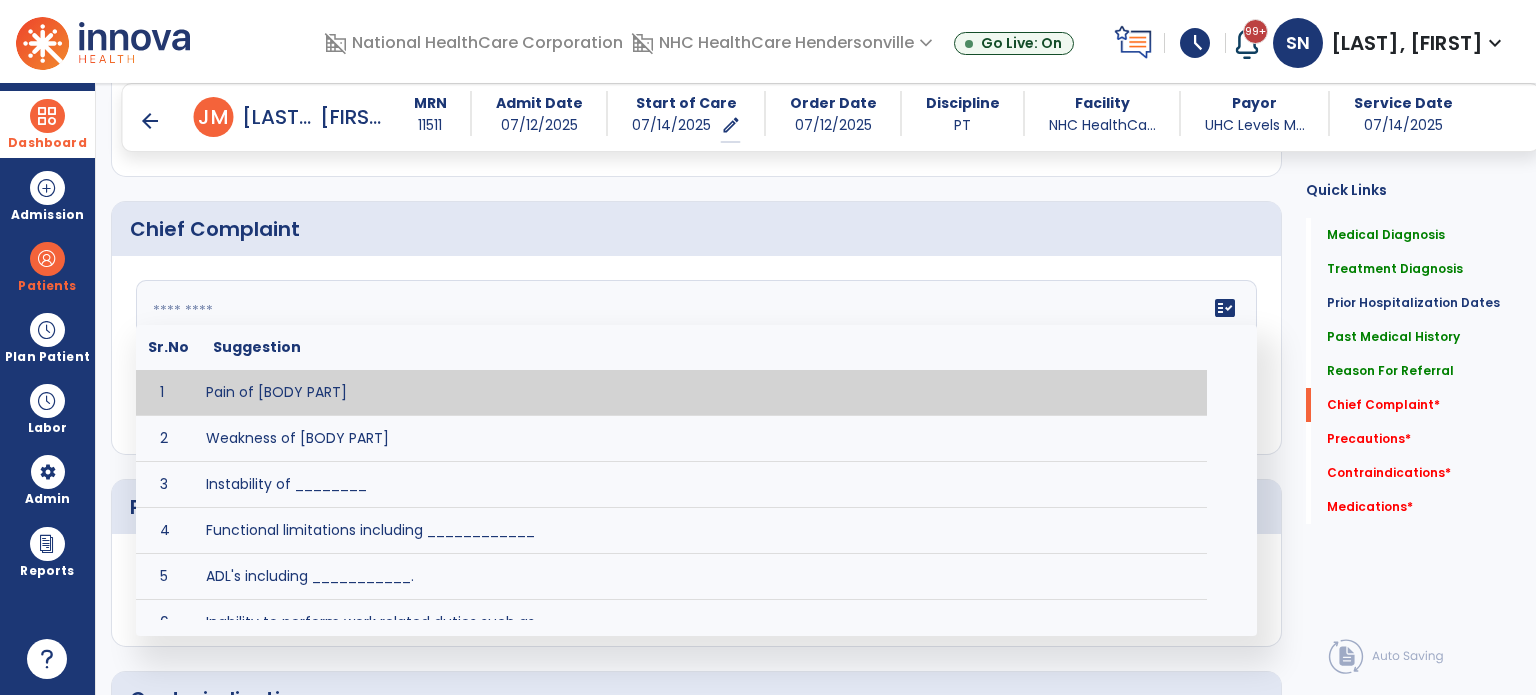 click on "fact_check  Sr.No Suggestion 1 Pain of [BODY PART] 2 Weakness of [BODY PART] 3 Instability of ________ 4 Functional limitations including ____________ 5 ADL's including ___________. 6 Inability to perform work related duties such as _________ 7 Inability to perform house hold duties such as __________. 8 Loss of balance. 9 Problems with gait including _________." 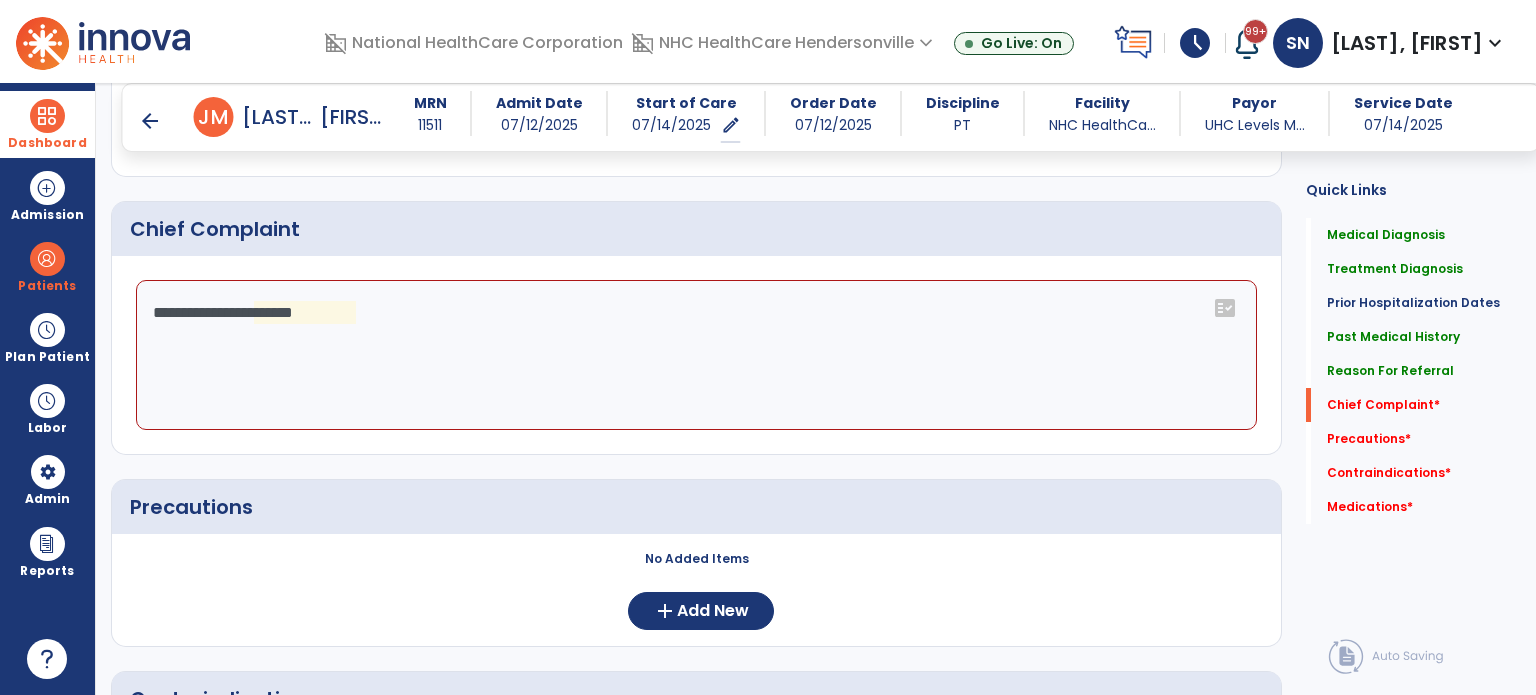 click on "**********" 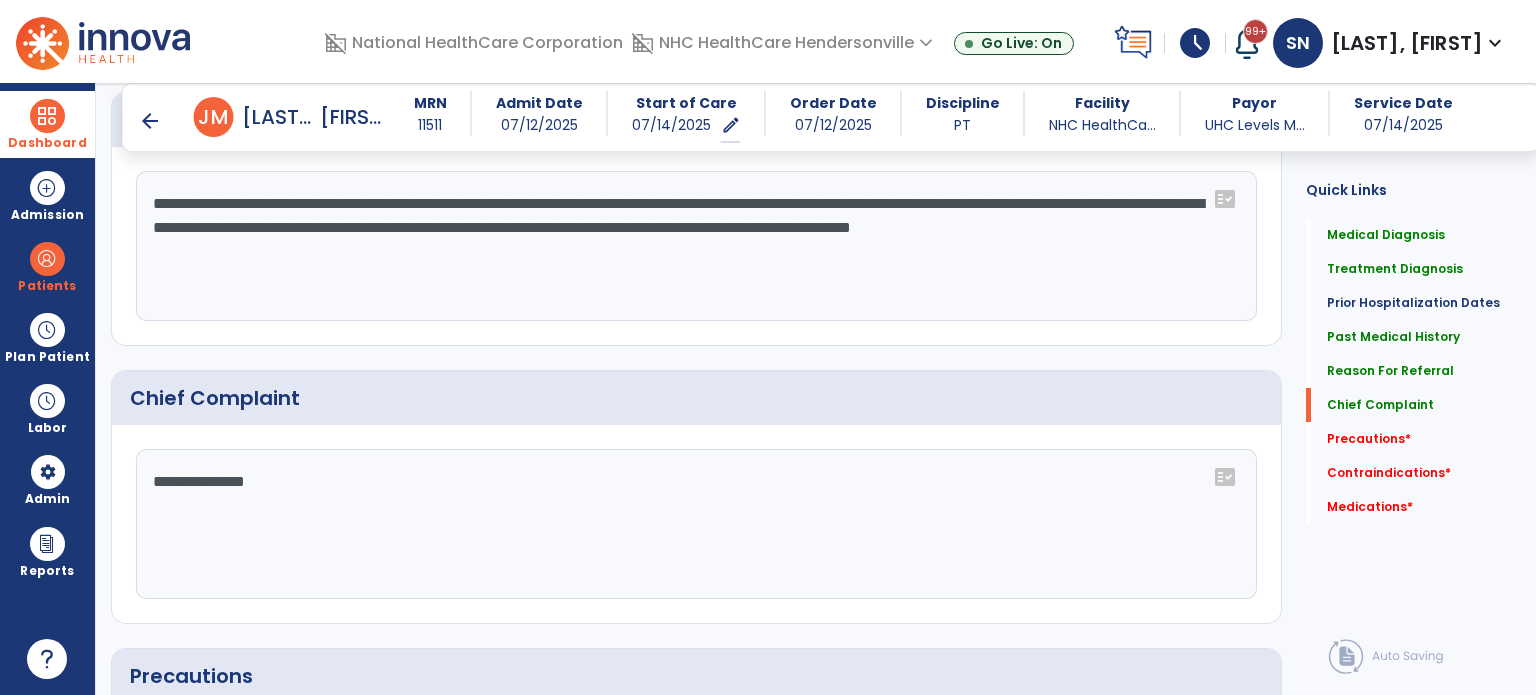 scroll, scrollTop: 1669, scrollLeft: 0, axis: vertical 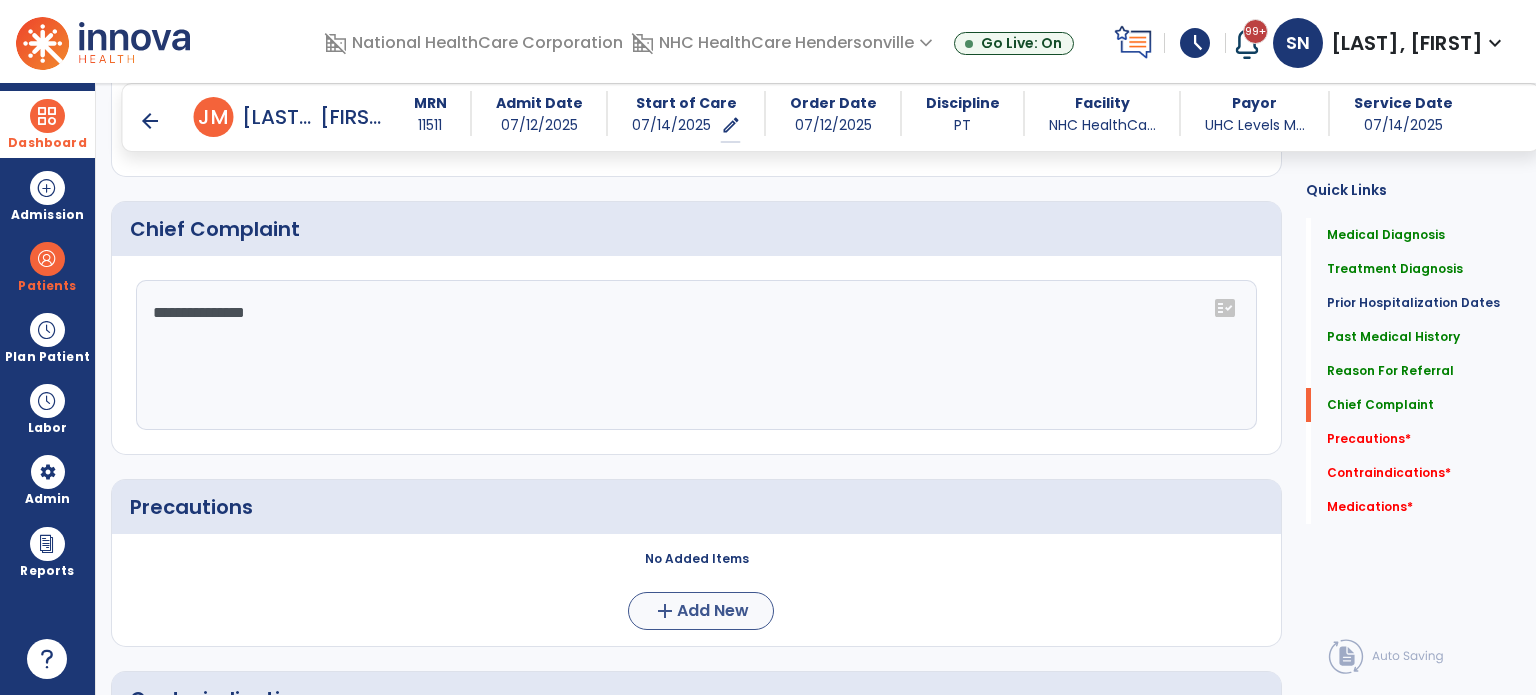type on "**********" 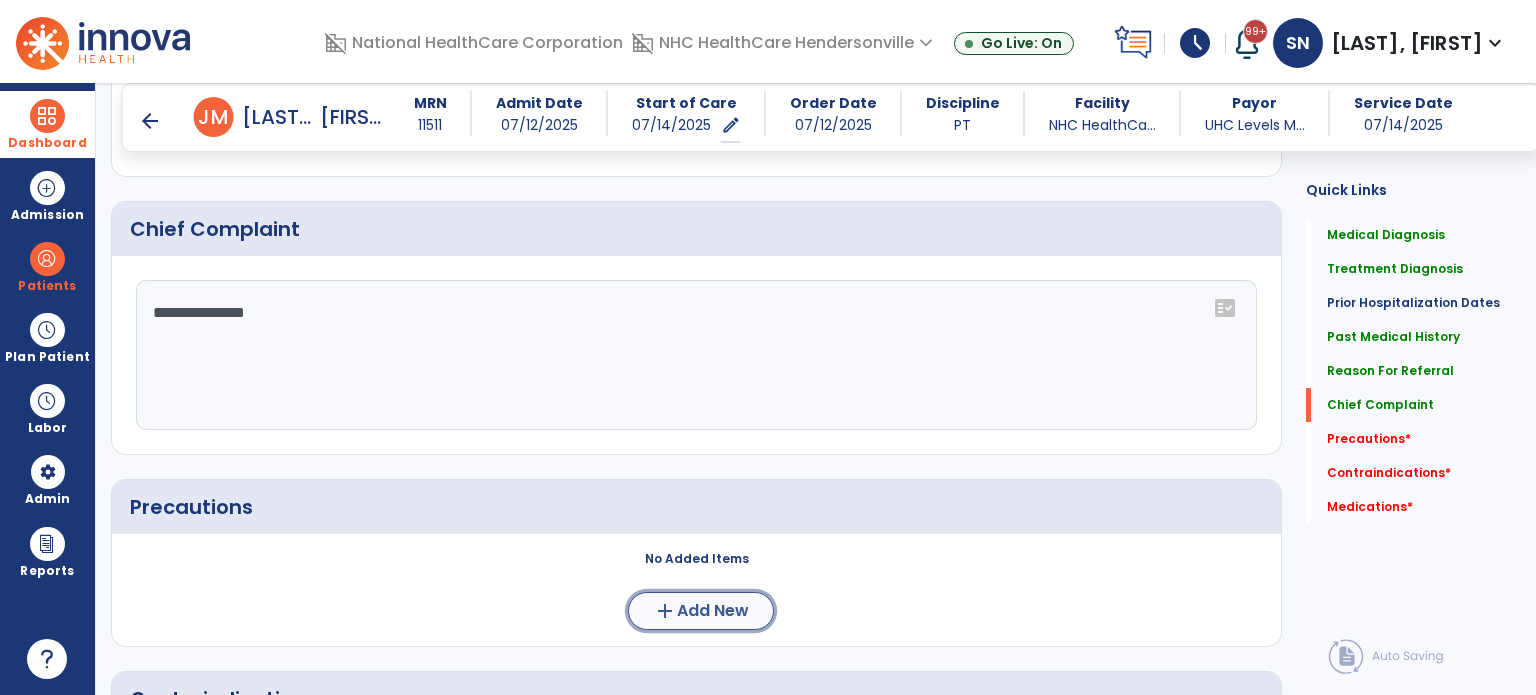 click on "Add New" 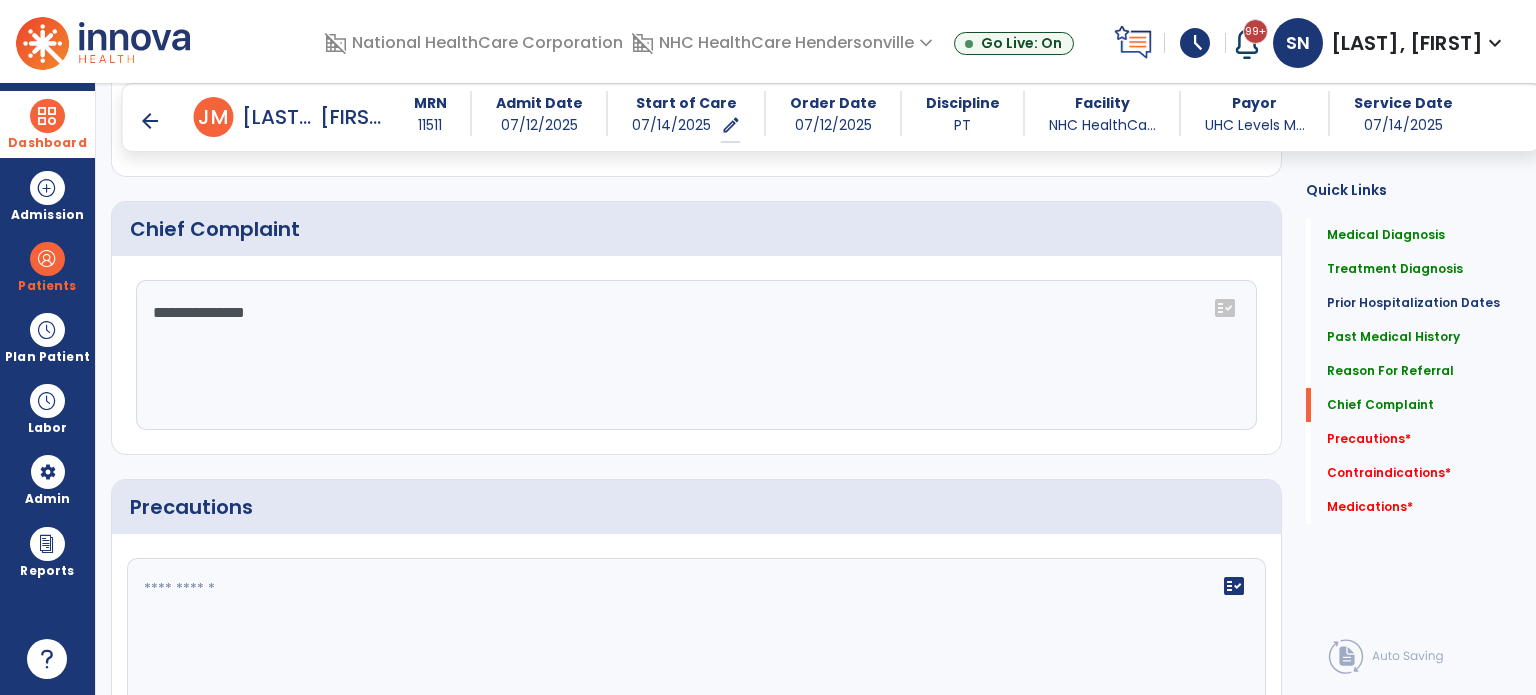click 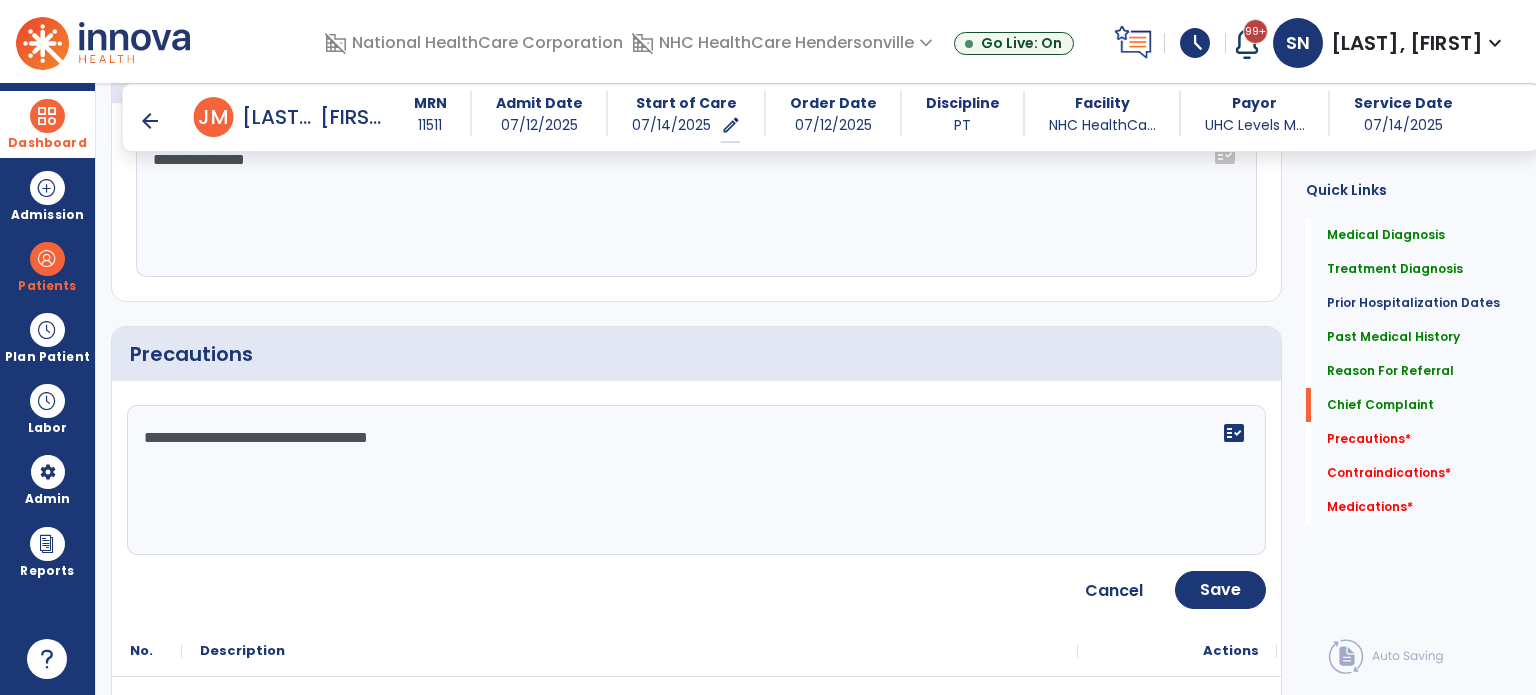 scroll, scrollTop: 1869, scrollLeft: 0, axis: vertical 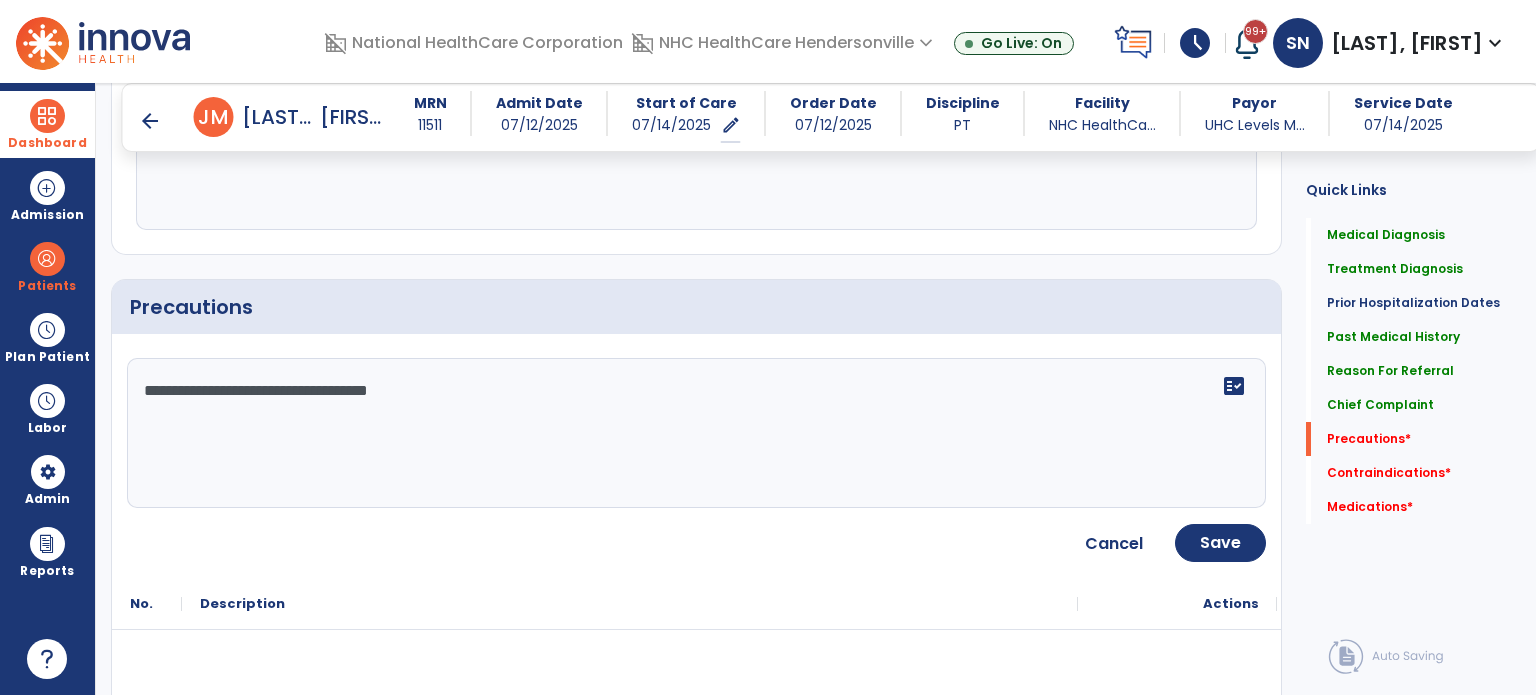 click on "**********" 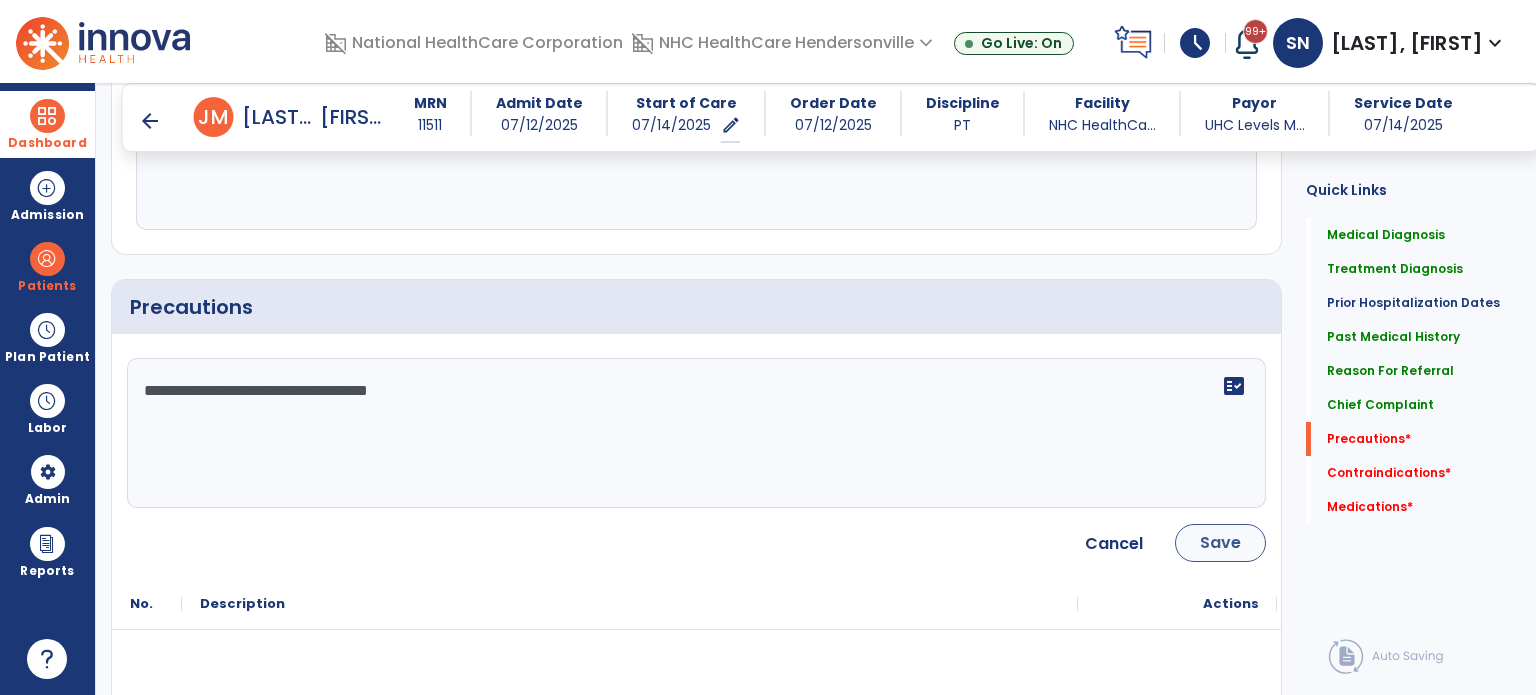 type on "**********" 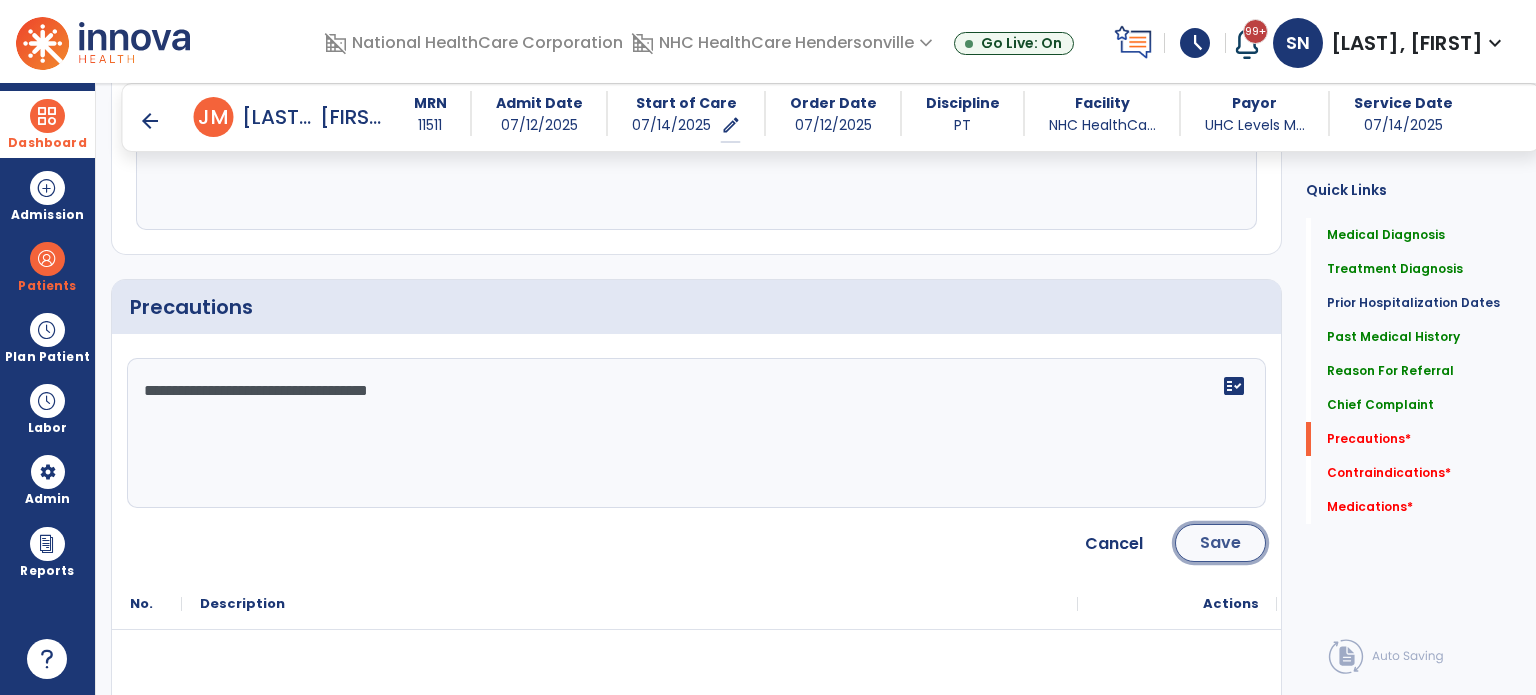 click on "Save" 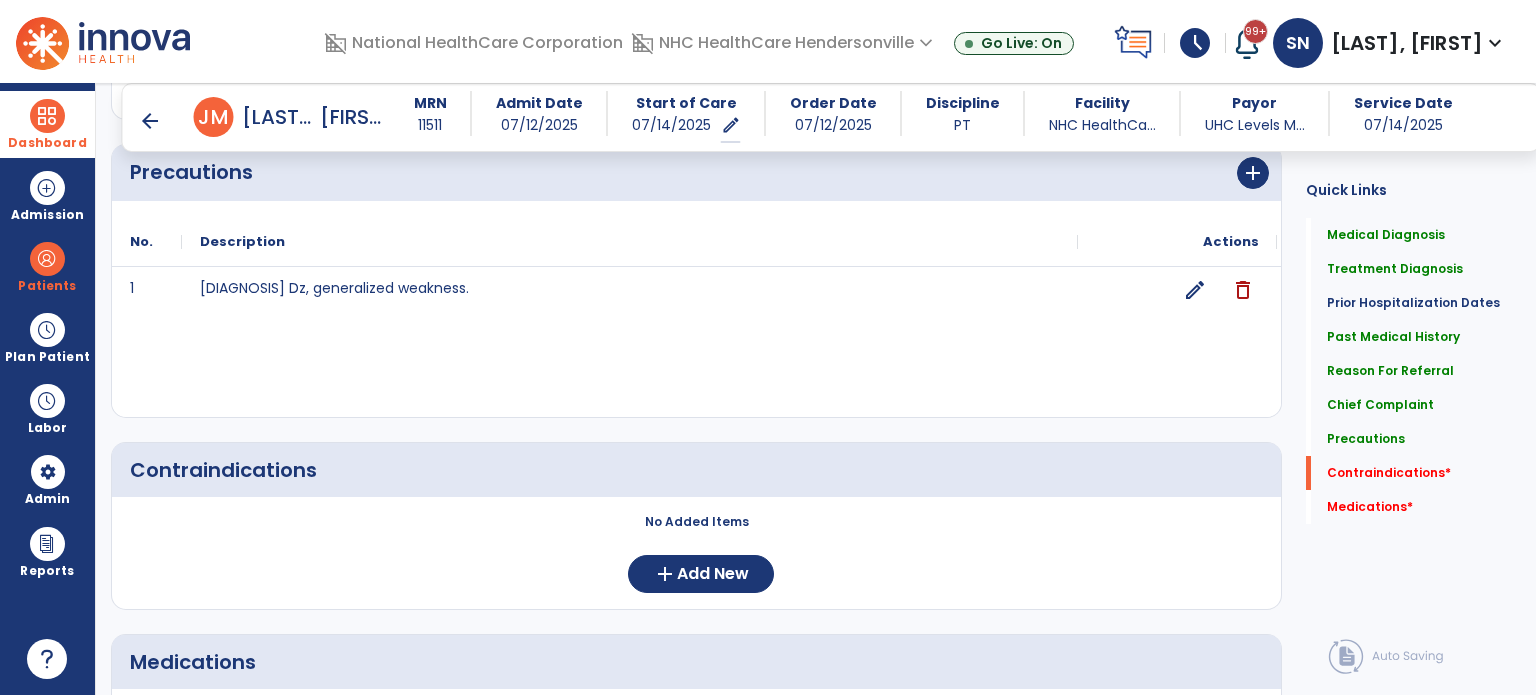 scroll, scrollTop: 2169, scrollLeft: 0, axis: vertical 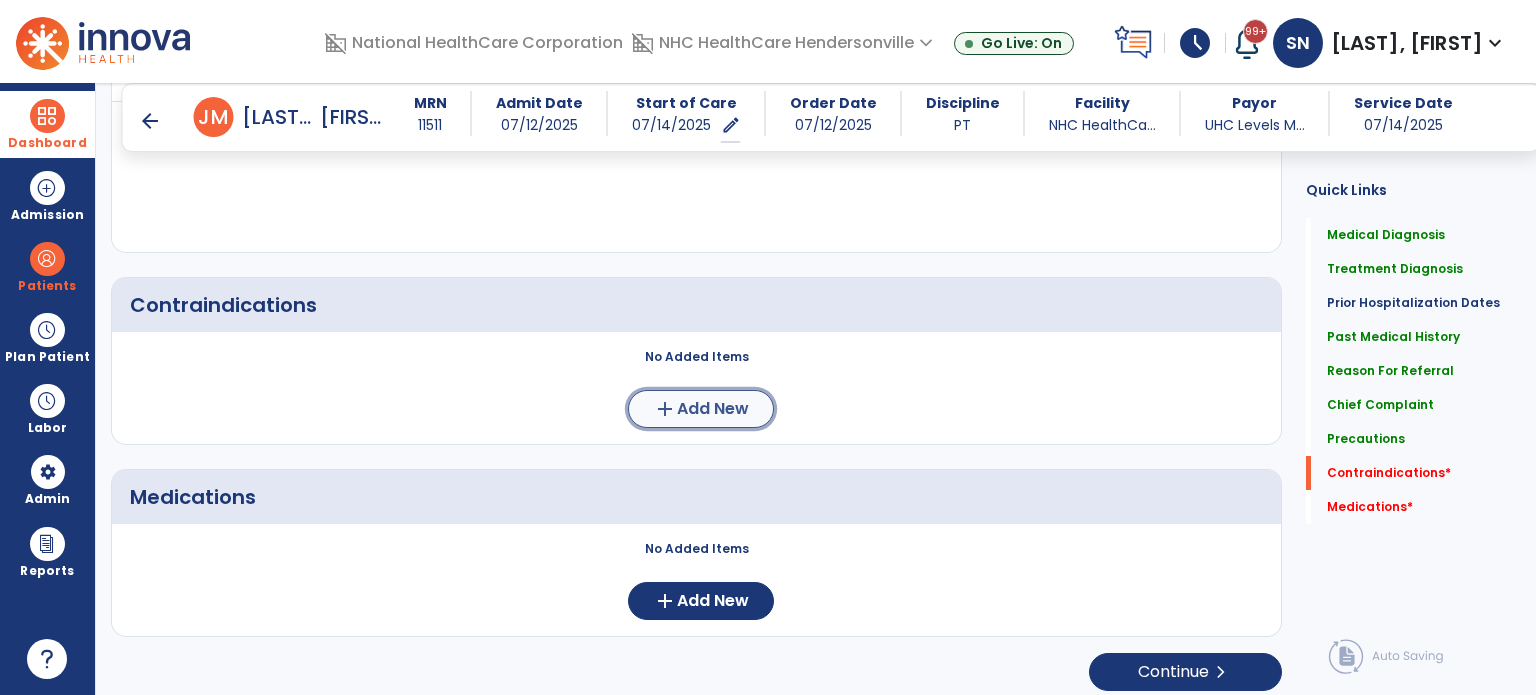 click on "Add New" 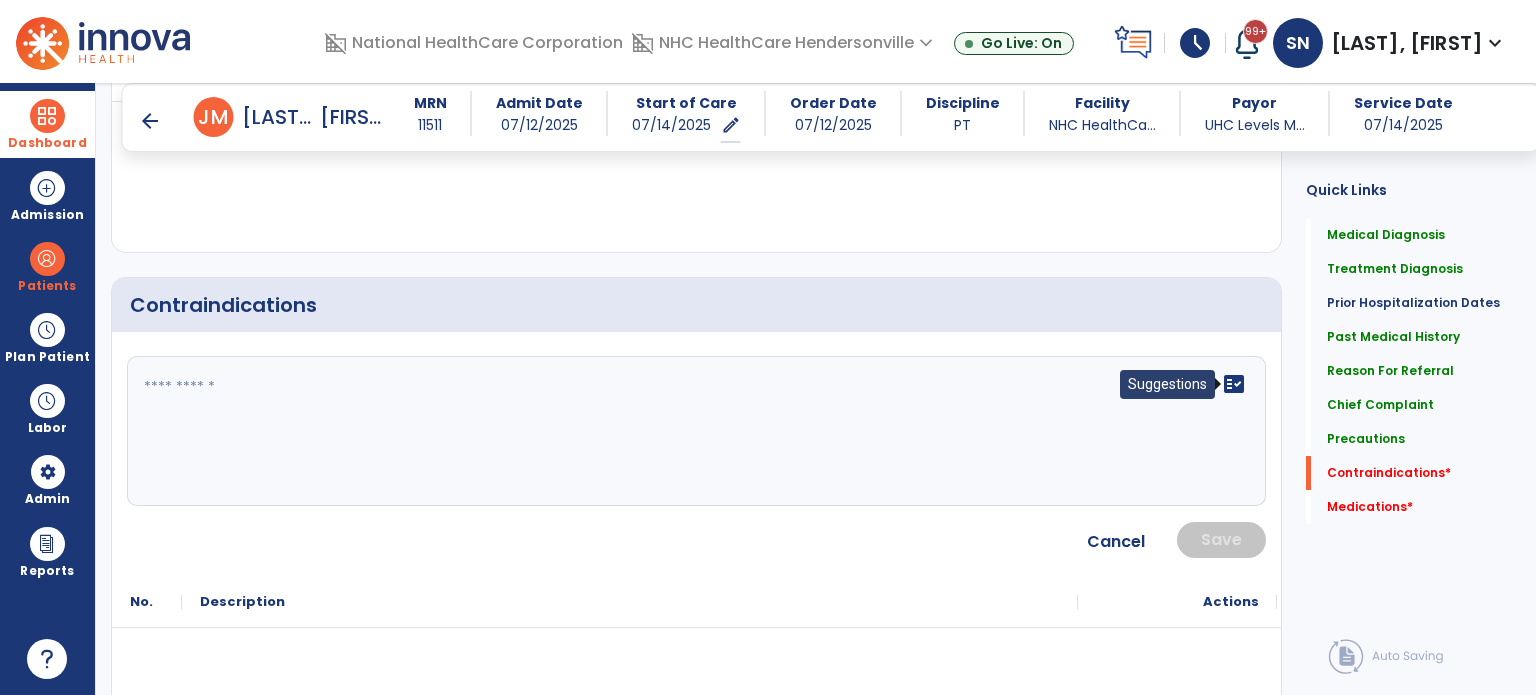 click on "fact_check" 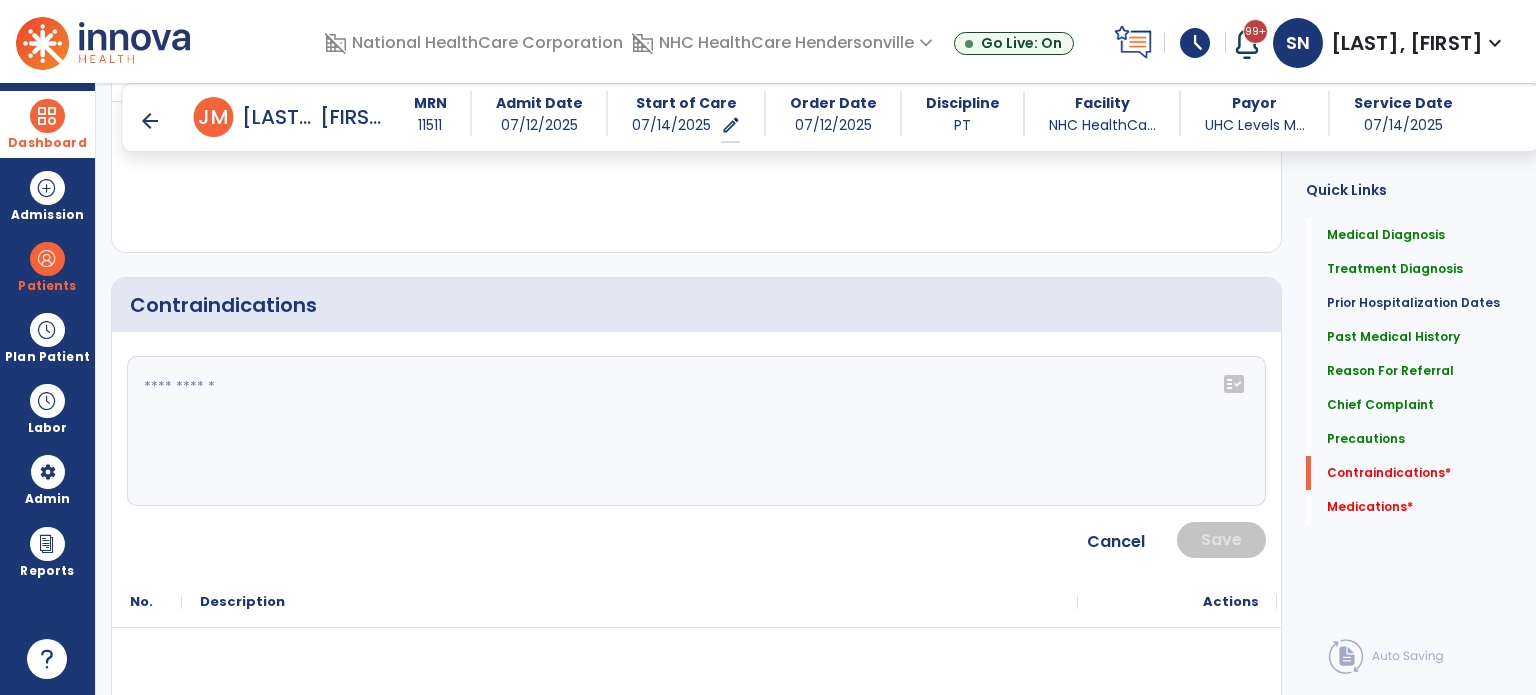 click 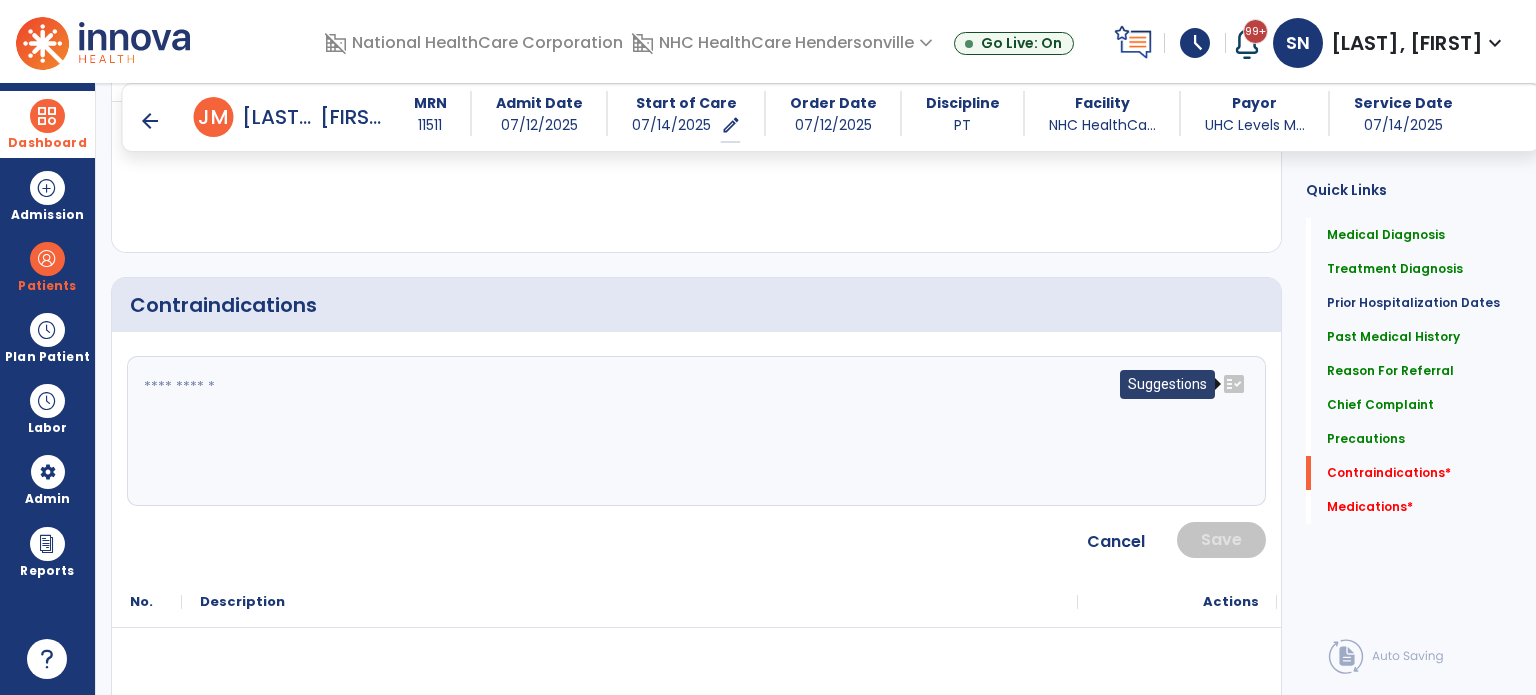 click on "fact_check" 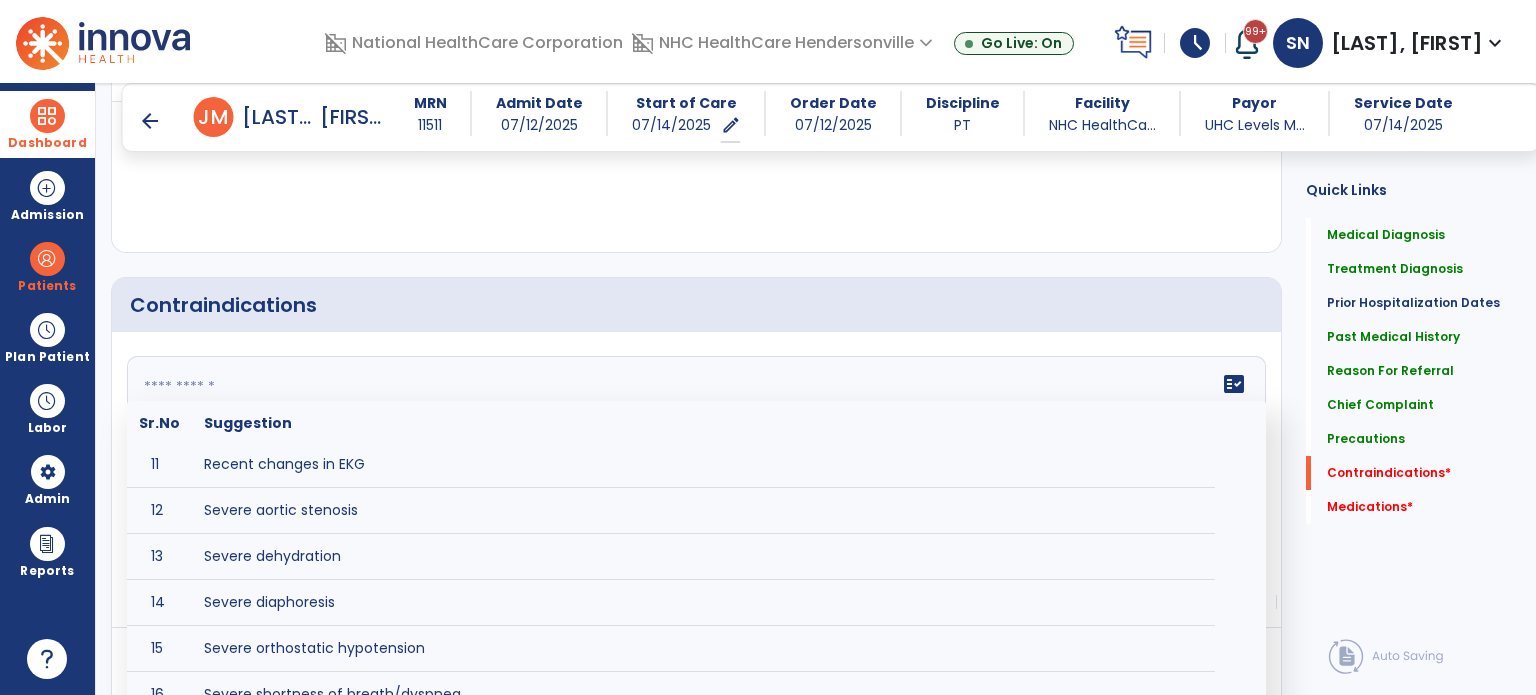 scroll, scrollTop: 500, scrollLeft: 0, axis: vertical 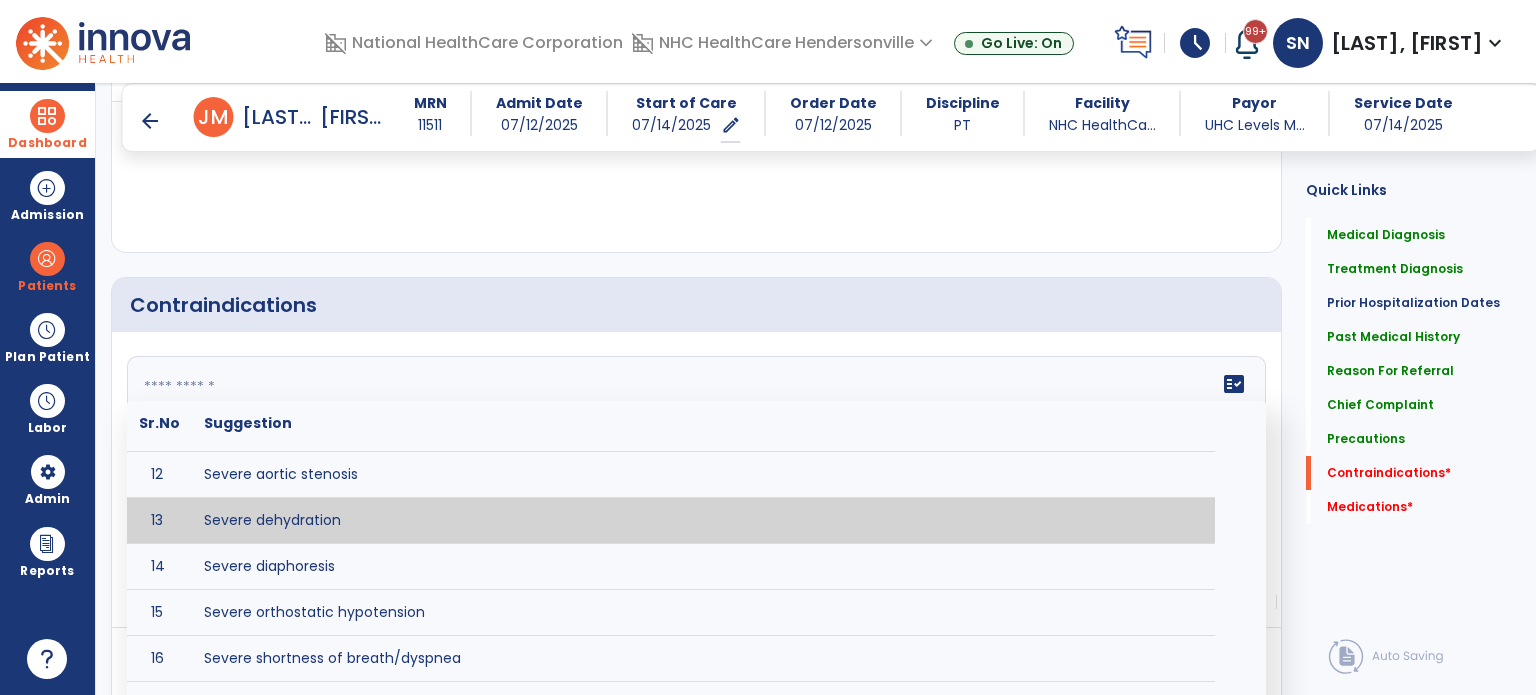 type on "**********" 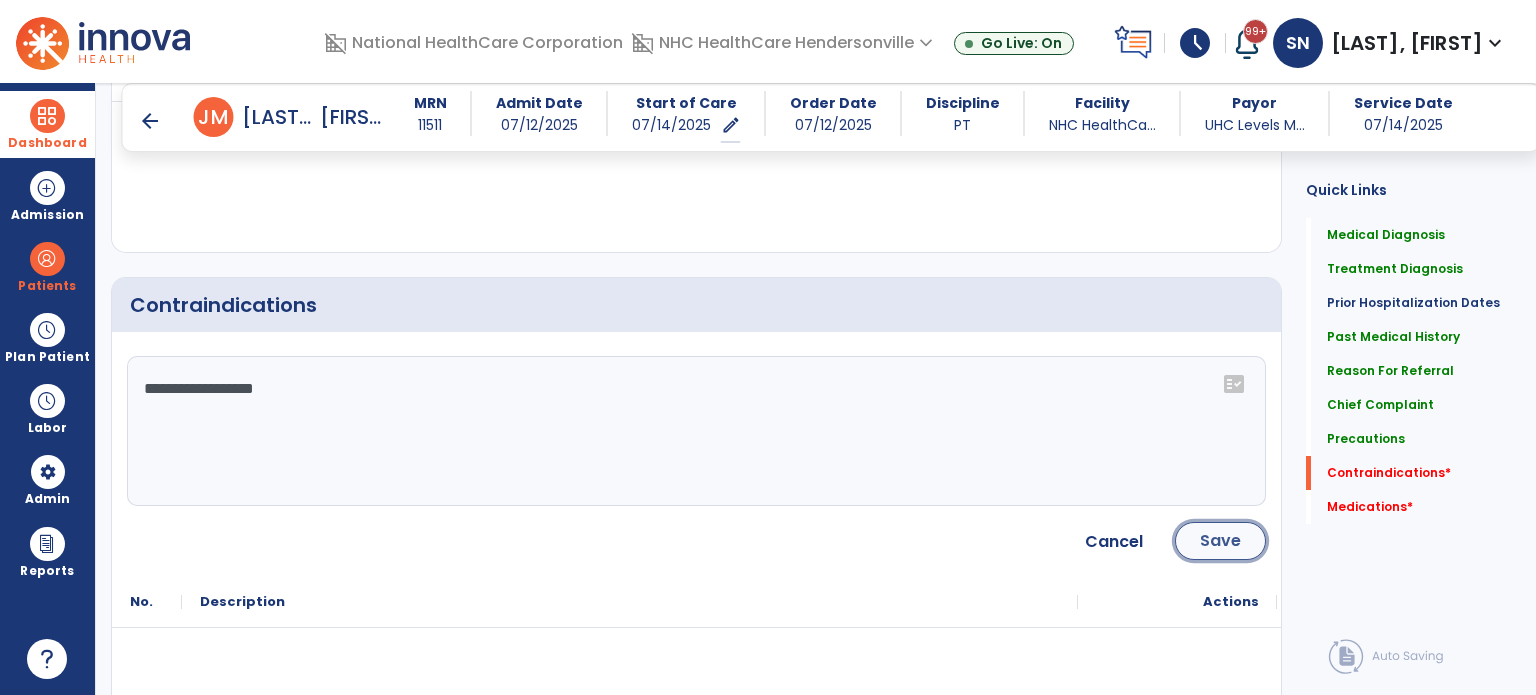 click on "Save" 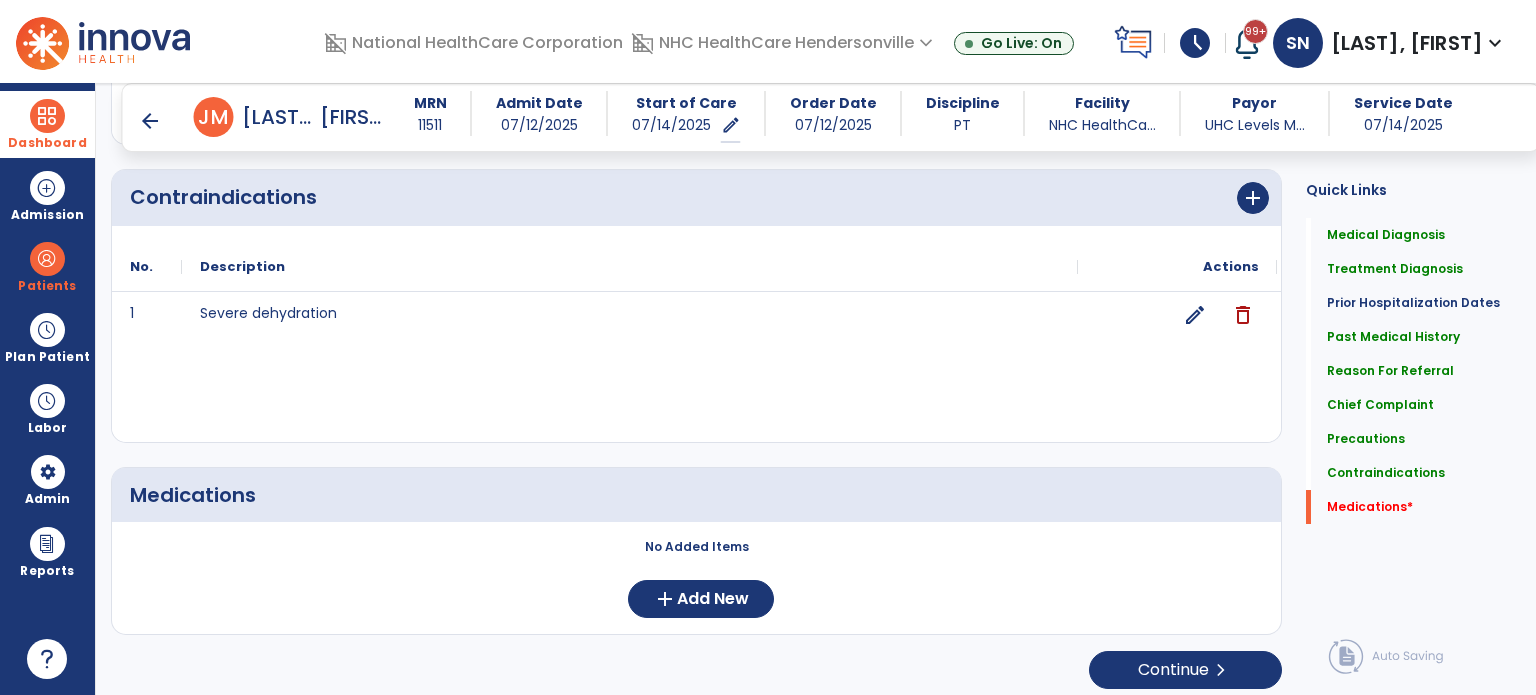 scroll, scrollTop: 2281, scrollLeft: 0, axis: vertical 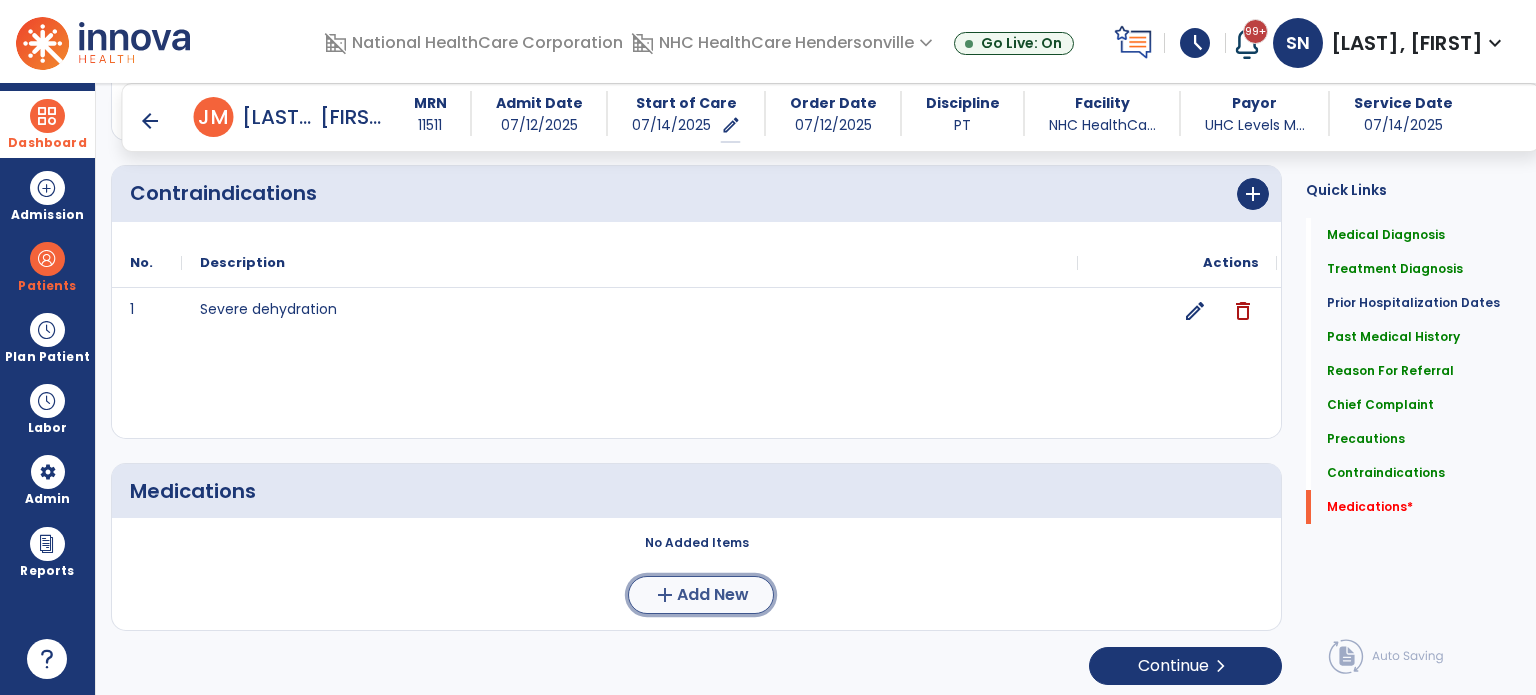 click on "Add New" 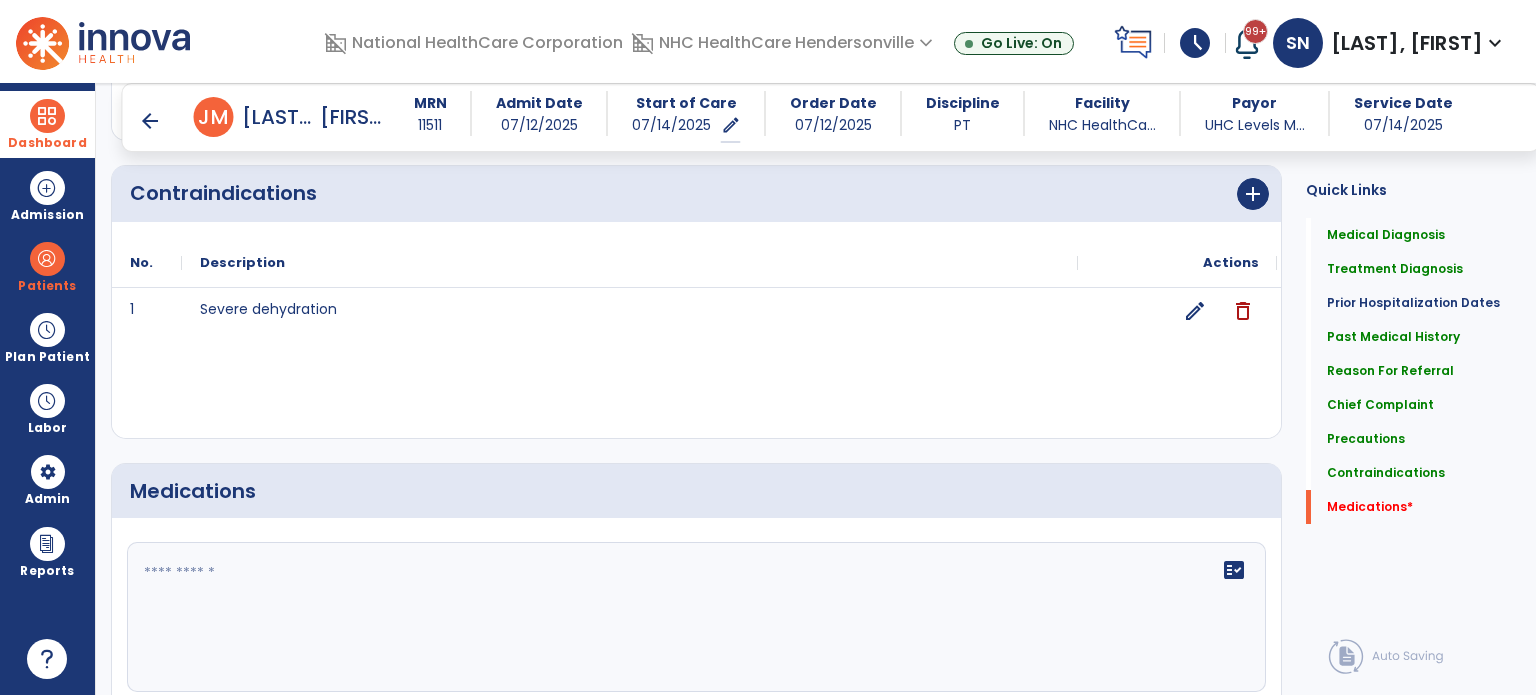 click 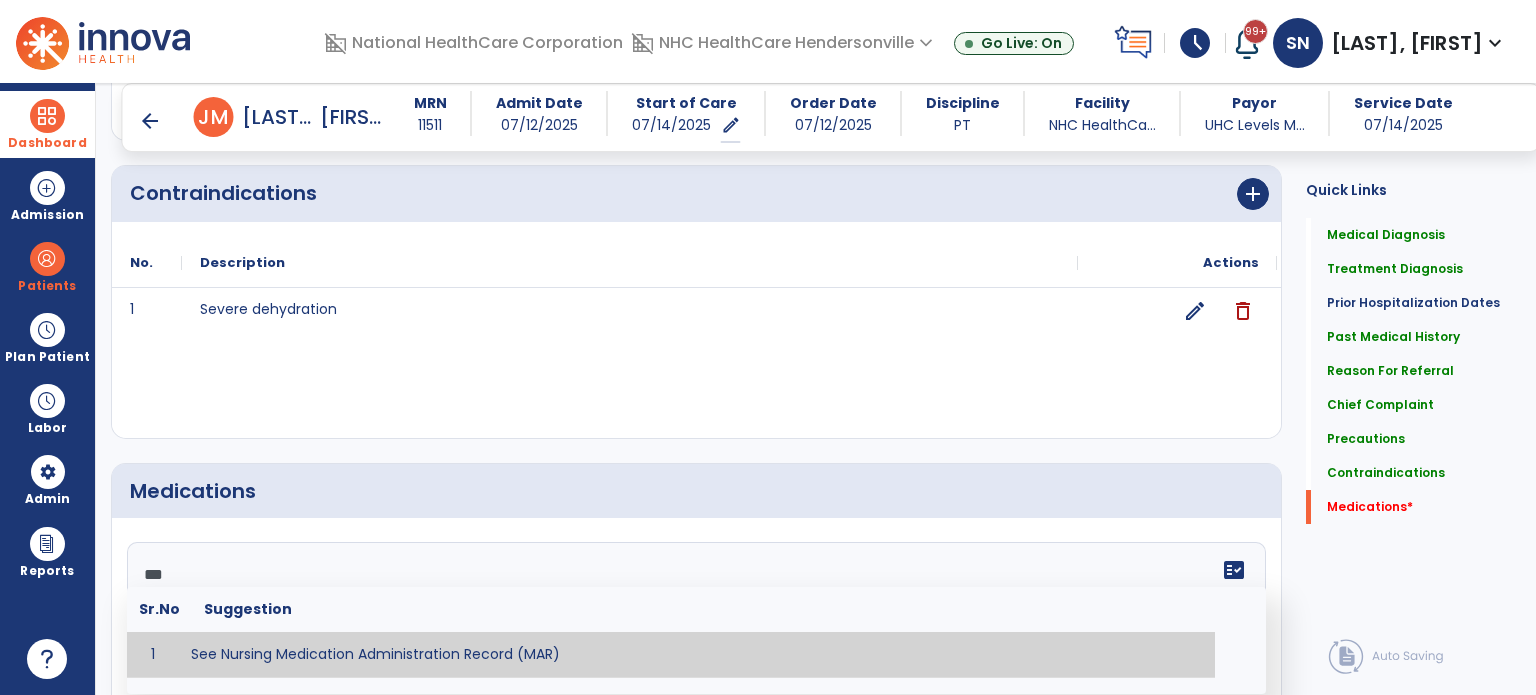 type on "**********" 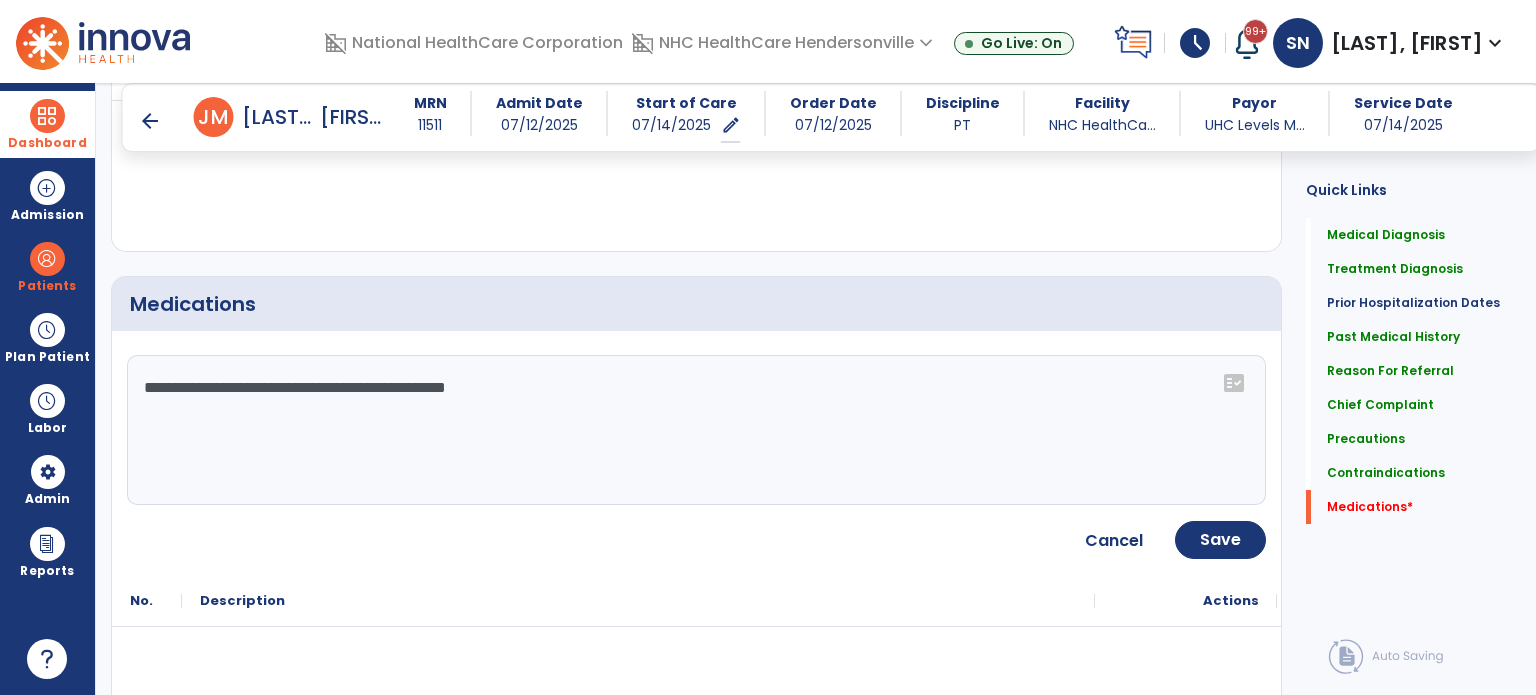 scroll, scrollTop: 2481, scrollLeft: 0, axis: vertical 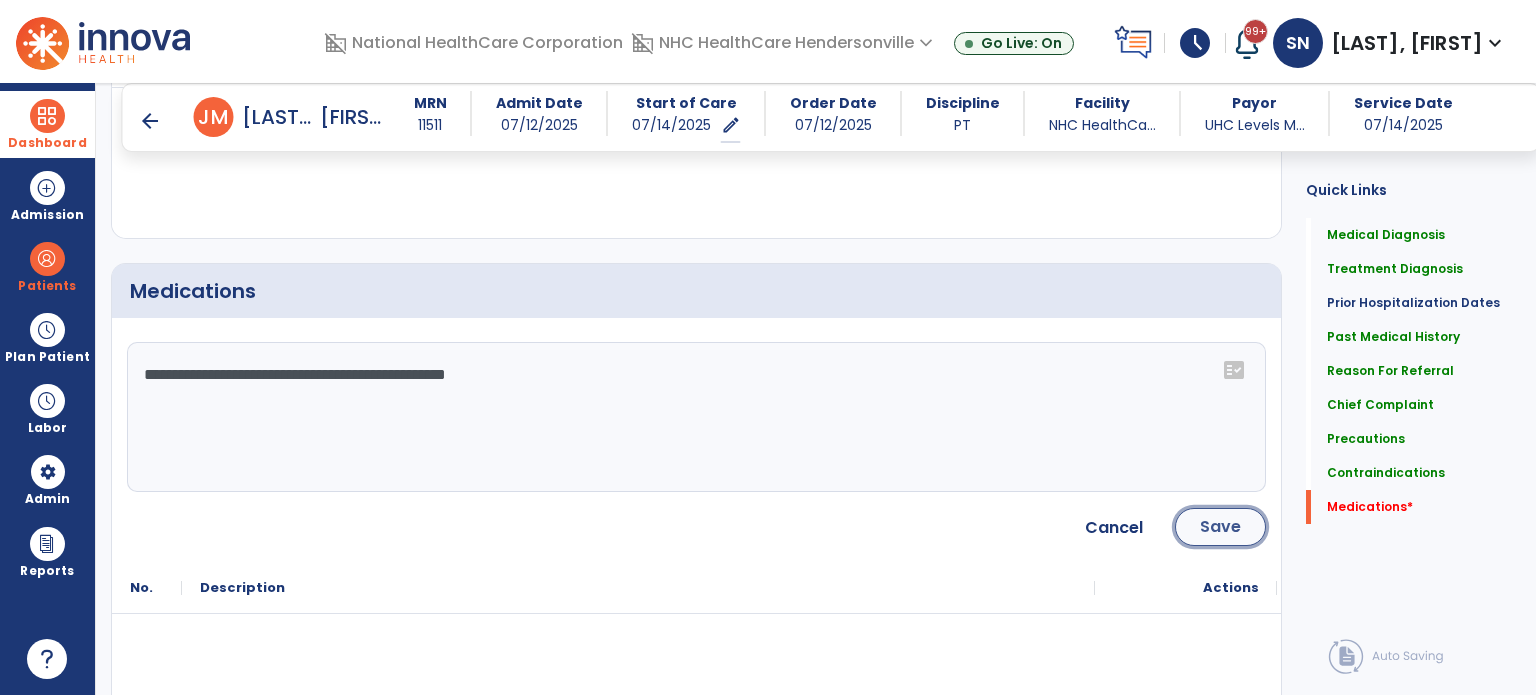 click on "Save" 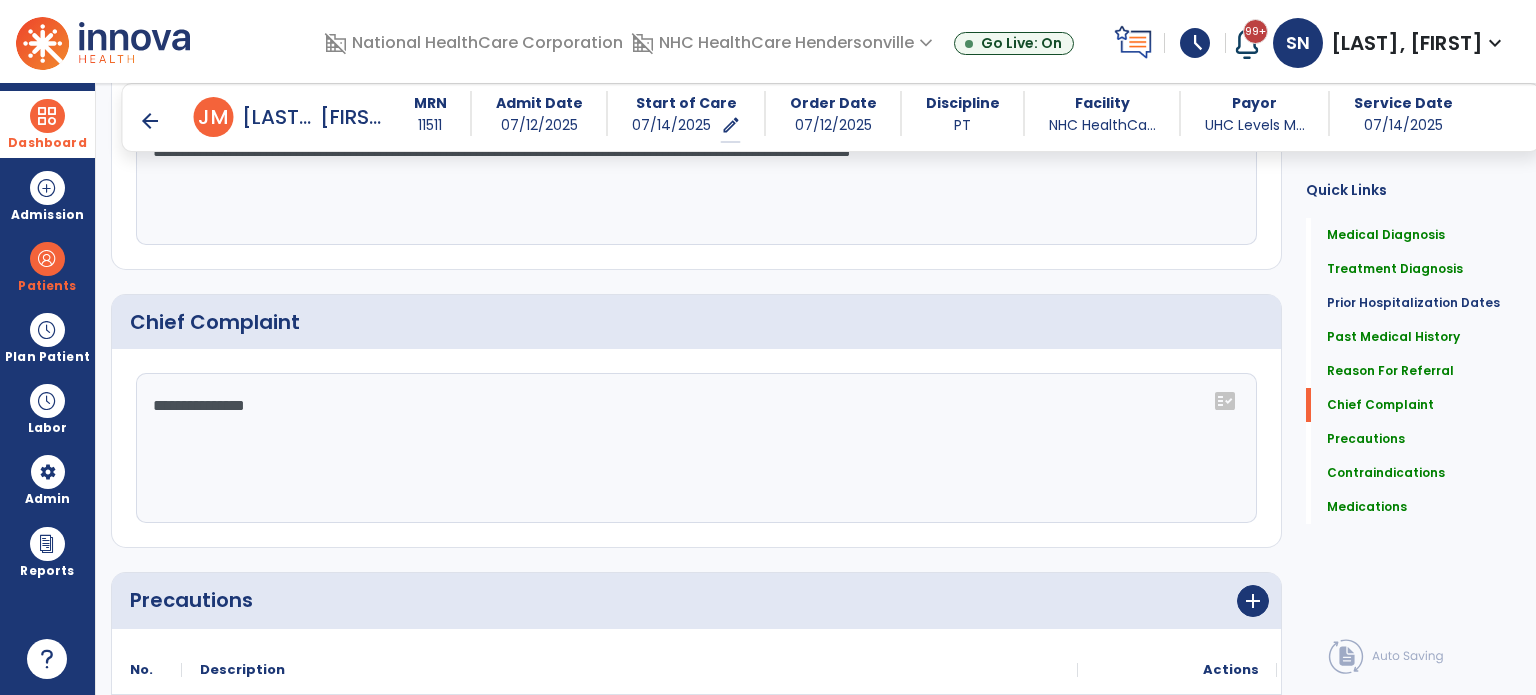 scroll, scrollTop: 1388, scrollLeft: 0, axis: vertical 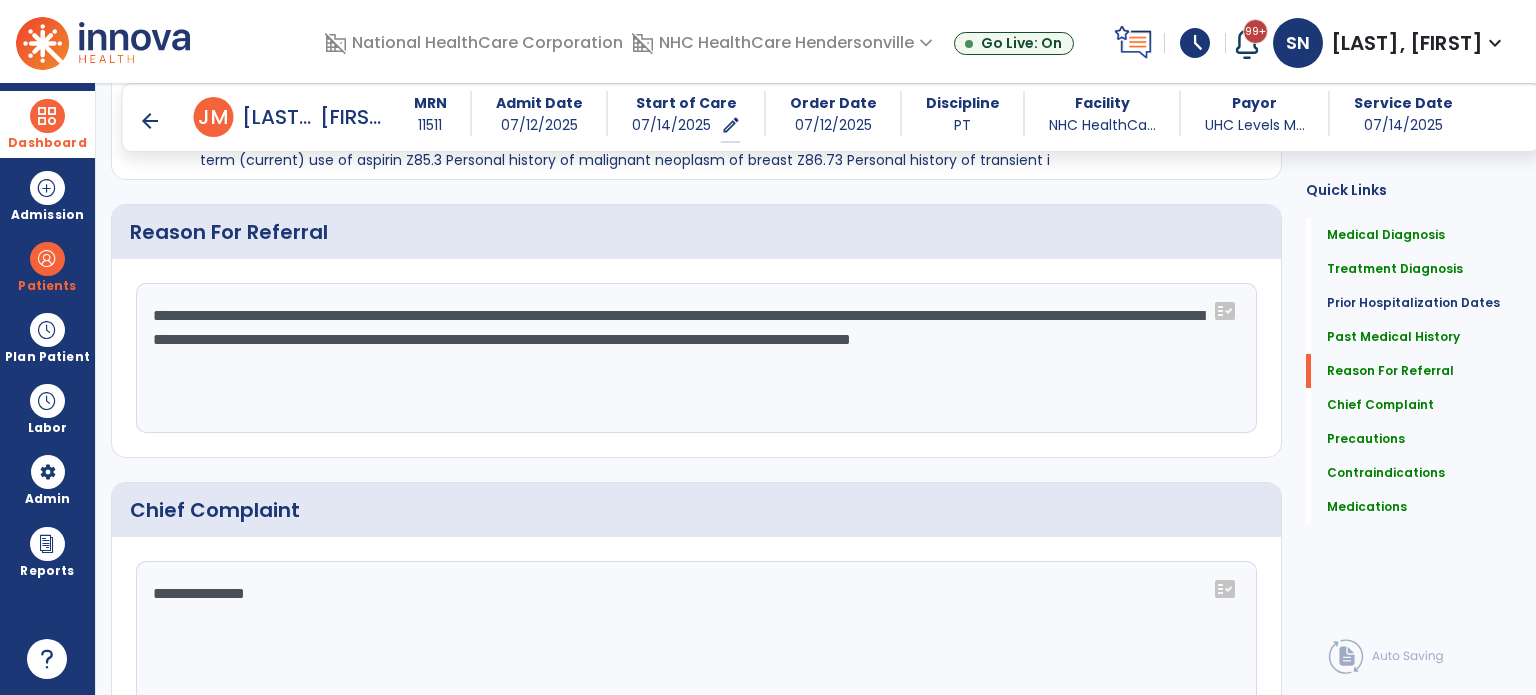 click on "arrow_back" at bounding box center [150, 121] 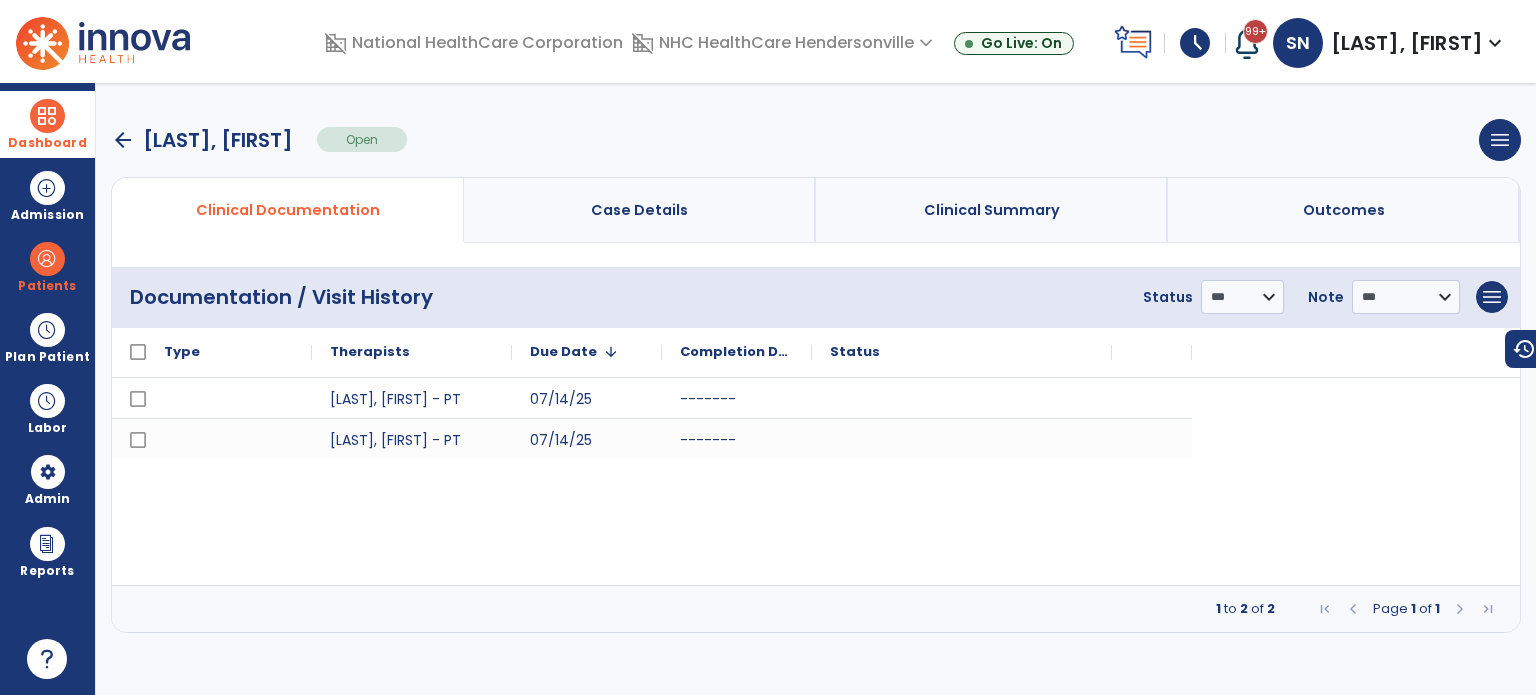 scroll, scrollTop: 0, scrollLeft: 0, axis: both 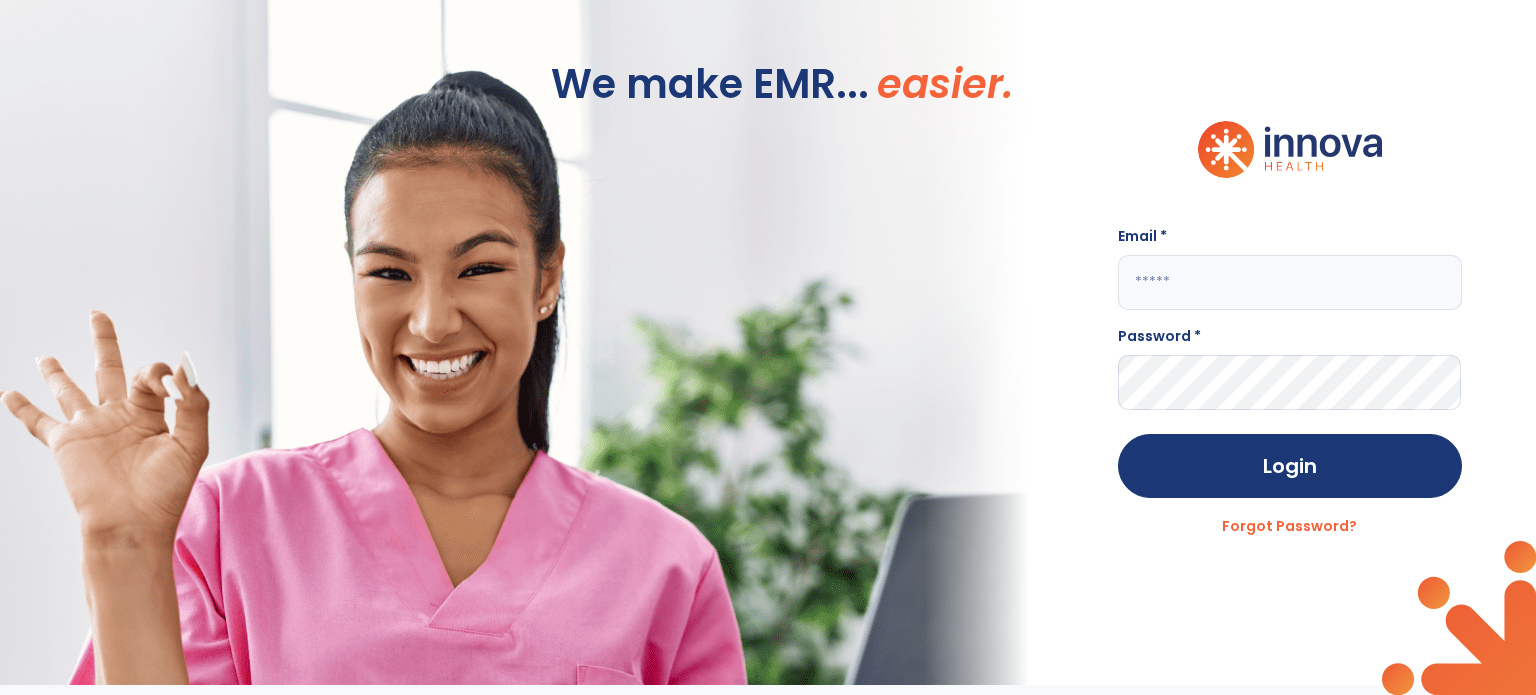 type on "**********" 